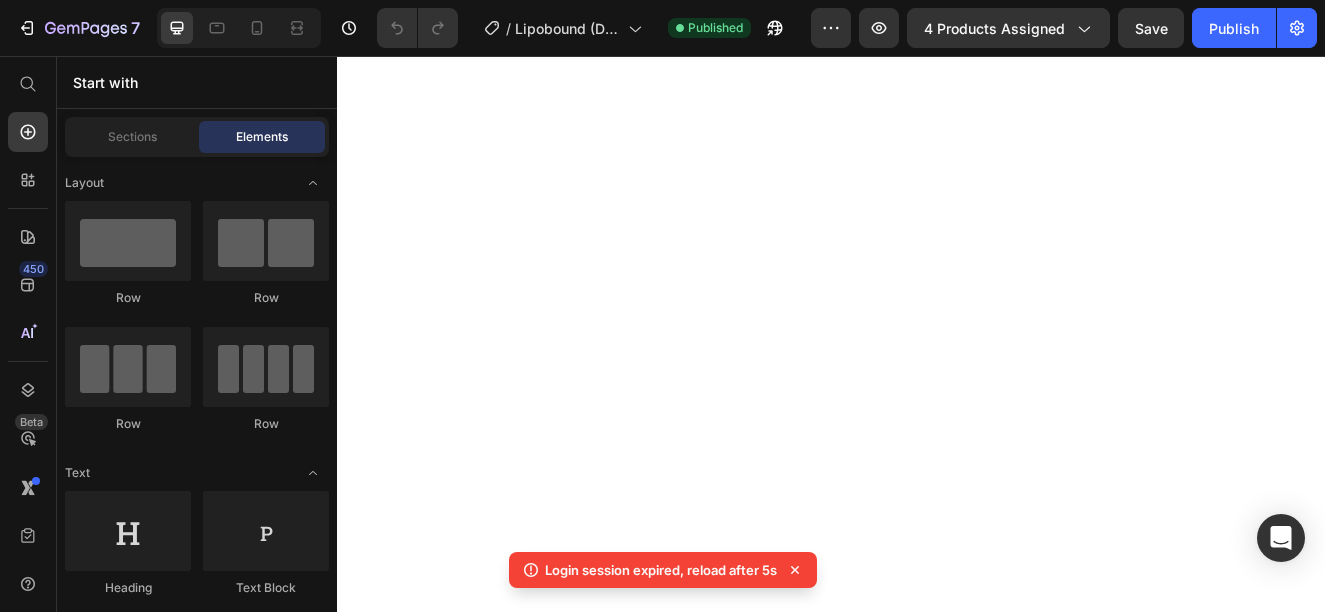 scroll, scrollTop: 0, scrollLeft: 0, axis: both 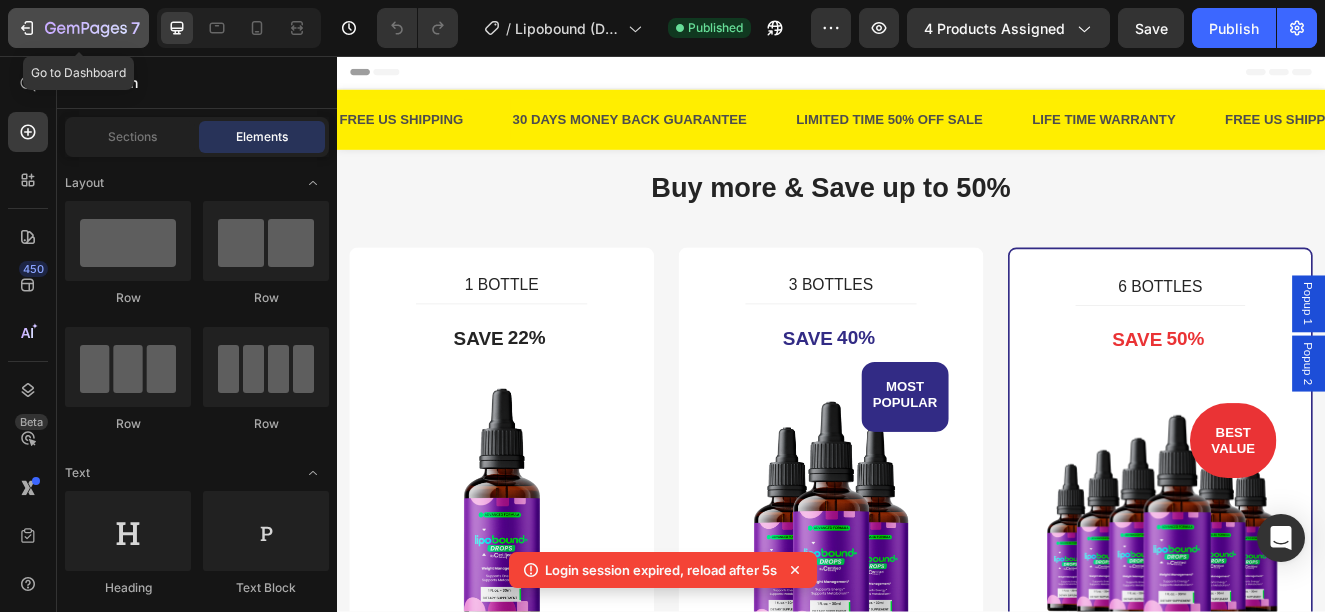 click 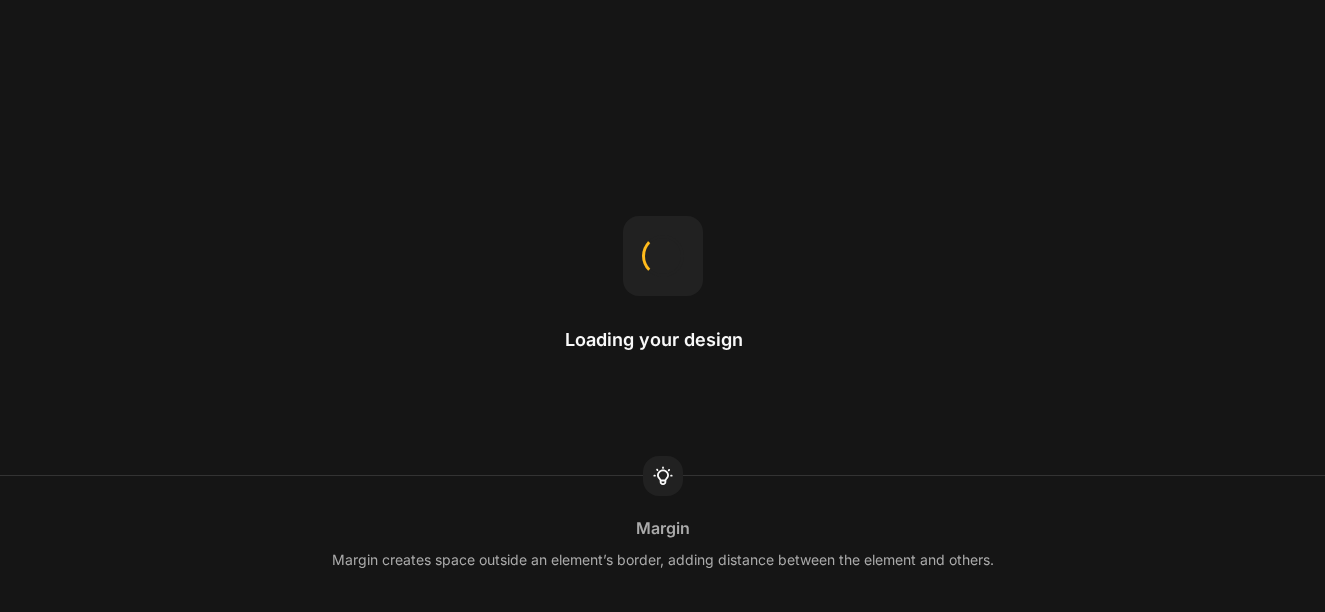 scroll, scrollTop: 0, scrollLeft: 0, axis: both 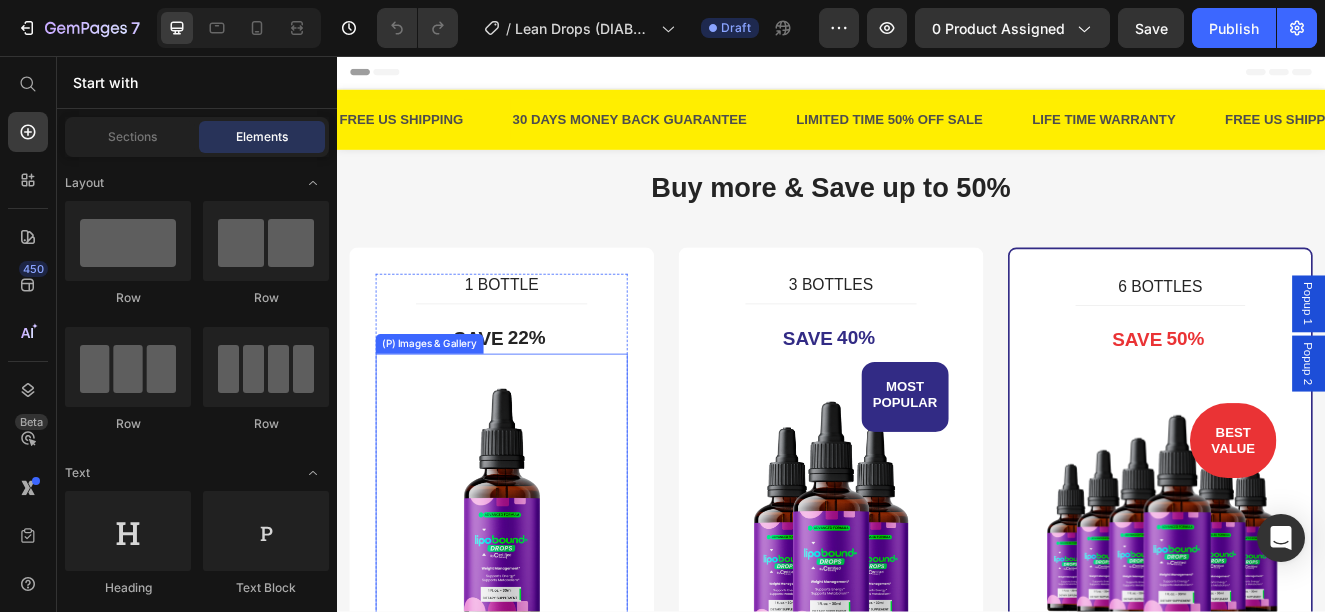 click at bounding box center [537, 603] 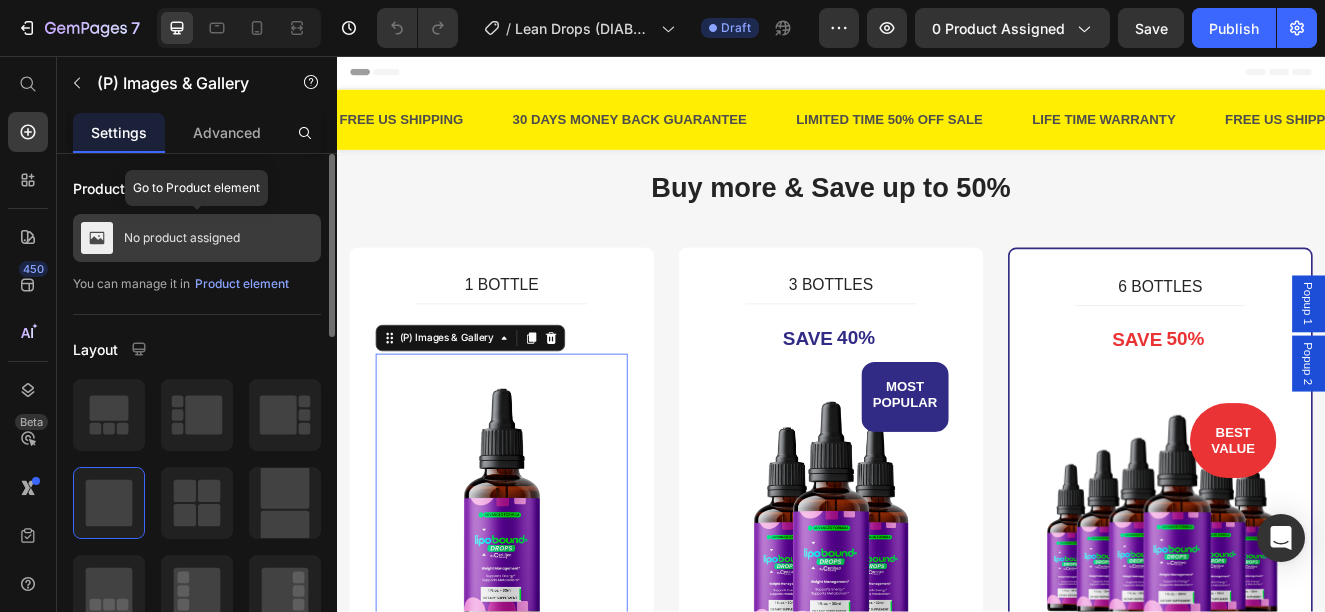 click on "No product assigned" at bounding box center [182, 238] 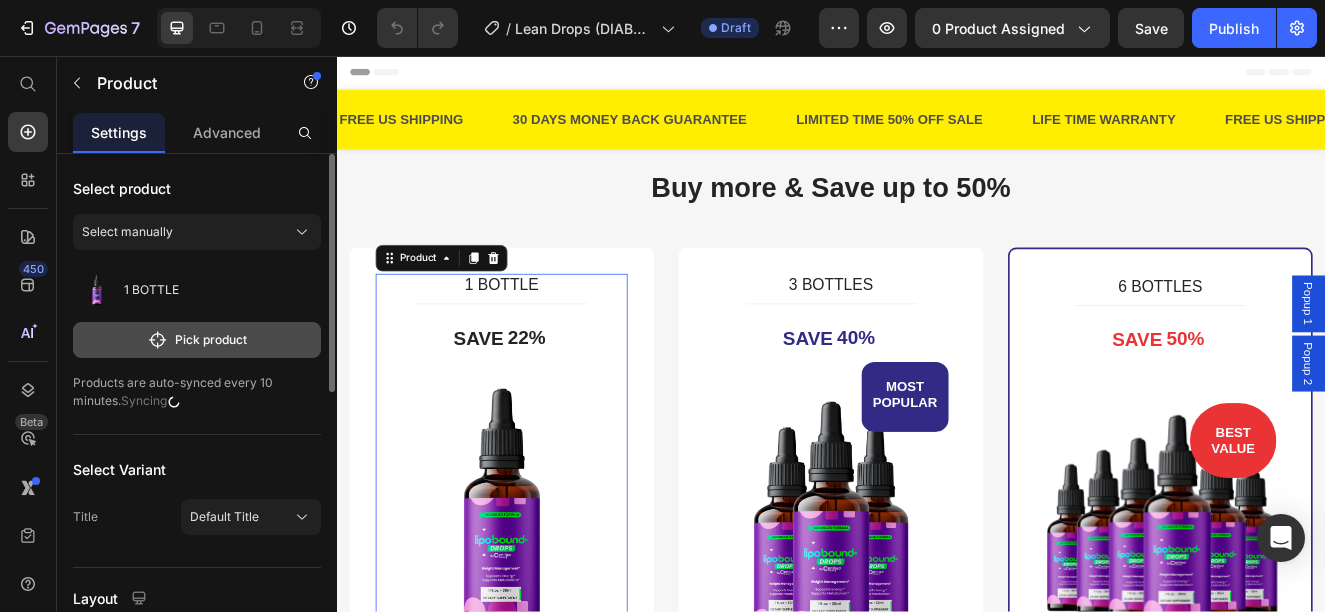 click on "Pick product" 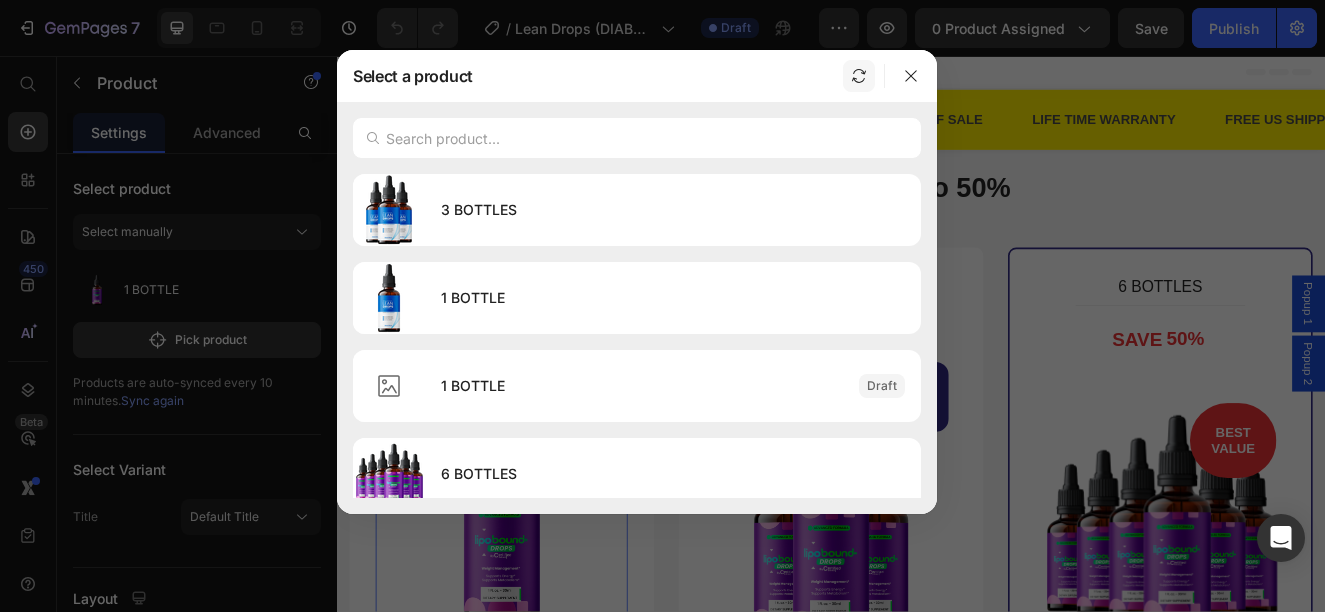 click 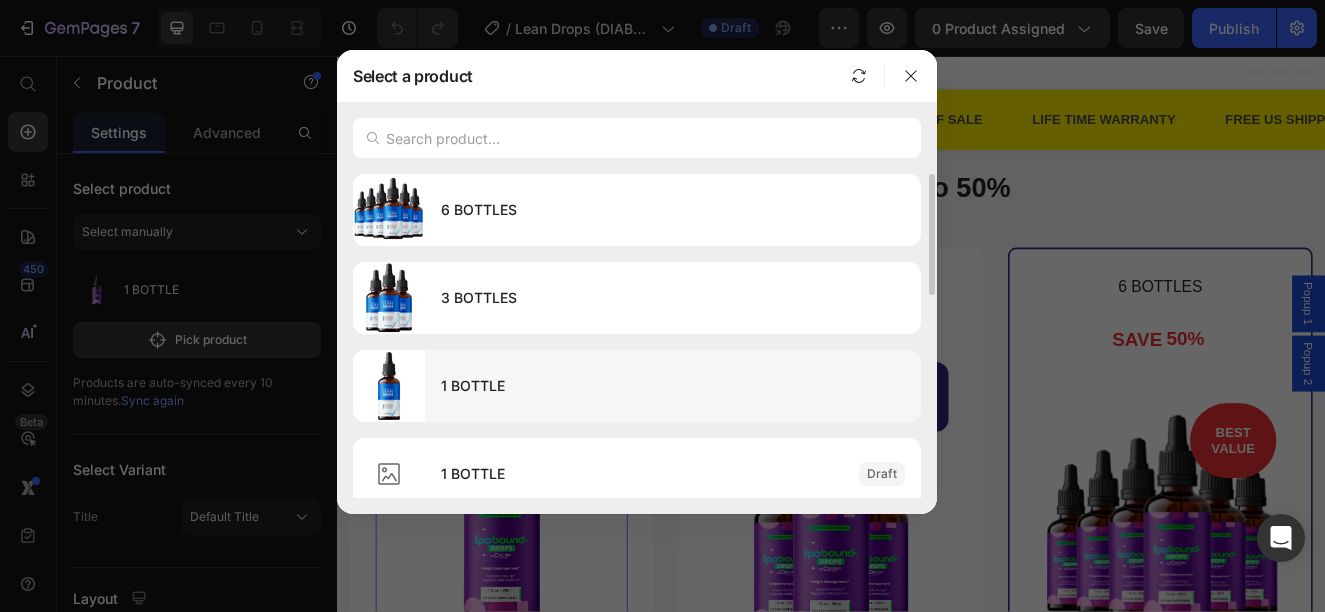 click on "1 BOTTLE" at bounding box center [673, 386] 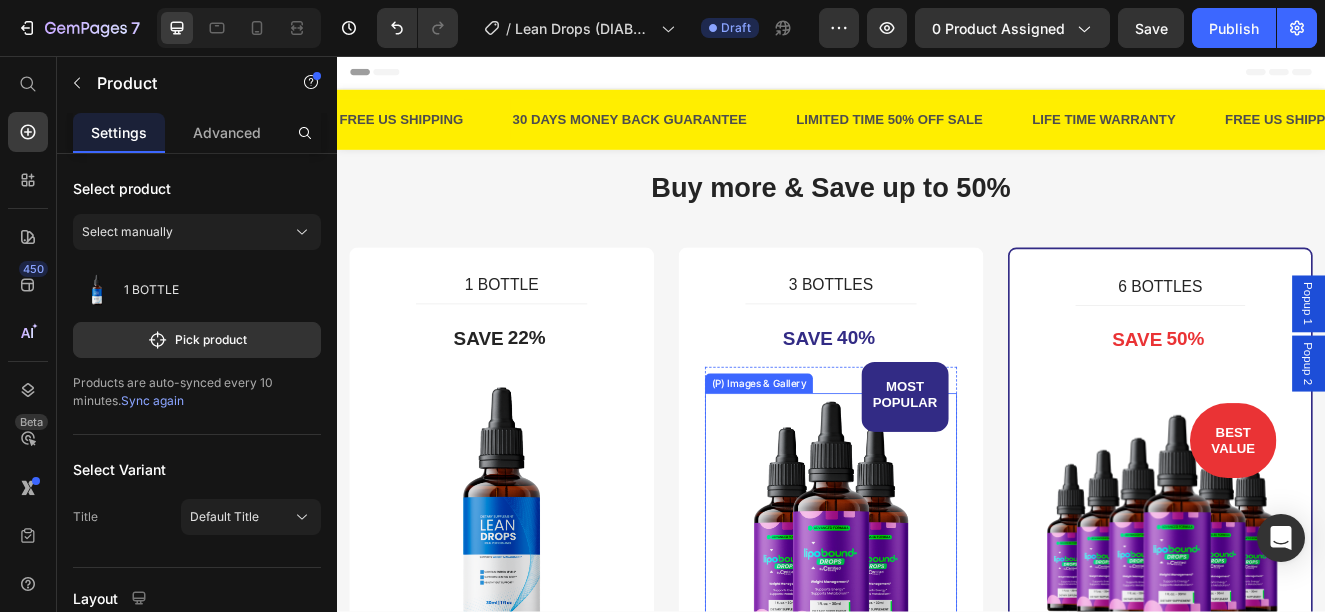 click at bounding box center (937, 619) 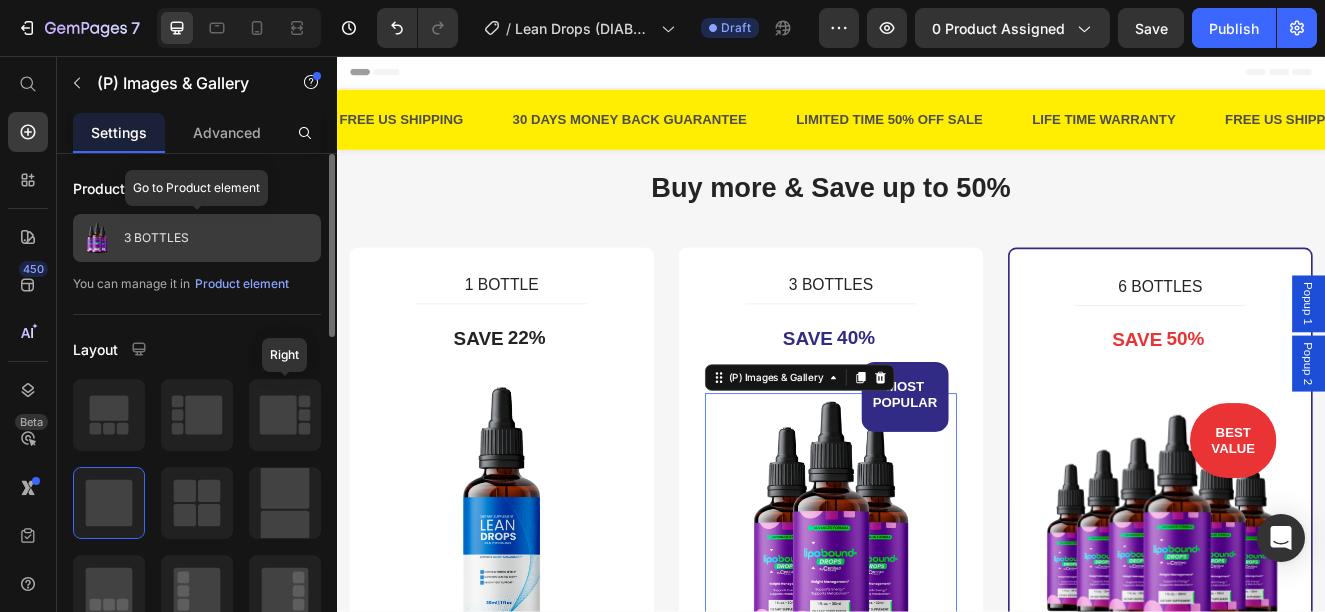 click on "3 BOTTLES" at bounding box center [197, 238] 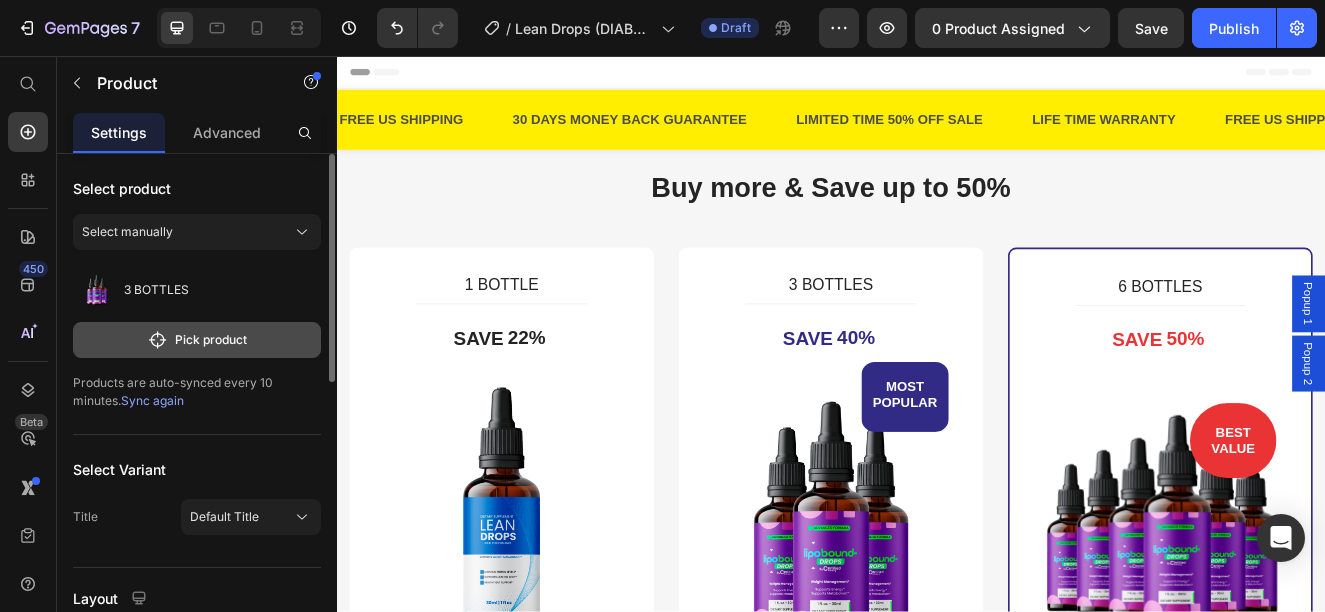 click on "Pick product" at bounding box center (197, 340) 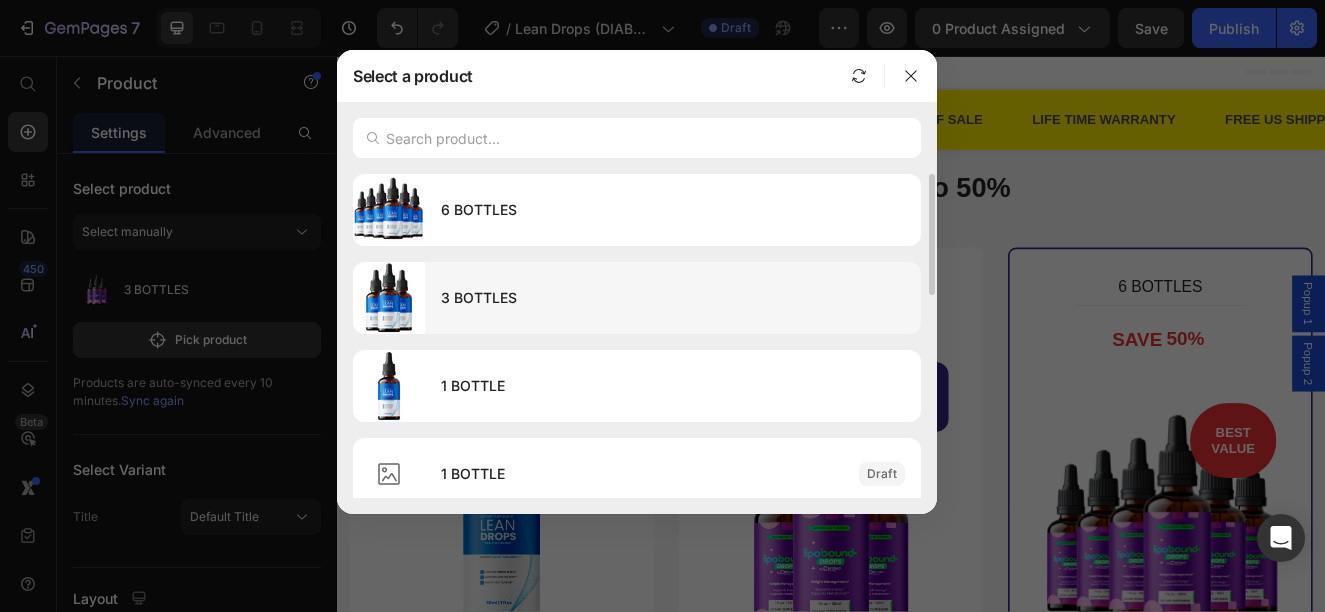 click on "3 BOTTLES" at bounding box center (673, 298) 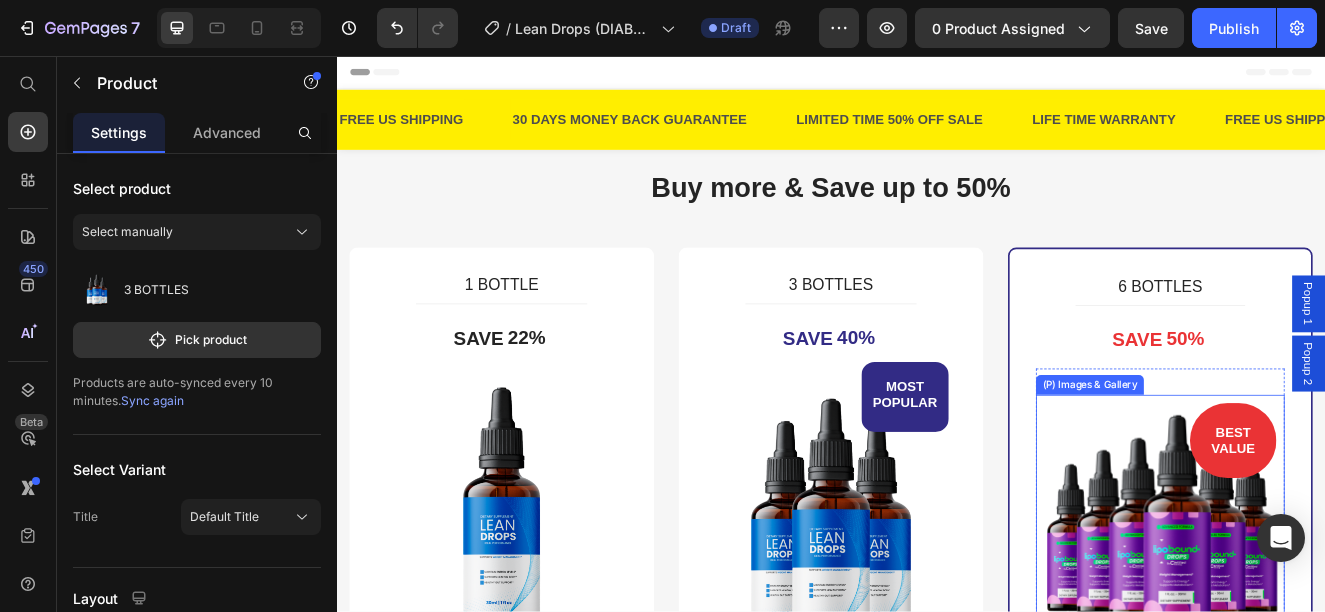 click at bounding box center (1337, 619) 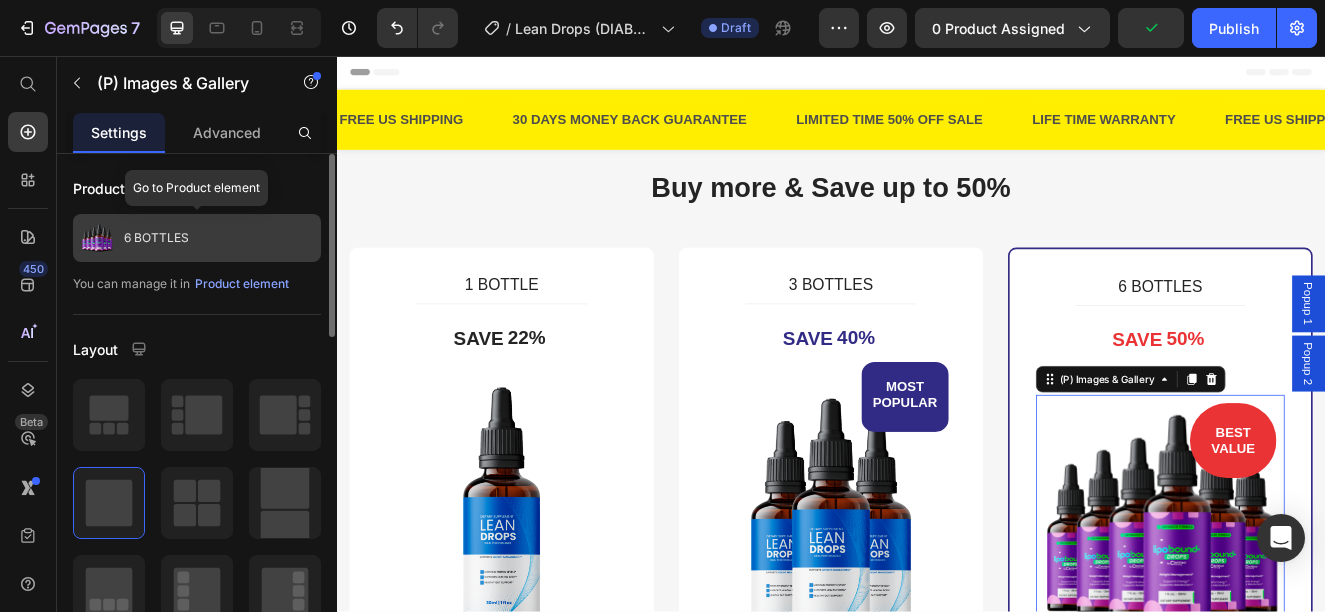 click on "6 BOTTLES" at bounding box center (197, 238) 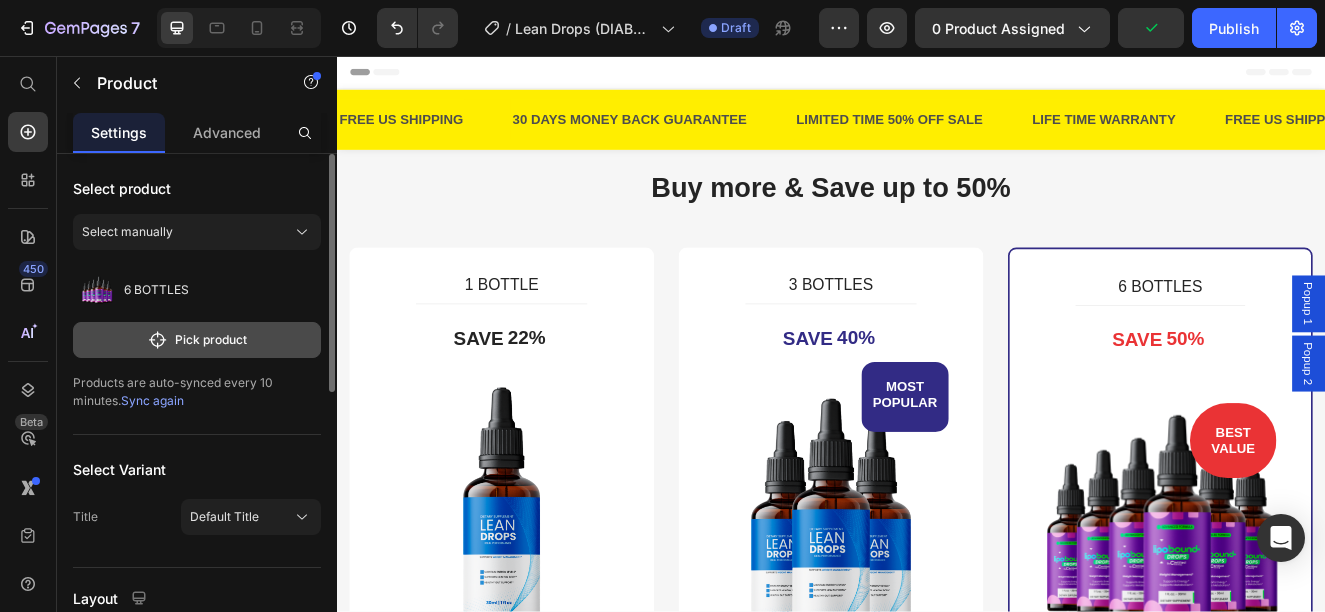 click on "Pick product" at bounding box center (197, 340) 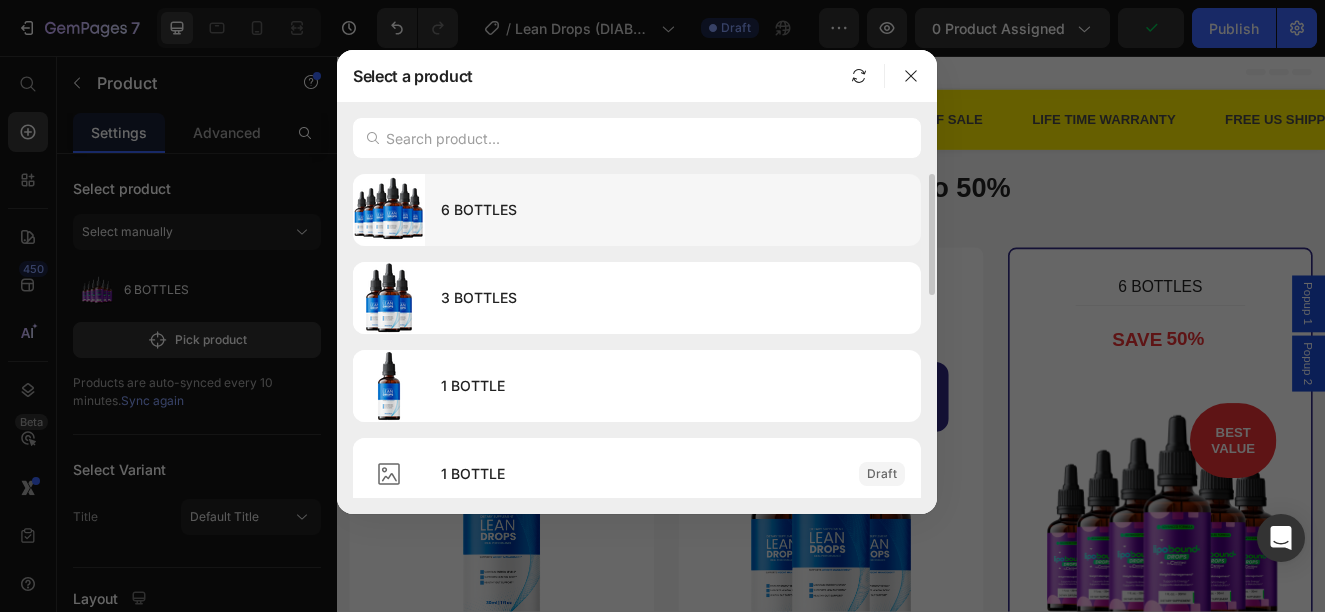 click on "6 BOTTLES" at bounding box center (673, 210) 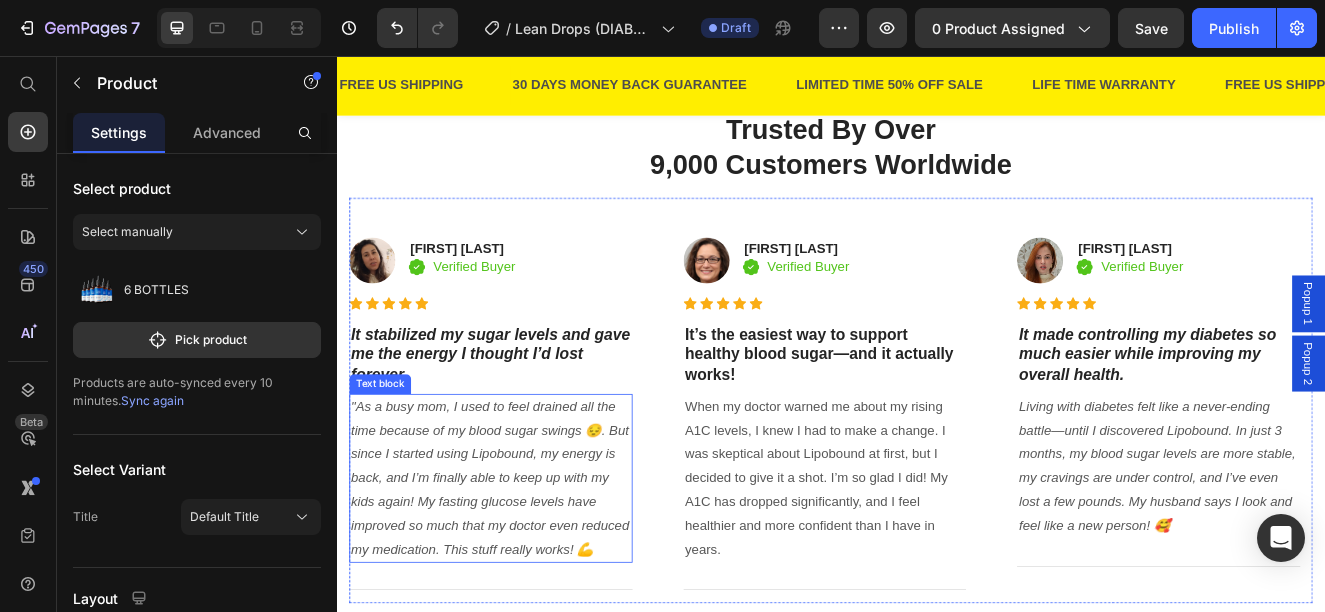 scroll, scrollTop: 1400, scrollLeft: 0, axis: vertical 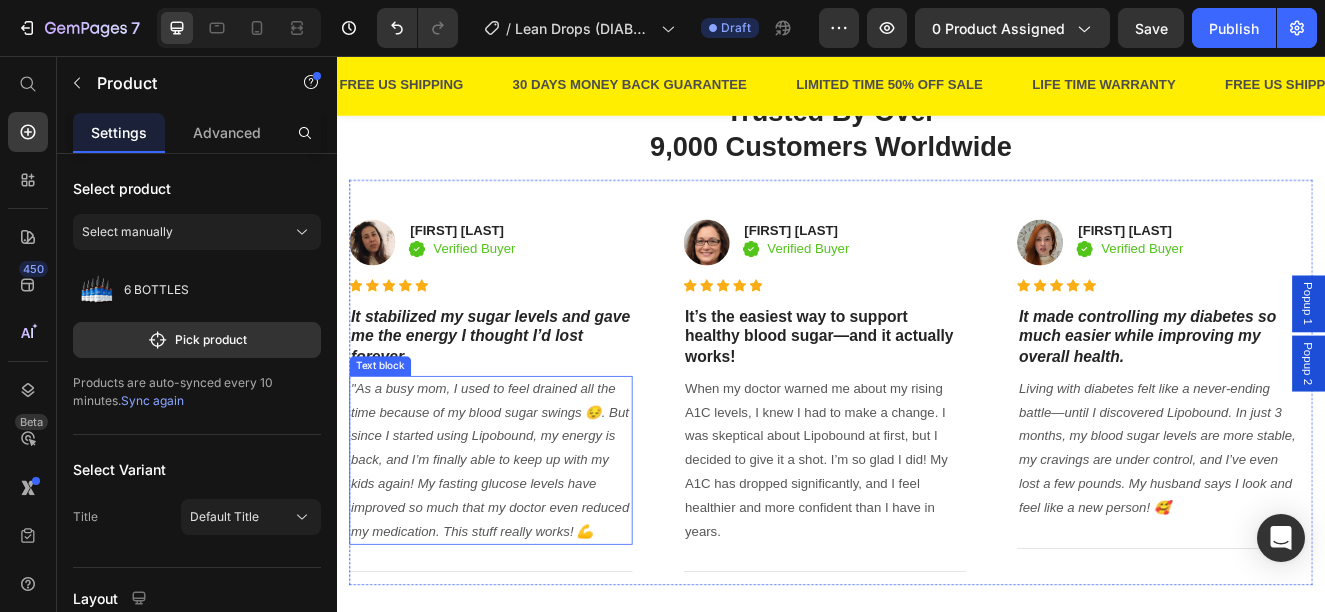 click on ""As a busy mom, I used to feel drained all the time because of my blood sugar swings 😔. But since I started using Lipobound, my energy is back, and I’m finally able to keep up with my kids again! My fasting glucose levels have improved so much that my doctor even reduced my medication. This stuff really works! 💪" at bounding box center [523, 547] 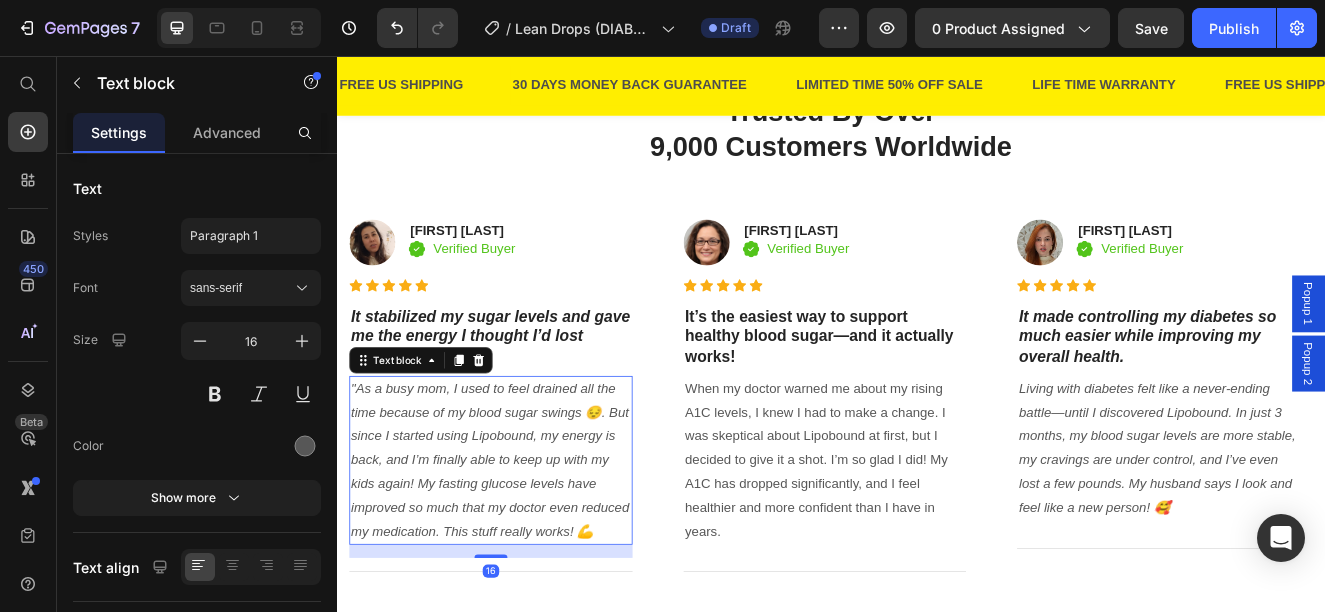 click on ""As a busy mom, I used to feel drained all the time because of my blood sugar swings 😔. But since I started using Lipobound, my energy is back, and I’m finally able to keep up with my kids again! My fasting glucose levels have improved so much that my doctor even reduced my medication. This stuff really works! 💪" at bounding box center [523, 547] 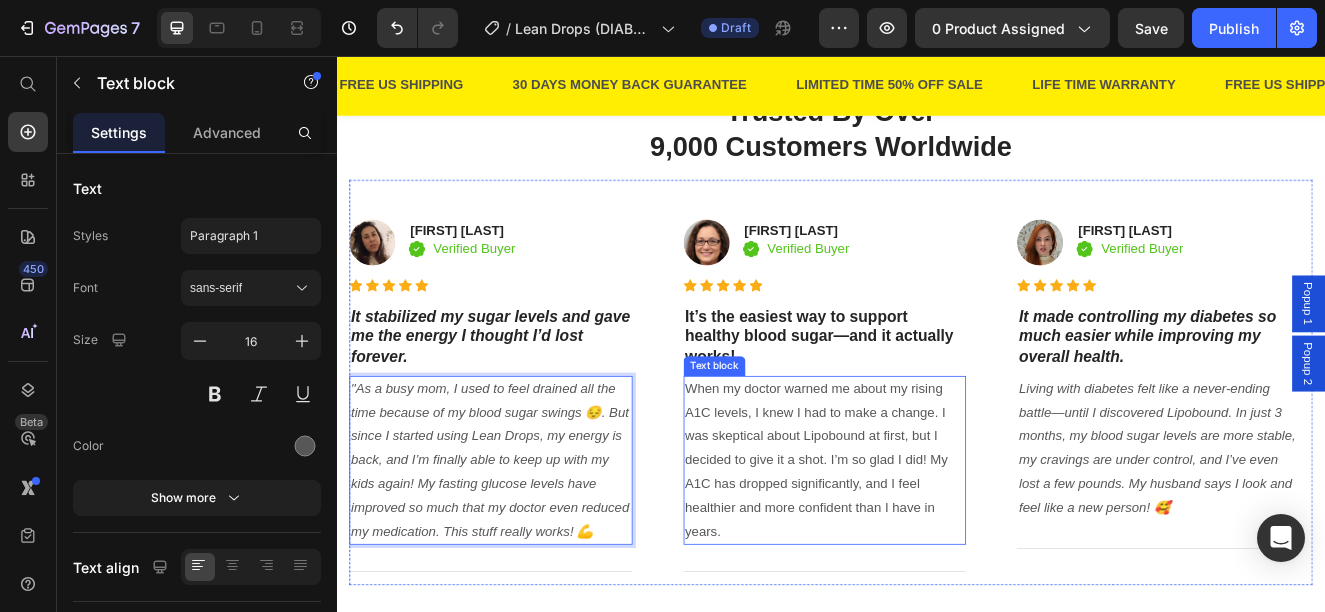 click on "When my doctor warned me about my rising A1C levels, I knew I had to make a change. I was skeptical about Lipobound at first, but I decided to give it a shot. I’m so glad I did! My A1C has dropped significantly, and I feel healthier and more confident than I have in years." at bounding box center [930, 548] 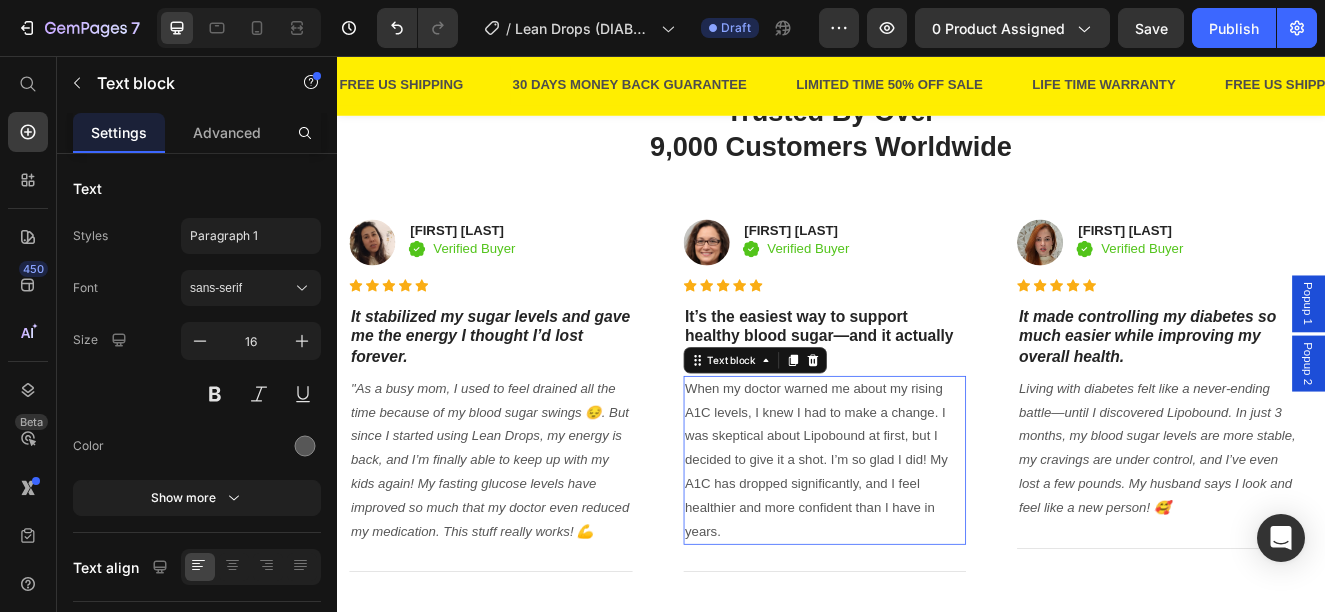 click on "When my doctor warned me about my rising A1C levels, I knew I had to make a change. I was skeptical about Lipobound at first, but I decided to give it a shot. I’m so glad I did! My A1C has dropped significantly, and I feel healthier and more confident than I have in years." at bounding box center [930, 548] 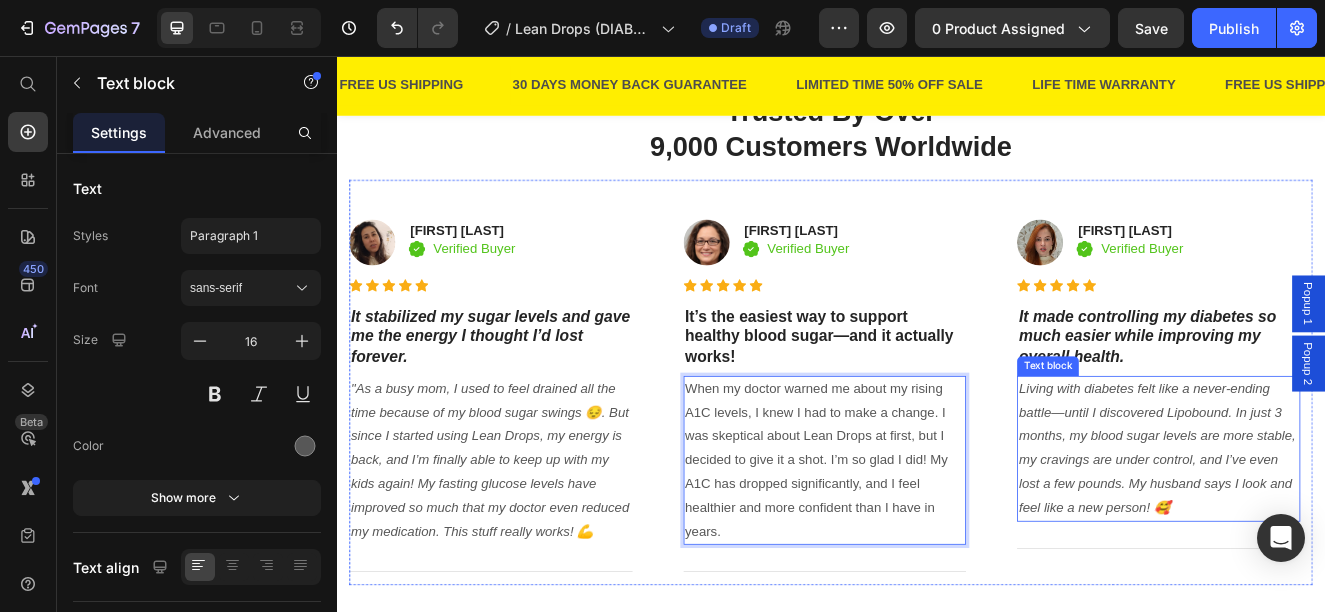 click on "Living with diabetes felt like a never-ending battle—until I discovered Lipobound. In just 3 months, my blood sugar levels are more stable, my cravings are under control, and I’ve even lost a few pounds. My husband says I look and feel like a new person! 🥰" at bounding box center (1333, 532) 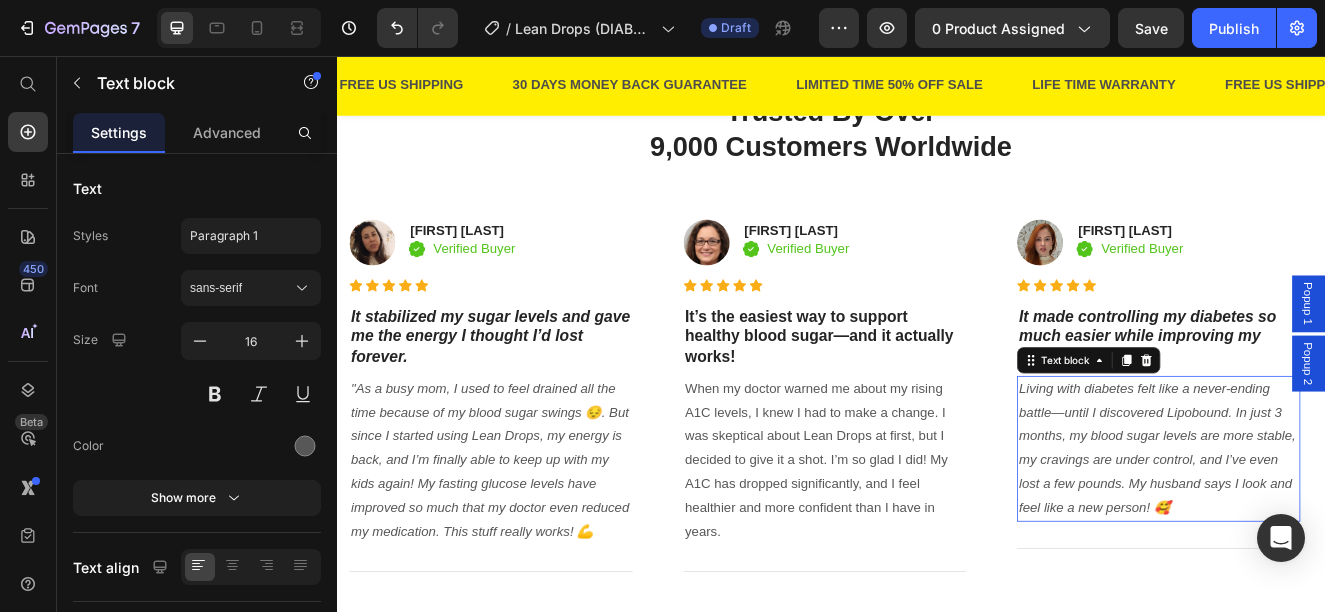 click on "Living with diabetes felt like a never-ending battle—until I discovered Lipobound. In just 3 months, my blood sugar levels are more stable, my cravings are under control, and I’ve even lost a few pounds. My husband says I look and feel like a new person! 🥰" at bounding box center (1333, 532) 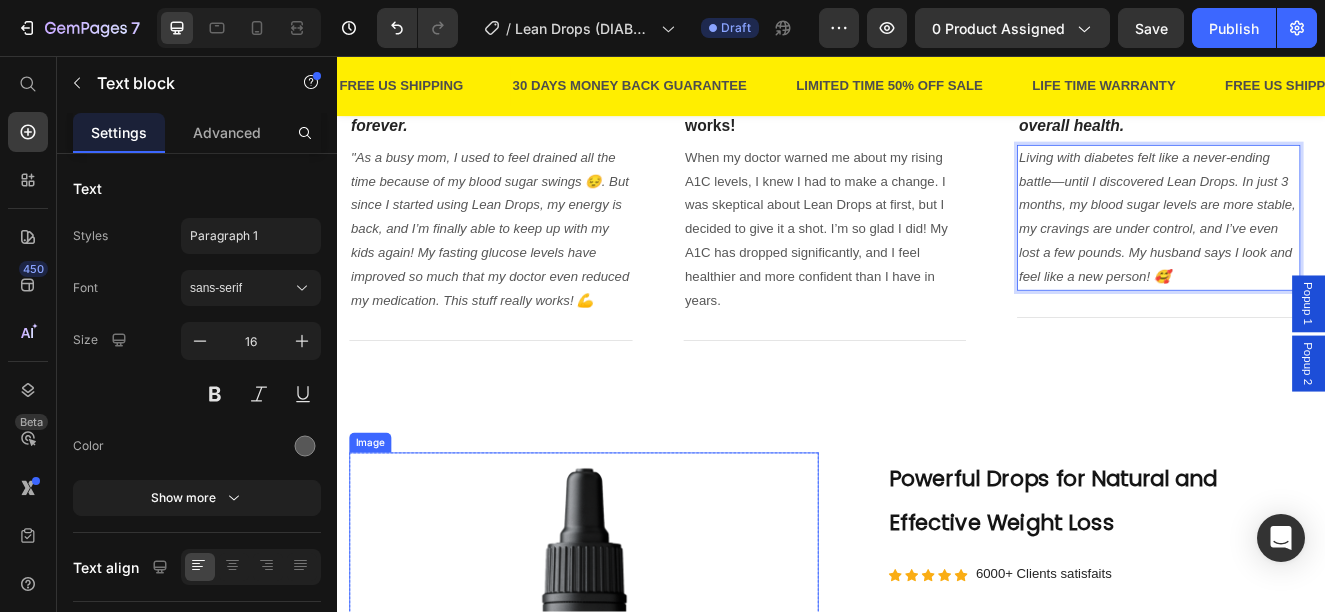 scroll, scrollTop: 2000, scrollLeft: 0, axis: vertical 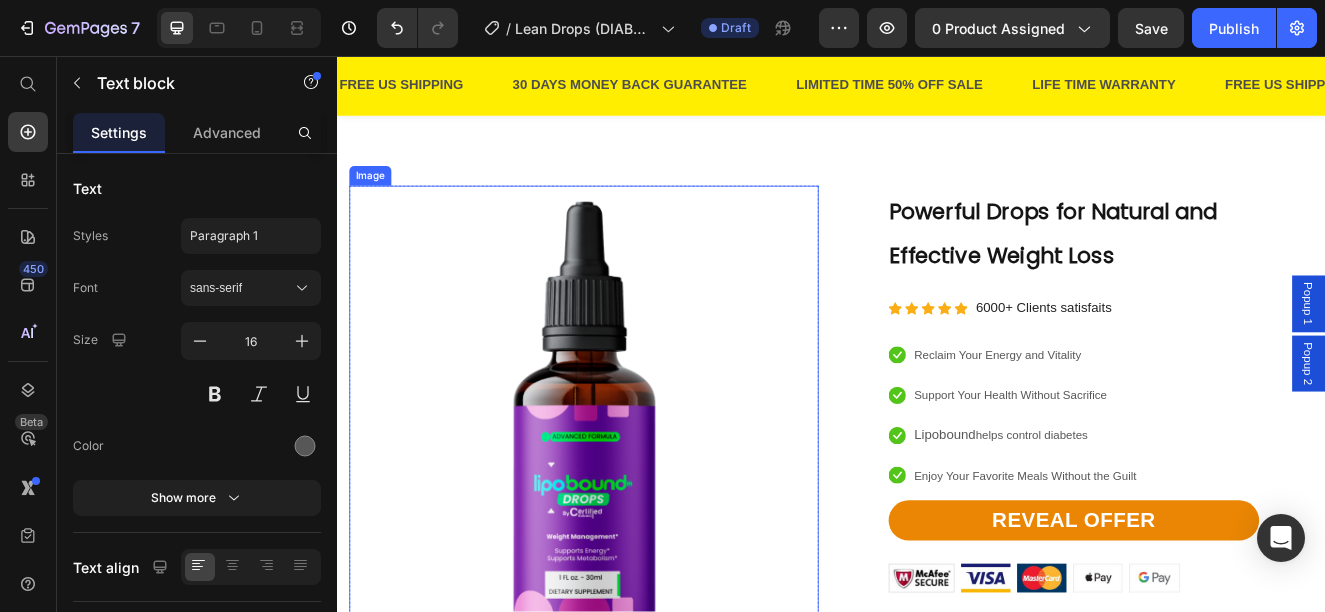 click at bounding box center (637, 499) 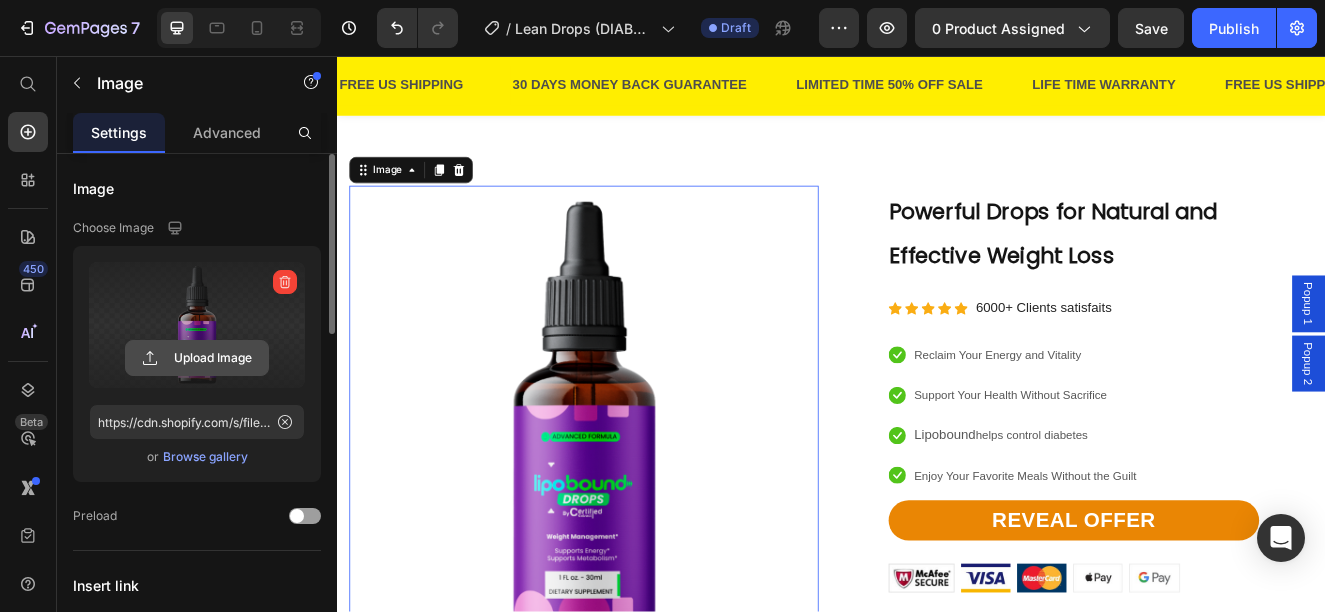 click 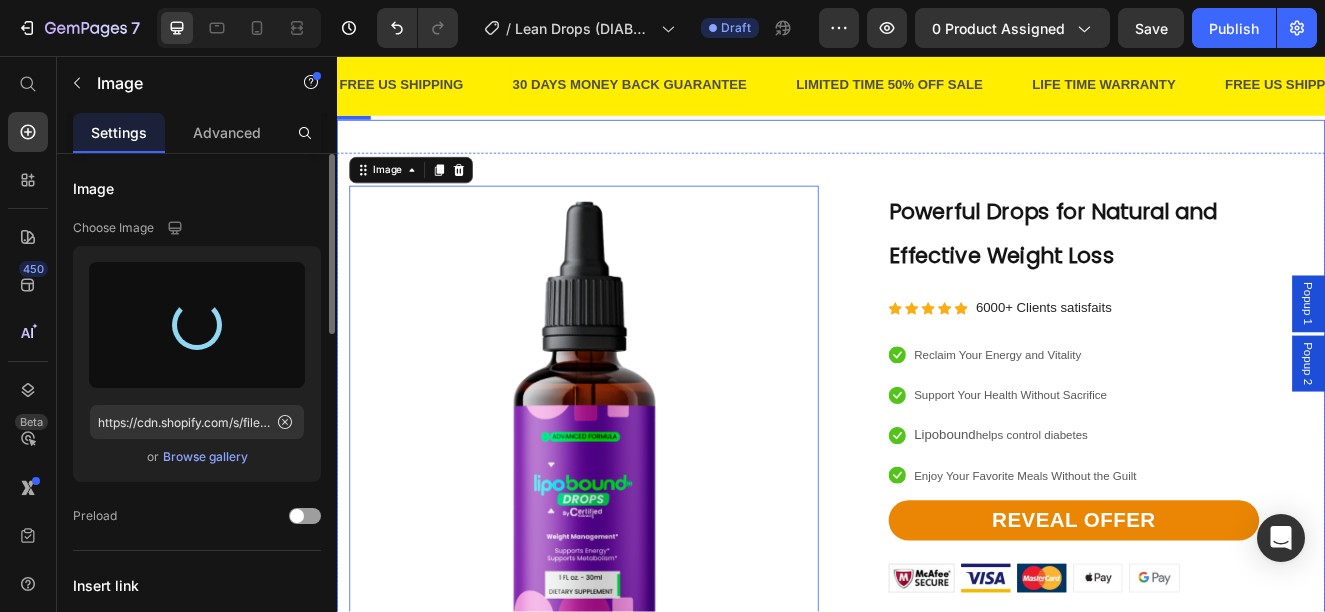 type on "https://cdn.shopify.com/s/files/1/0876/1085/1575/files/gempages_560787834538034266-cbaa8002-03ff-44f0-9b04-b4e72016ab07.png" 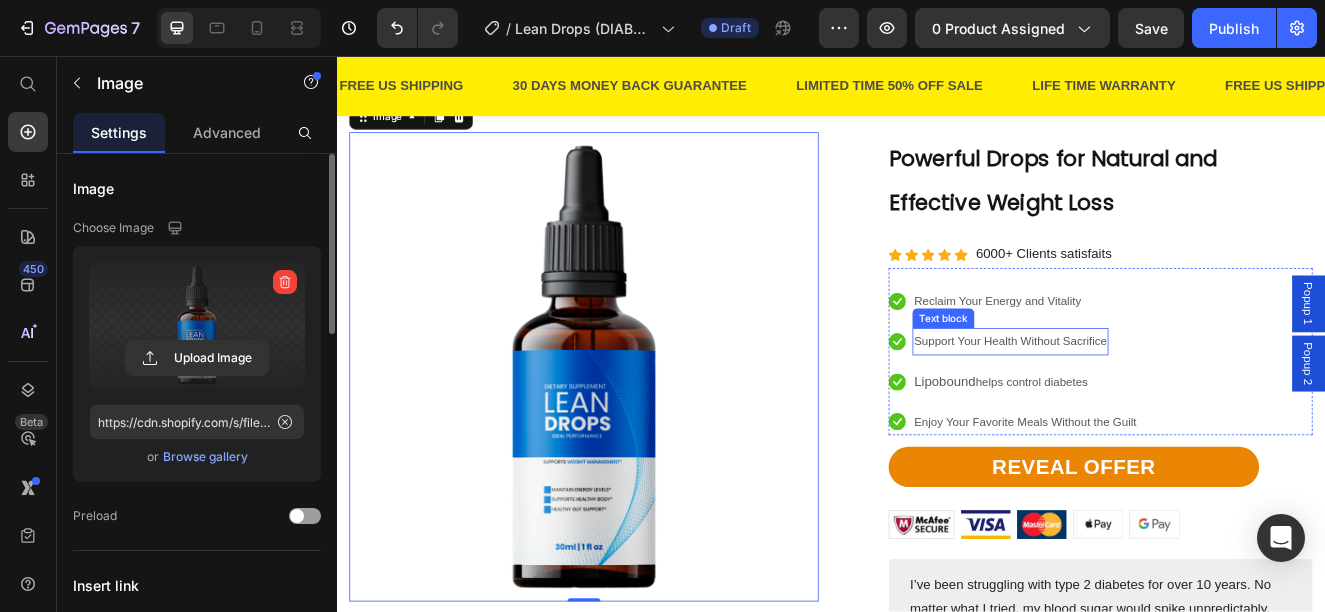 scroll, scrollTop: 2100, scrollLeft: 0, axis: vertical 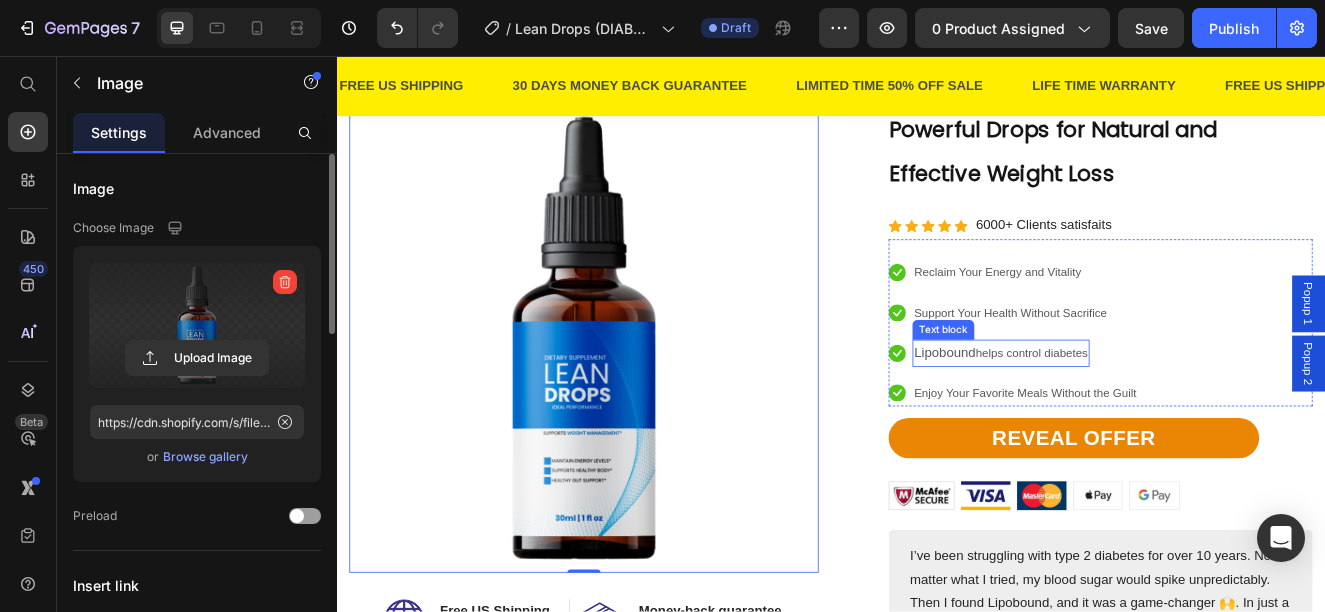 click on "Lipobound  helps control diabetes" at bounding box center (1143, 417) 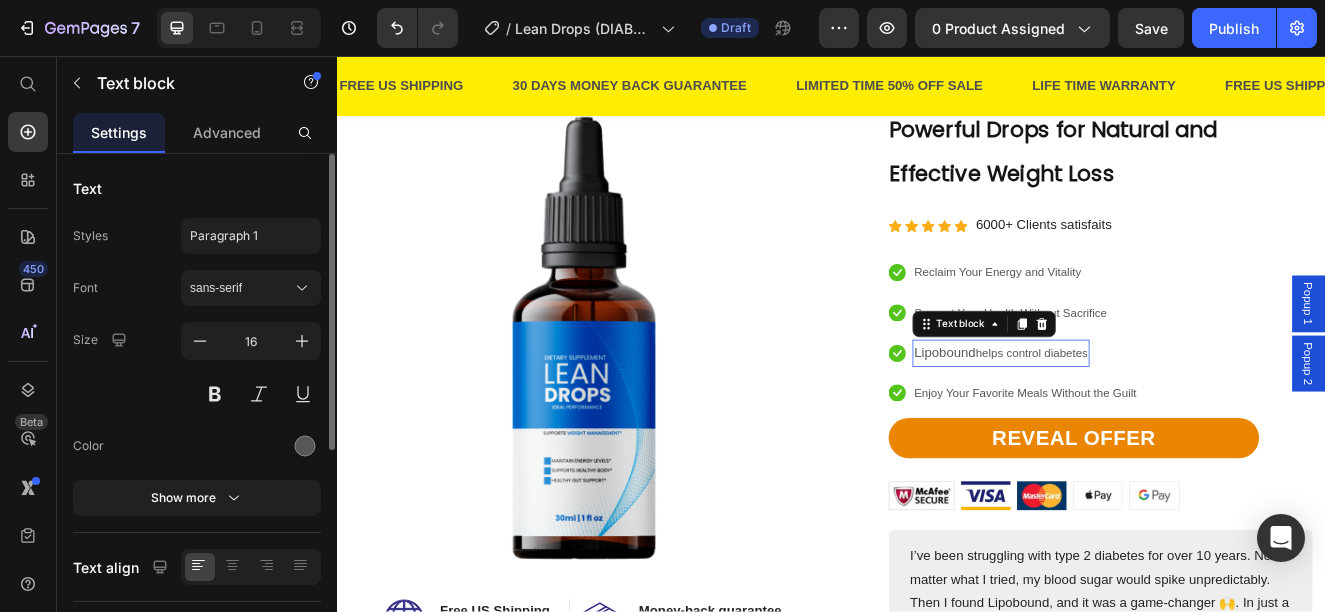 click on "Lipobound  helps control diabetes" at bounding box center (1143, 417) 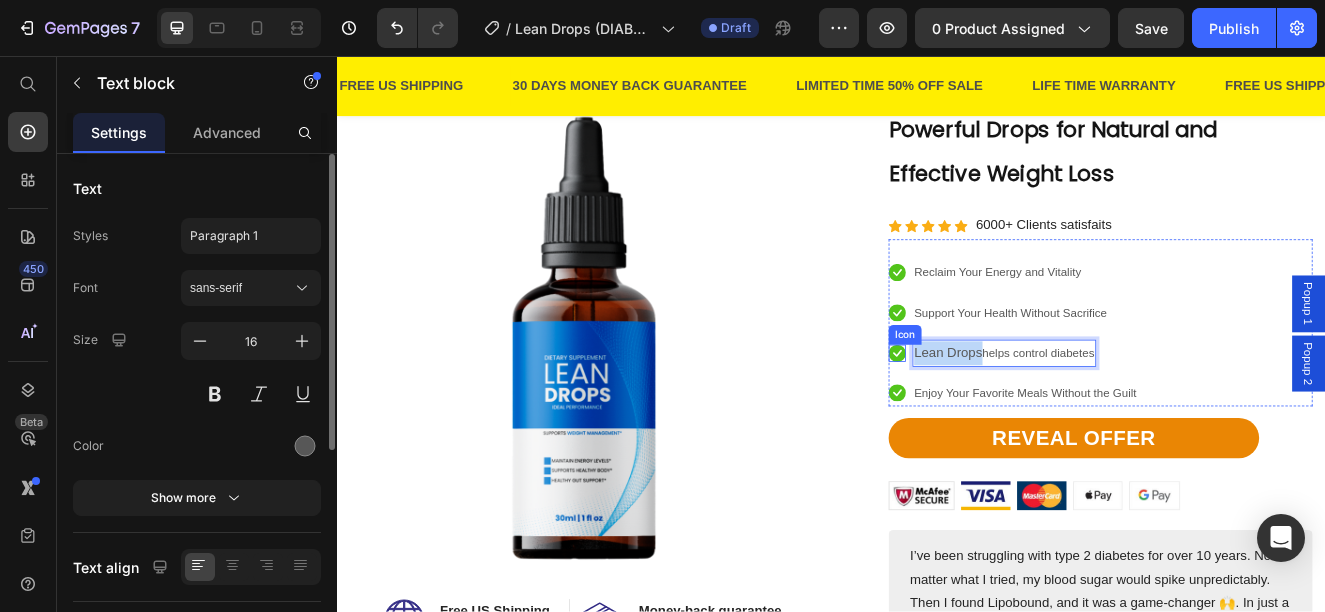 drag, startPoint x: 1111, startPoint y: 415, endPoint x: 1019, endPoint y: 416, distance: 92.00543 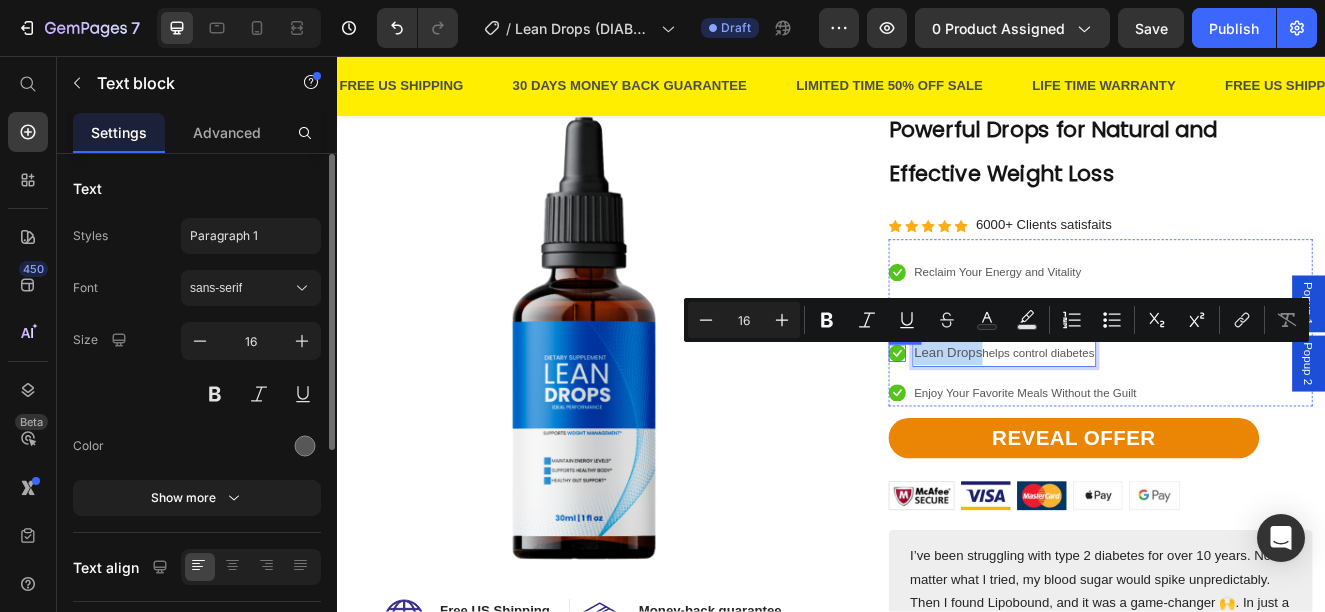 copy on "Lean Drops" 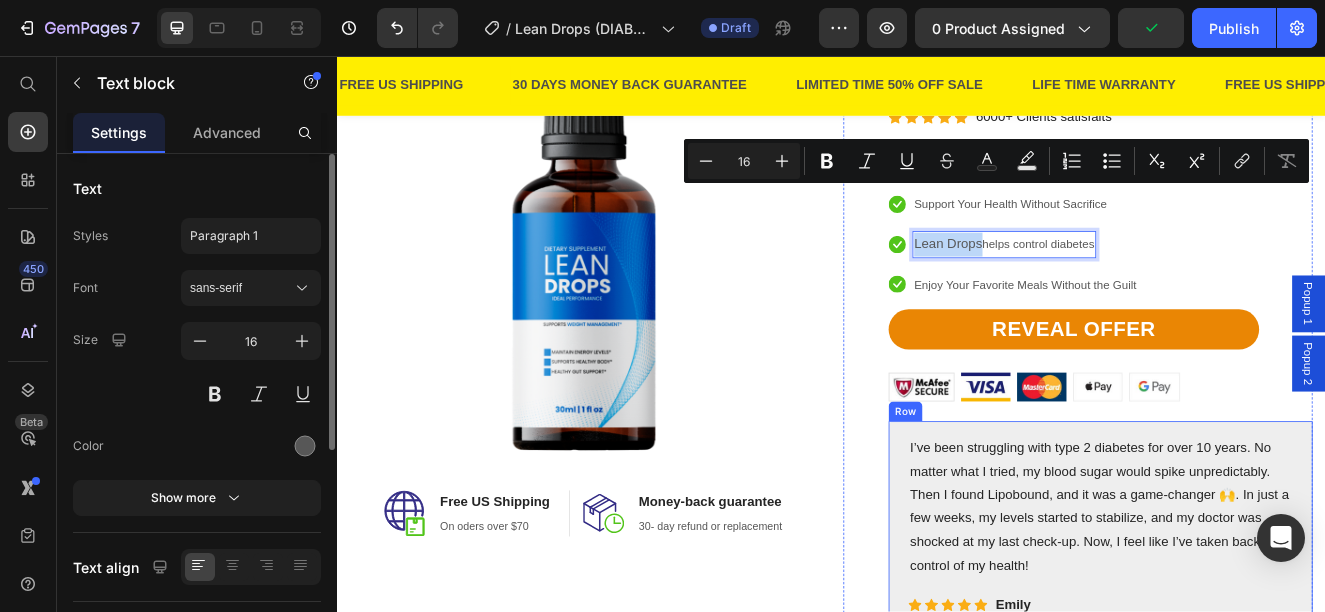 scroll, scrollTop: 2300, scrollLeft: 0, axis: vertical 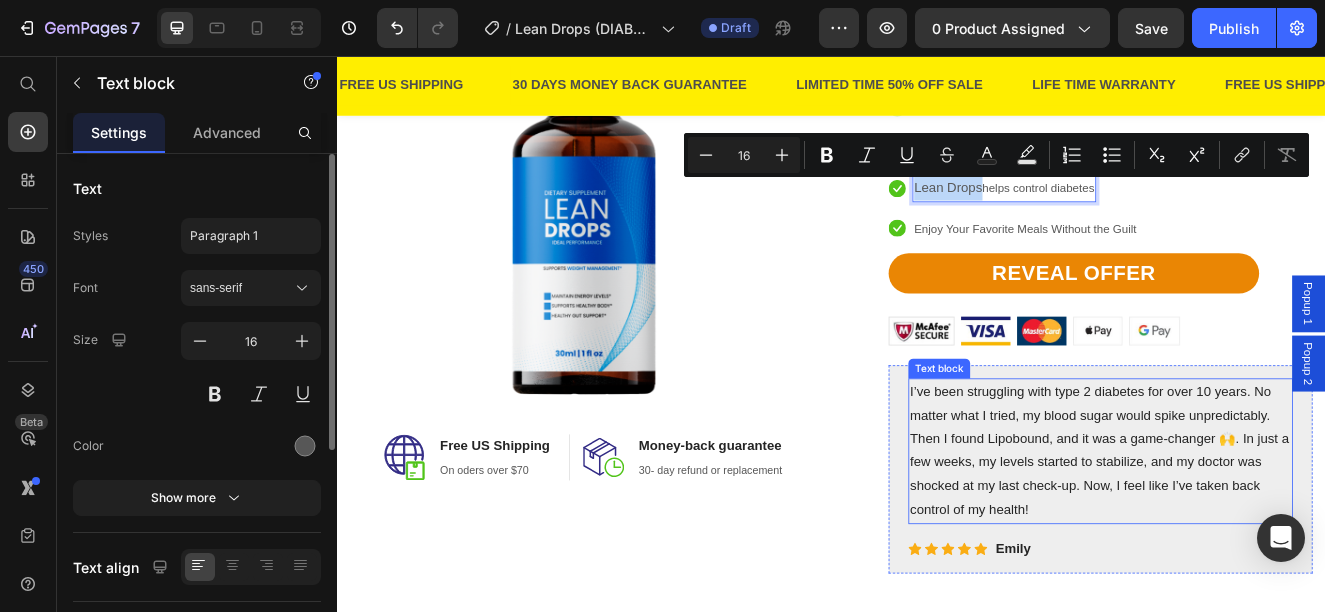 click on "I’ve been struggling with type 2 diabetes for over 10 years. No matter what I tried, my blood sugar would spike unpredictably. Then I found Lipobound, and it was a game-changer 🙌. In just a few weeks, my levels started to stabilize, and my doctor was shocked at my last check-up. Now, I feel like I’ve taken back control of my health!" at bounding box center [1264, 536] 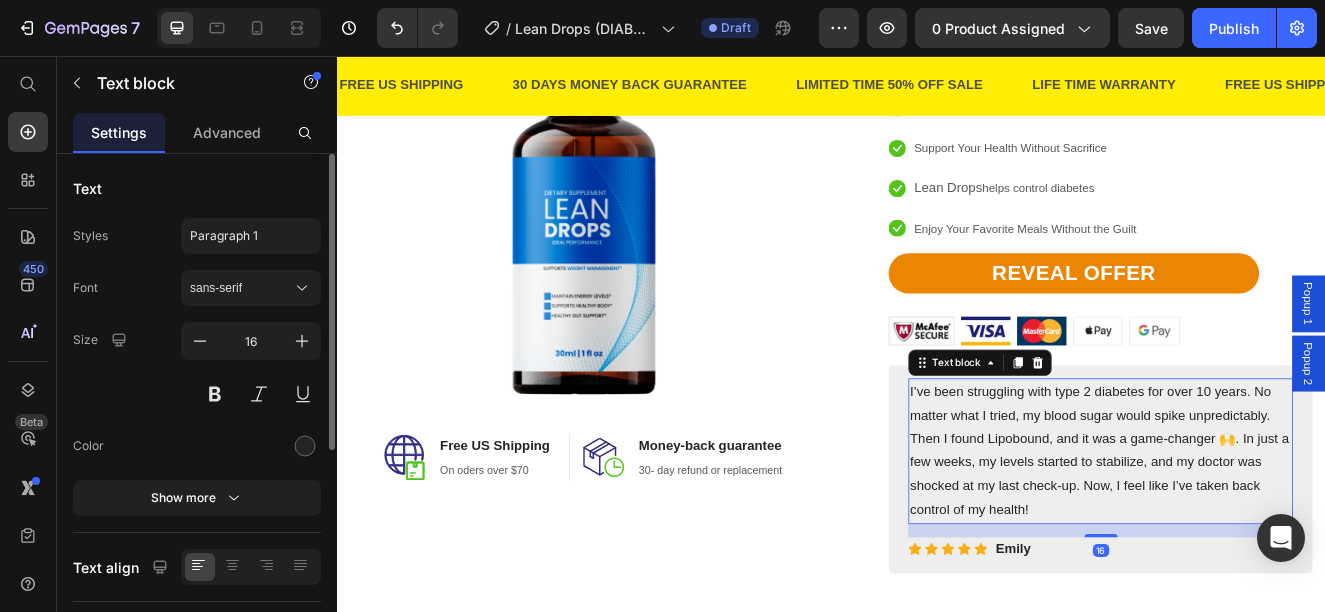 click on "I’ve been struggling with type 2 diabetes for over 10 years. No matter what I tried, my blood sugar would spike unpredictably. Then I found Lipobound, and it was a game-changer 🙌. In just a few weeks, my levels started to stabilize, and my doctor was shocked at my last check-up. Now, I feel like I’ve taken back control of my health!" at bounding box center (1264, 536) 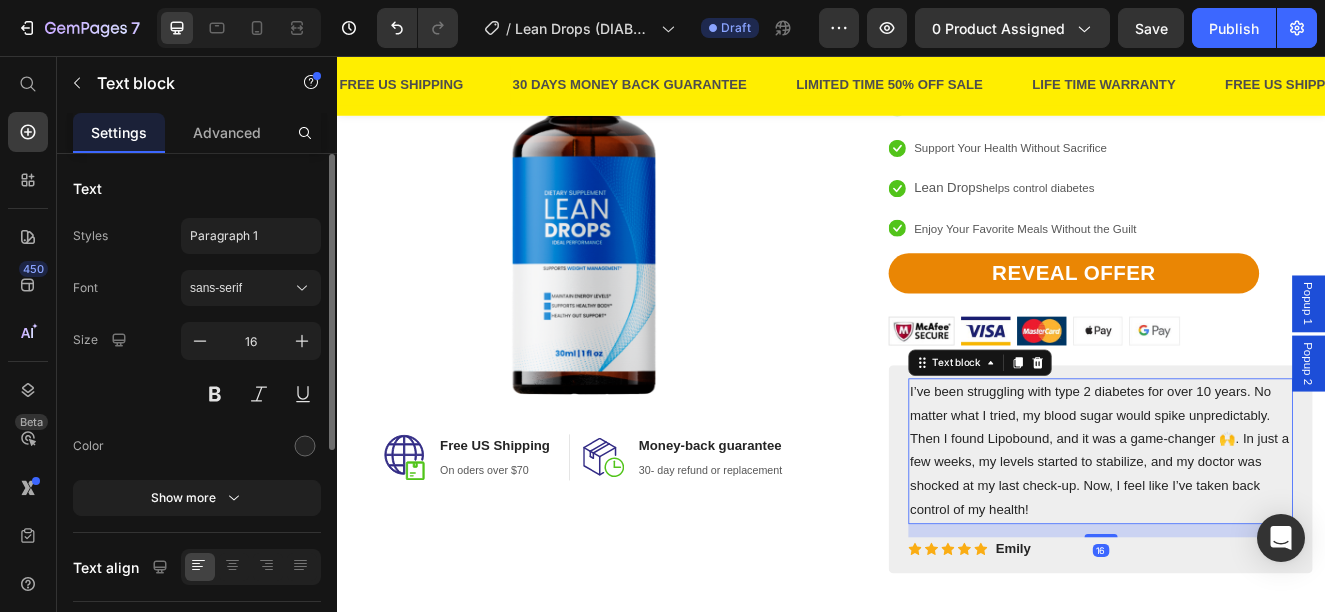 click on "I’ve been struggling with type 2 diabetes for over 10 years. No matter what I tried, my blood sugar would spike unpredictably. Then I found Lipobound, and it was a game-changer 🙌. In just a few weeks, my levels started to stabilize, and my doctor was shocked at my last check-up. Now, I feel like I’ve taken back control of my health!" at bounding box center (1264, 536) 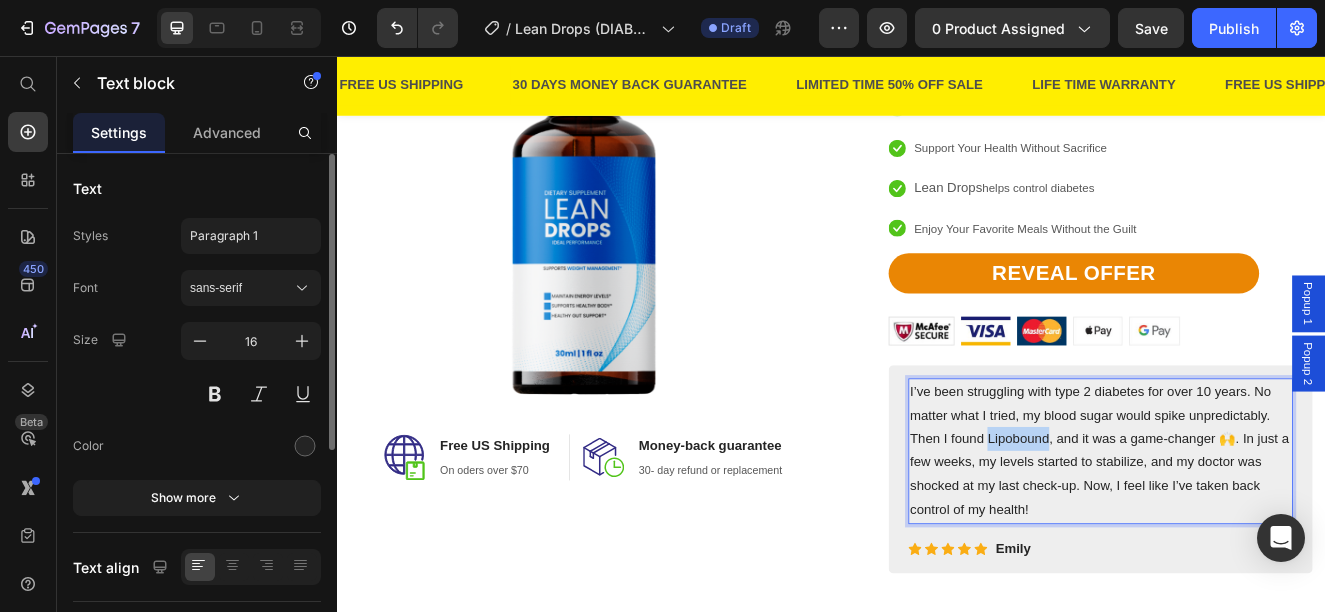 click on "I’ve been struggling with type 2 diabetes for over 10 years. No matter what I tried, my blood sugar would spike unpredictably. Then I found Lipobound, and it was a game-changer 🙌. In just a few weeks, my levels started to stabilize, and my doctor was shocked at my last check-up. Now, I feel like I’ve taken back control of my health!" at bounding box center [1264, 536] 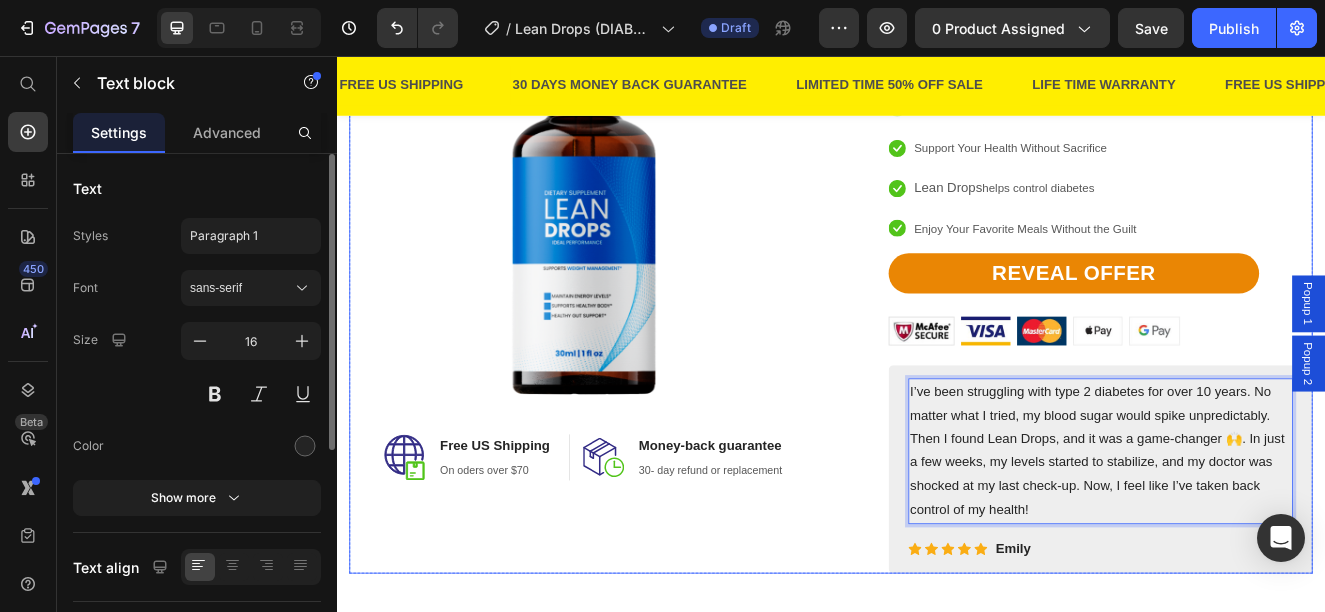 click on "Image Image Free US Shipping Heading On oders over $70 Text block Row Image Money-back guarantee Heading 30- day refund or replacement Text block Row Row Row Powerful Drops for Natural and Effective Weight Loss Heading                Icon                Icon                Icon                Icon                Icon Icon List Hoz 6000+ Clients satisfaits Text block Row
Icon Reclaim Your Energy and Vitality Text block
Icon Support Your Health Without Sacrifice Text block
Icon Lean Drops  helps control diabetes Text block
Icon Enjoy Your Favorite Meals Without the Guilt Text block Icon List REVEAL OFFER Button REVEAL OFFER Button Image Image Image Image Image Row Text block   16                Icon                Icon                Icon                Icon                Icon Icon List Hoz Emily Text block Row Row Row Product" at bounding box center (937, 299) 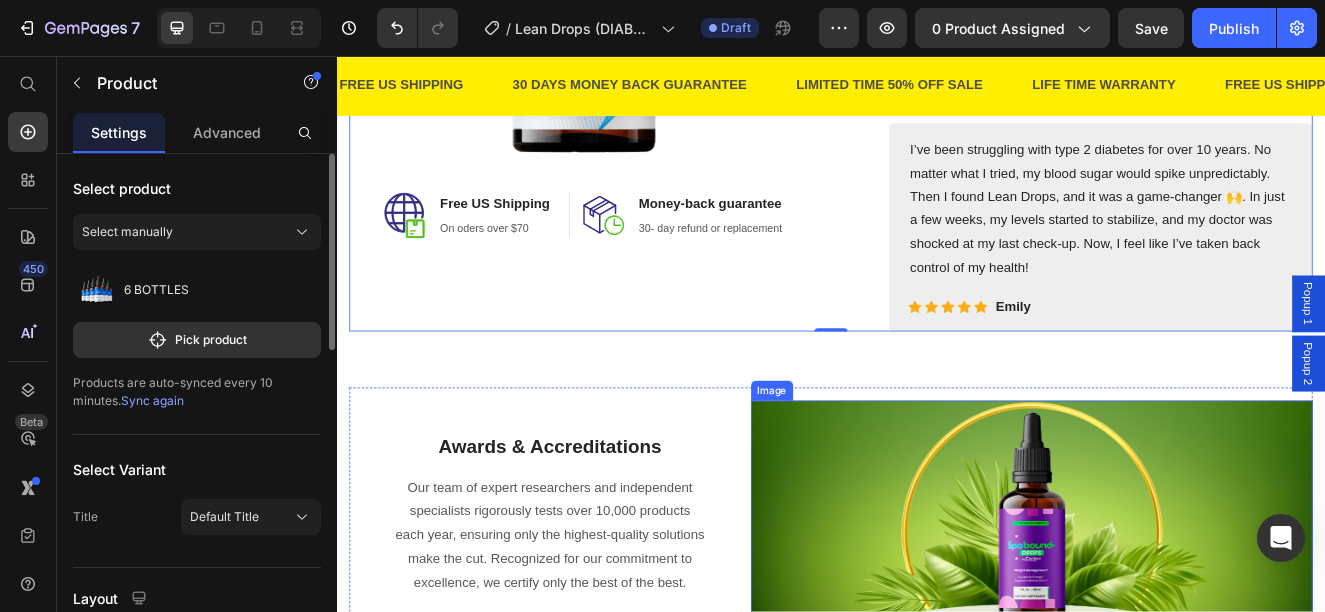 scroll, scrollTop: 2800, scrollLeft: 0, axis: vertical 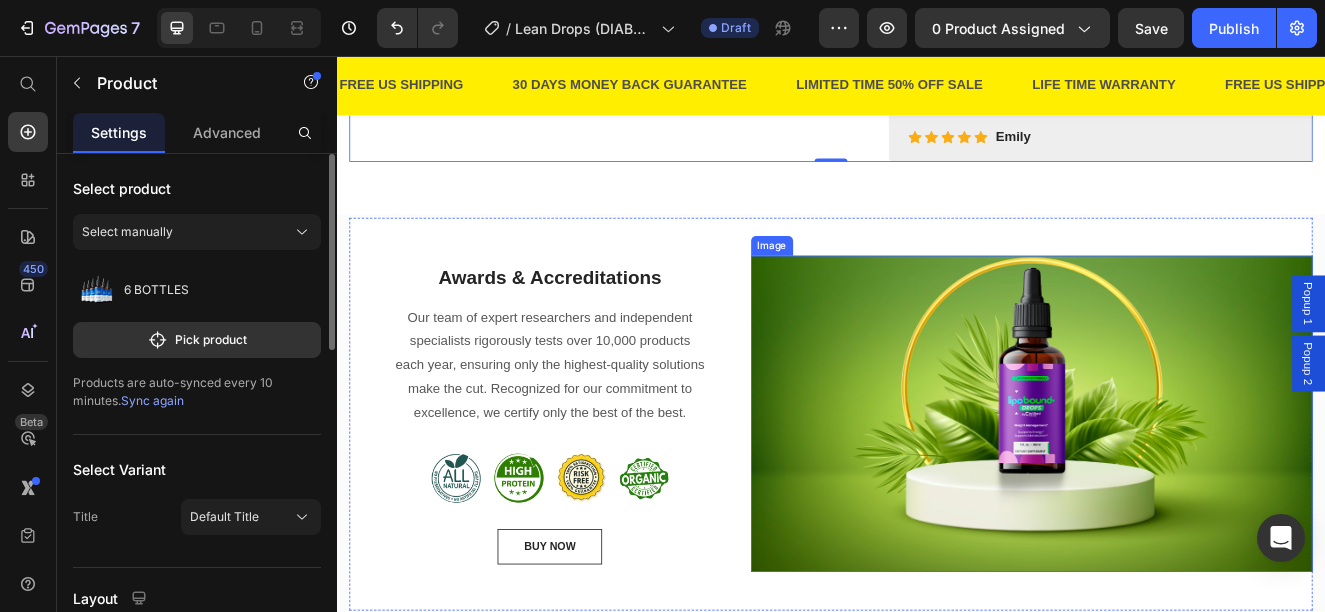 click at bounding box center [1181, 491] 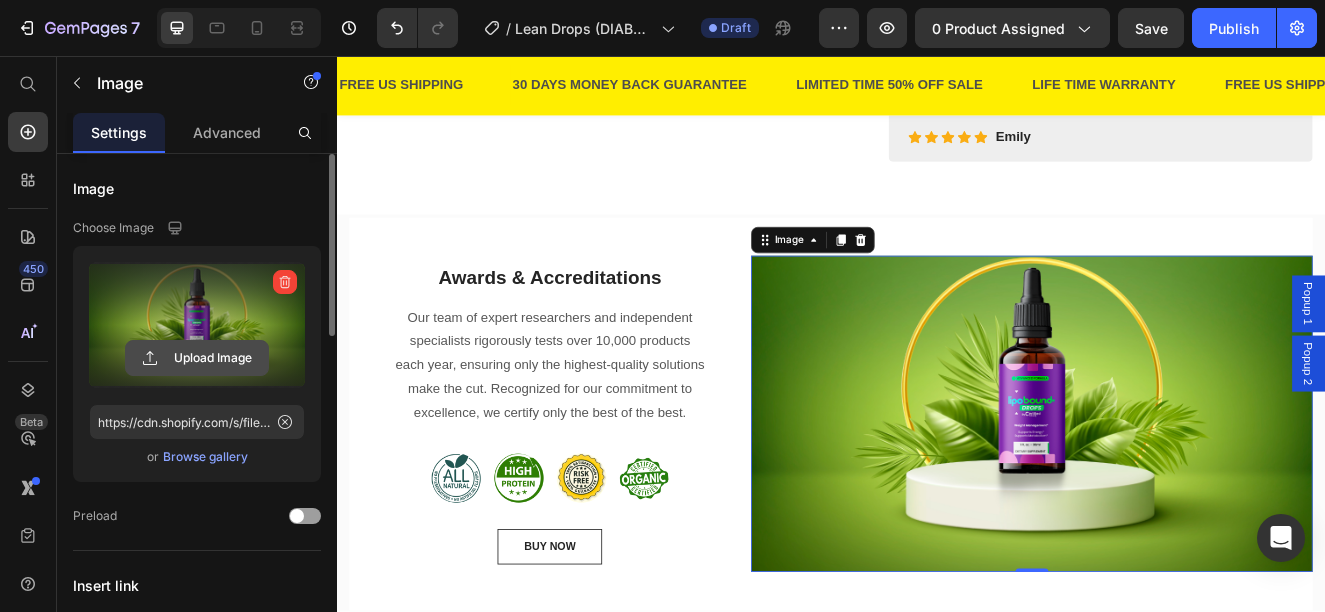 click 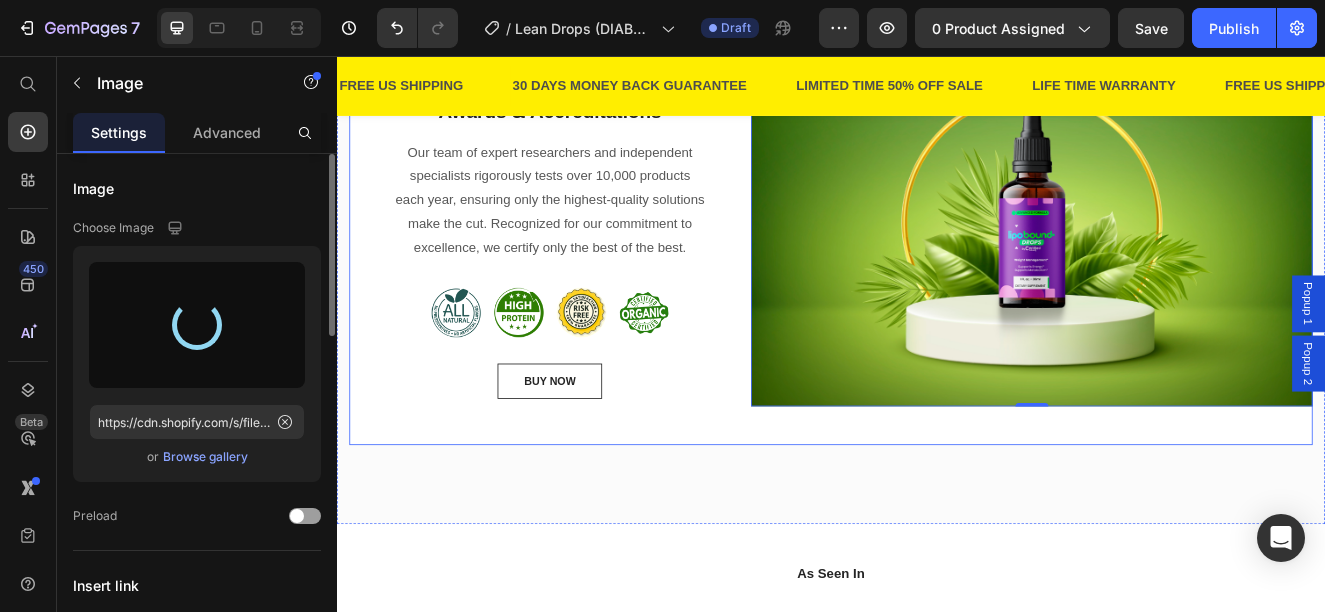 scroll, scrollTop: 3100, scrollLeft: 0, axis: vertical 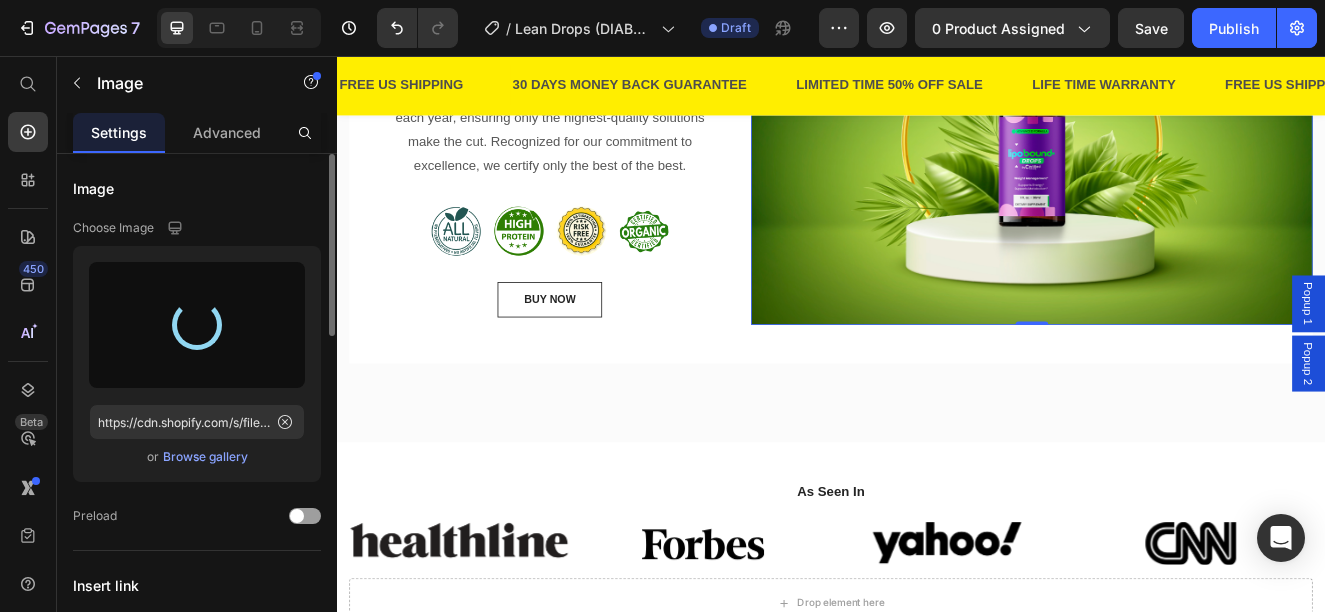 type on "https://cdn.shopify.com/s/files/1/0876/1085/1575/files/gempages_560787834538034266-836c70a9-b64f-4e19-8a83-b0072013c6a1.png" 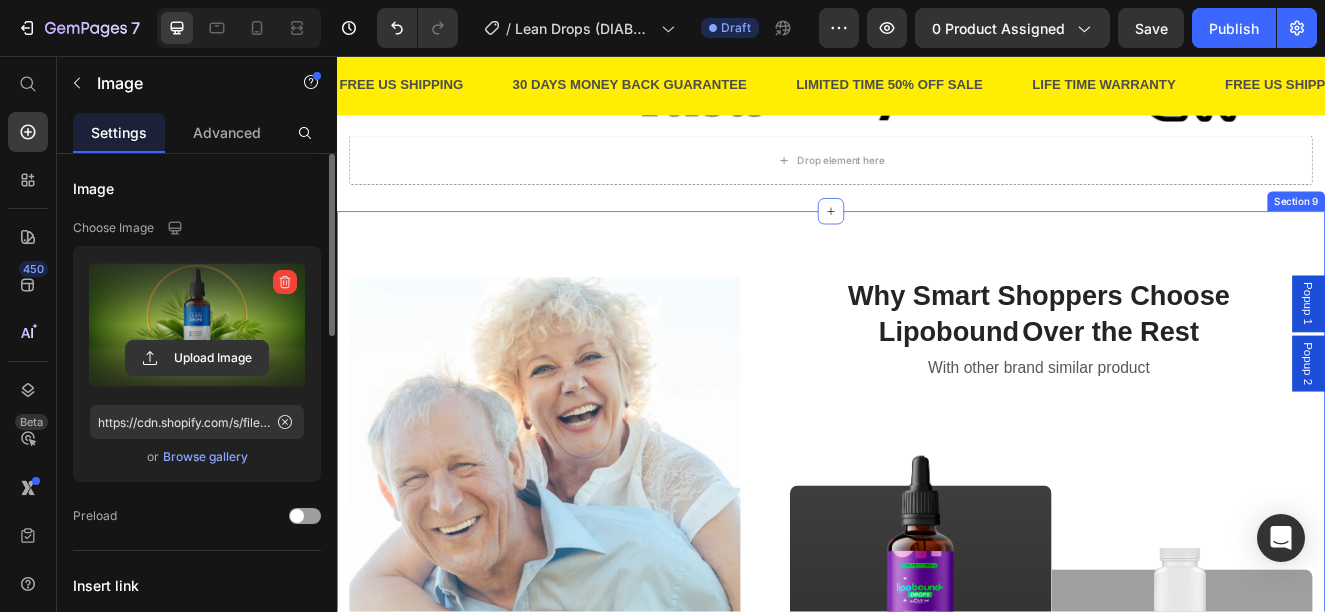 scroll, scrollTop: 3700, scrollLeft: 0, axis: vertical 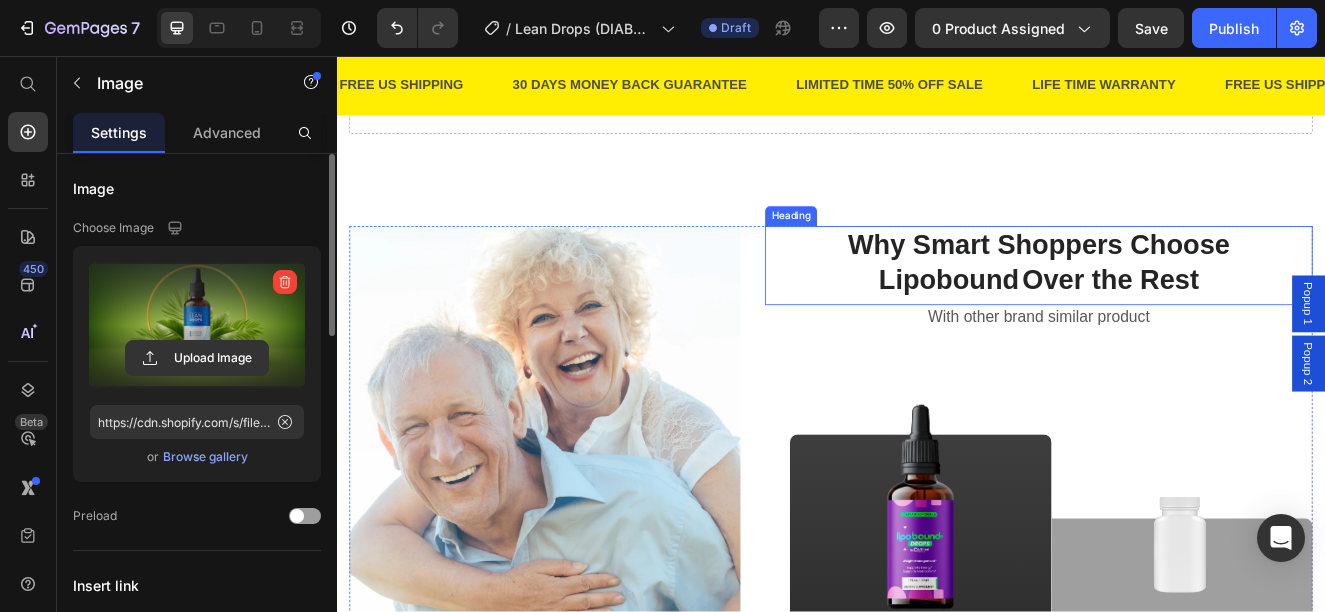 click on "Why Smart Shoppers Choose Lipobound    Over the Rest" at bounding box center [1189, 311] 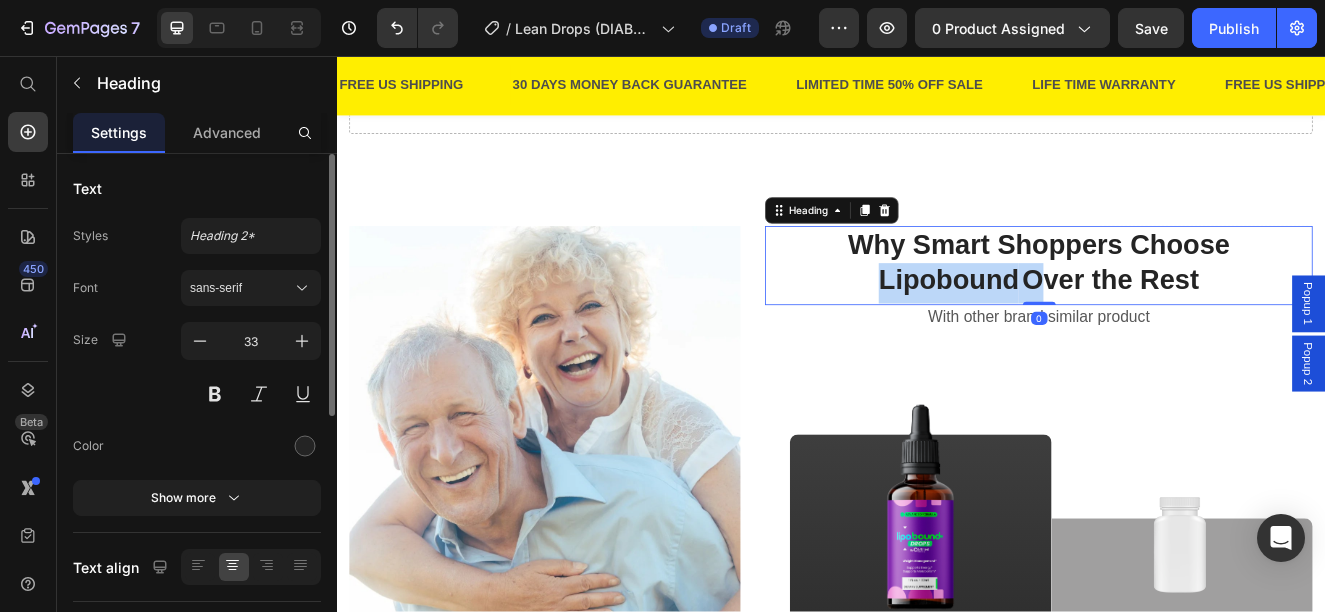 click on "Why Smart Shoppers Choose Lipobound    Over the Rest" at bounding box center [1189, 311] 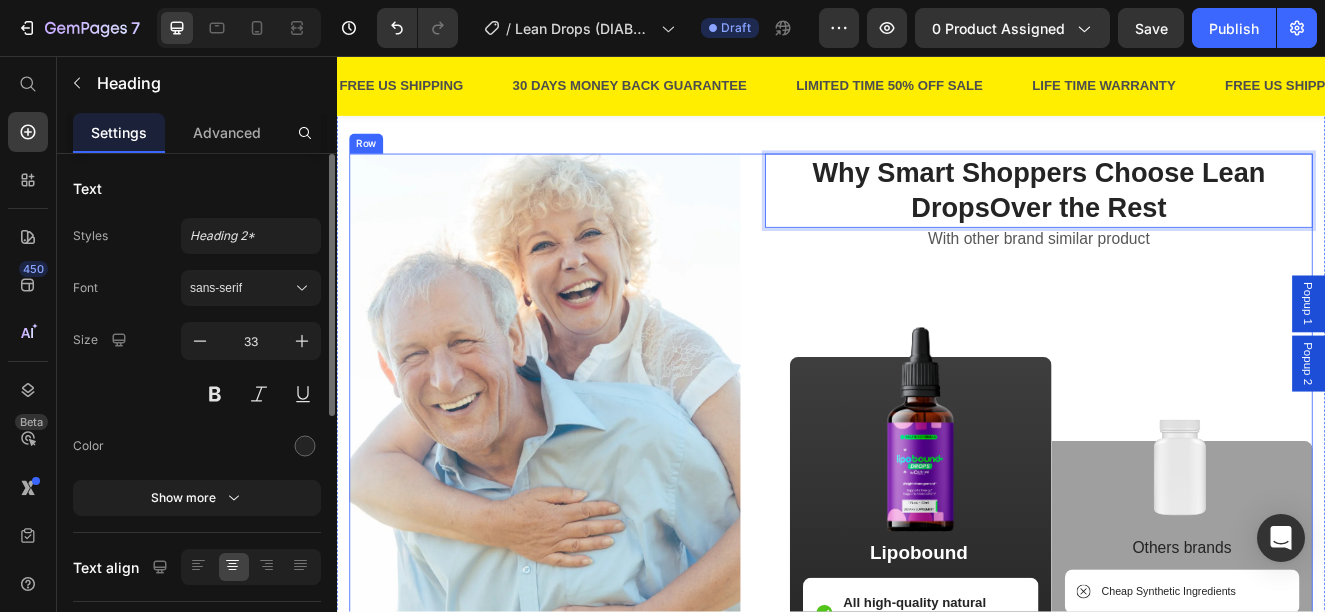 scroll, scrollTop: 3900, scrollLeft: 0, axis: vertical 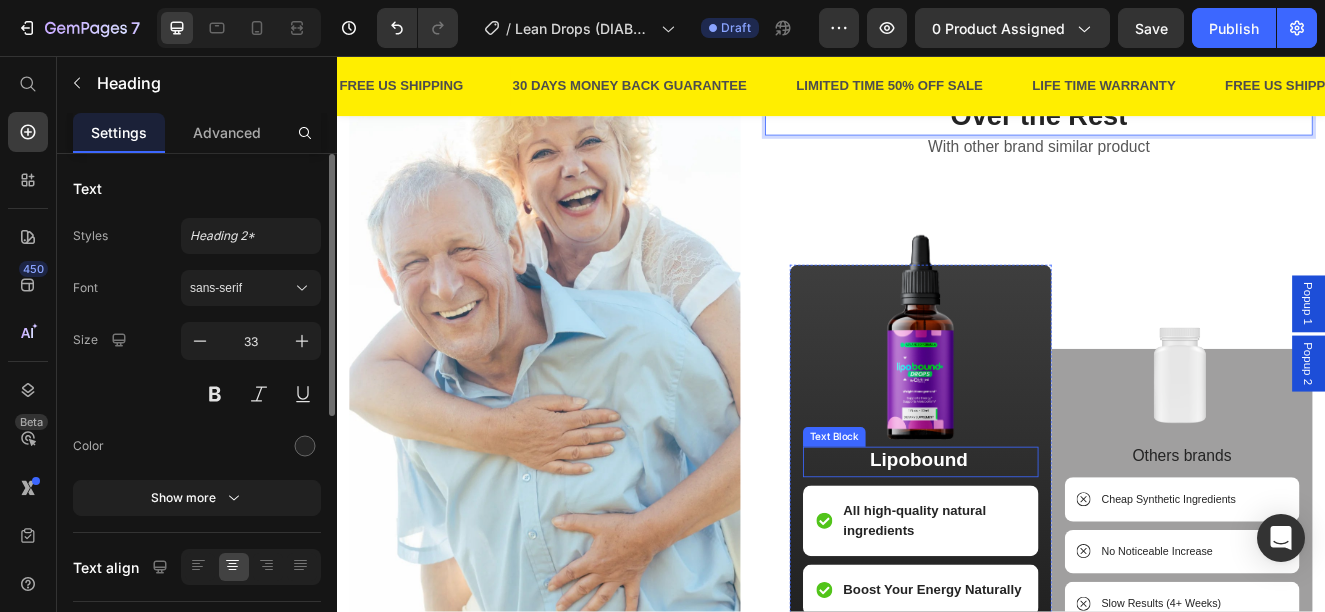 click on "Lipobound" at bounding box center (1046, 549) 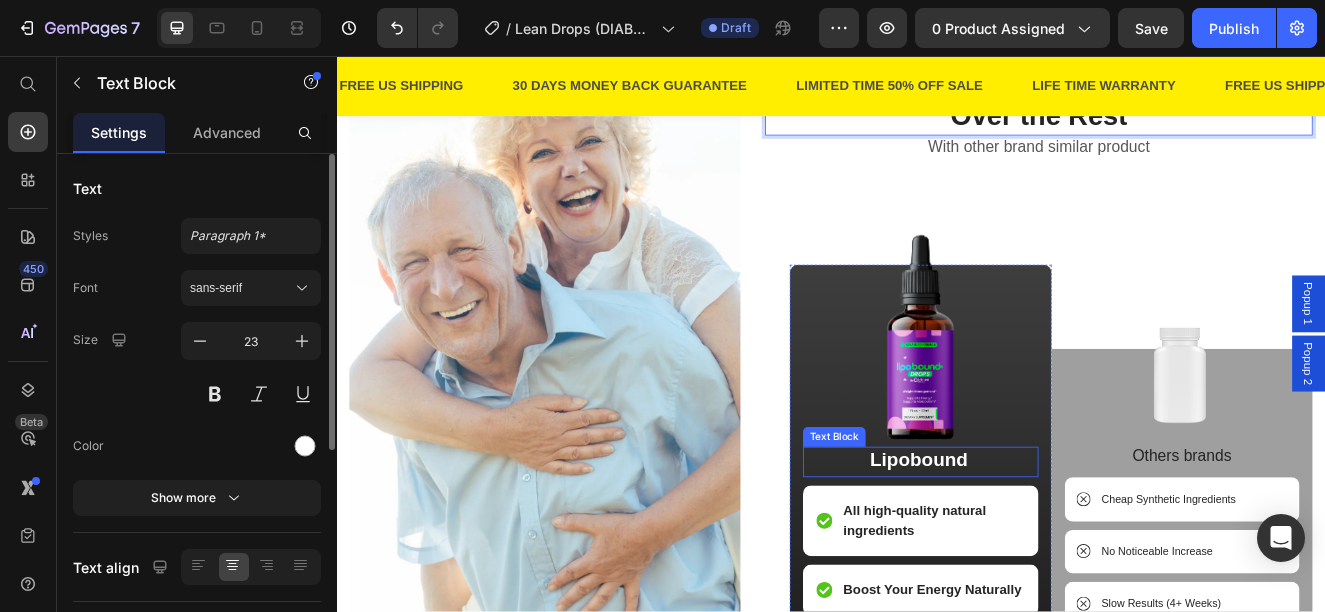 click on "Lipobound" at bounding box center (1046, 549) 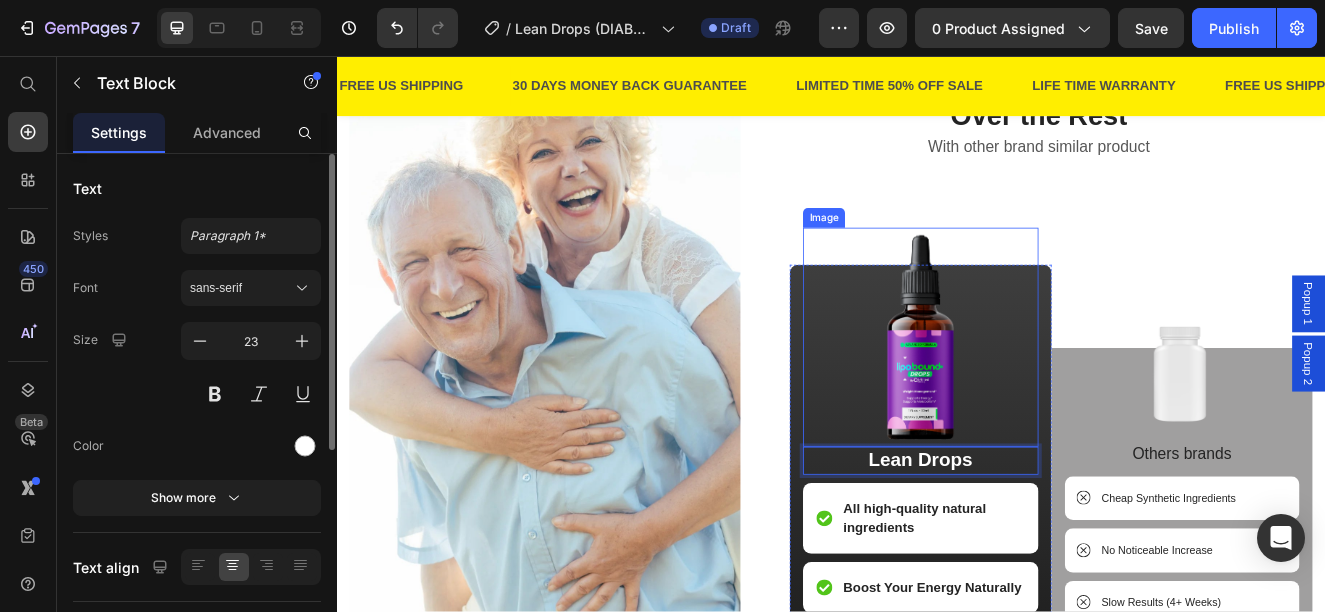 click at bounding box center [1046, 398] 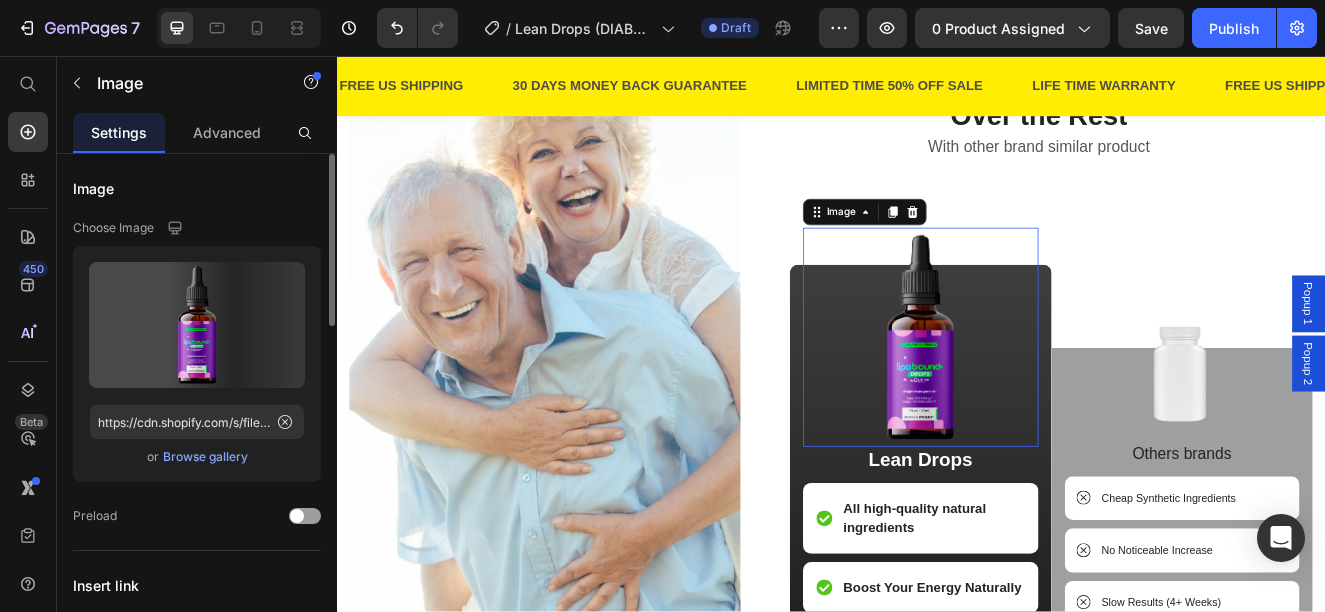 click at bounding box center (1046, 398) 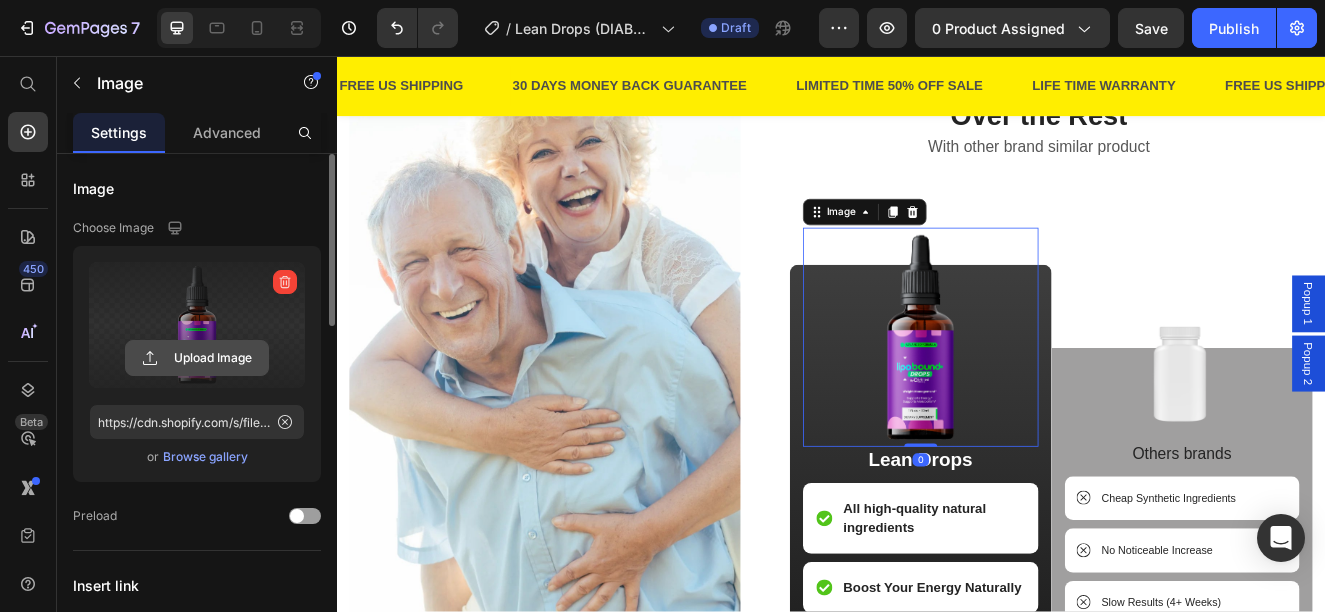 click 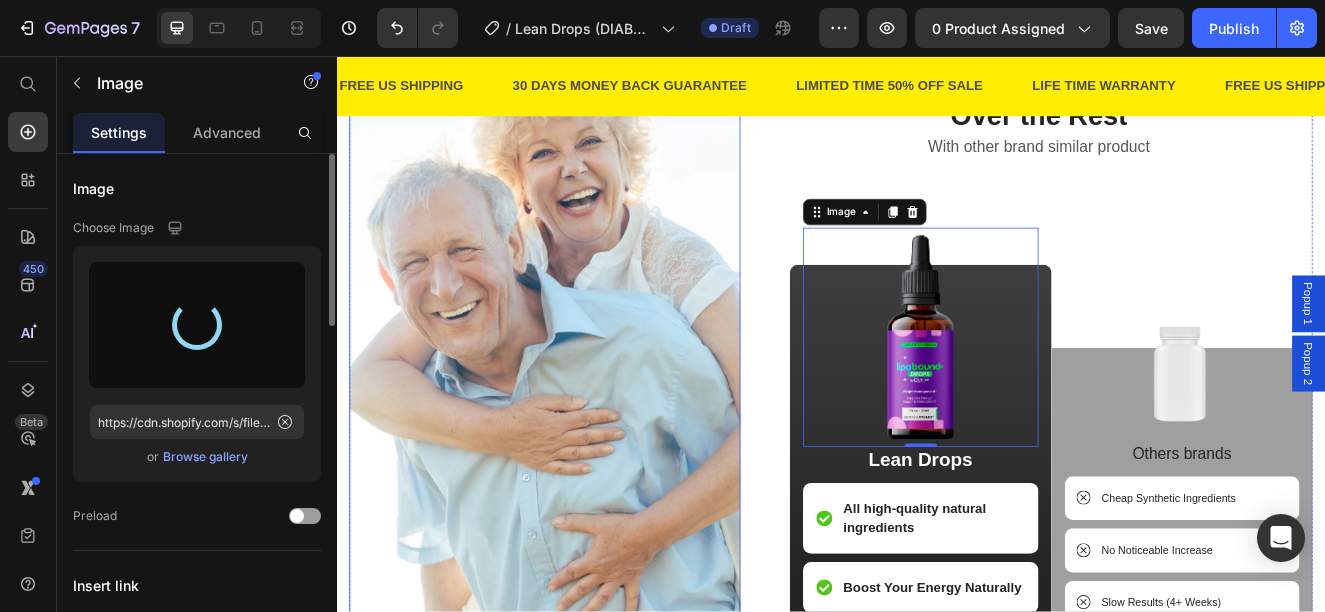 type on "https://cdn.shopify.com/s/files/1/0876/1085/1575/files/gempages_560787834538034266-cbaa8002-03ff-44f0-9b04-b4e72016ab07.png" 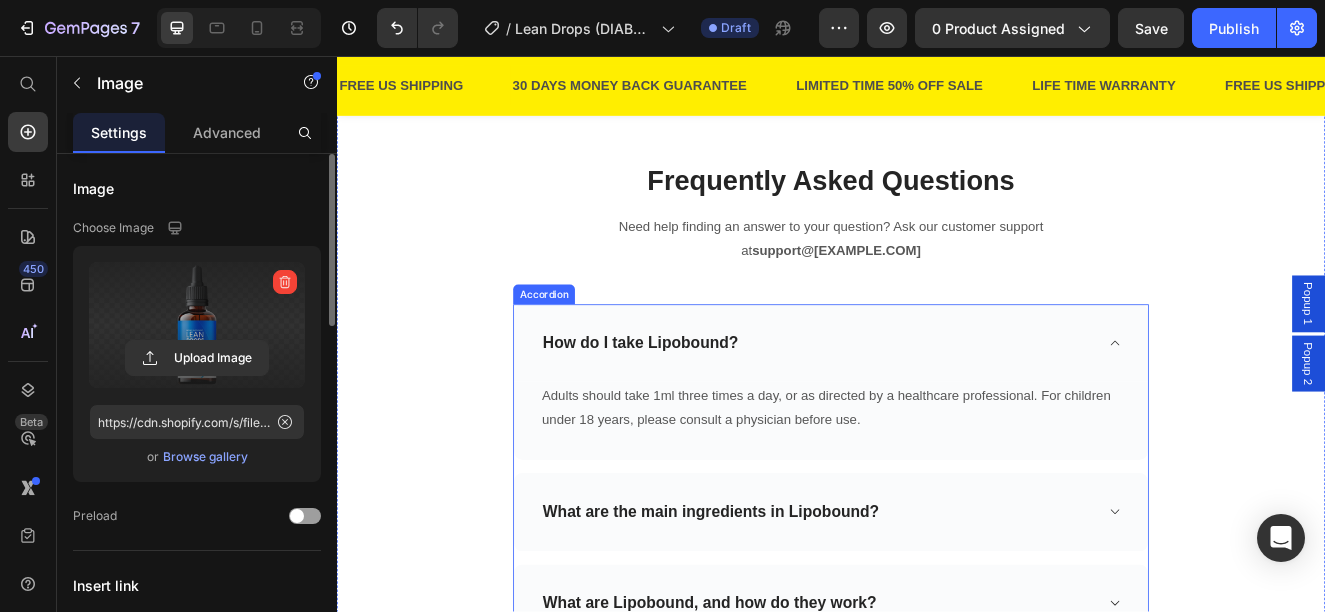 scroll, scrollTop: 5500, scrollLeft: 0, axis: vertical 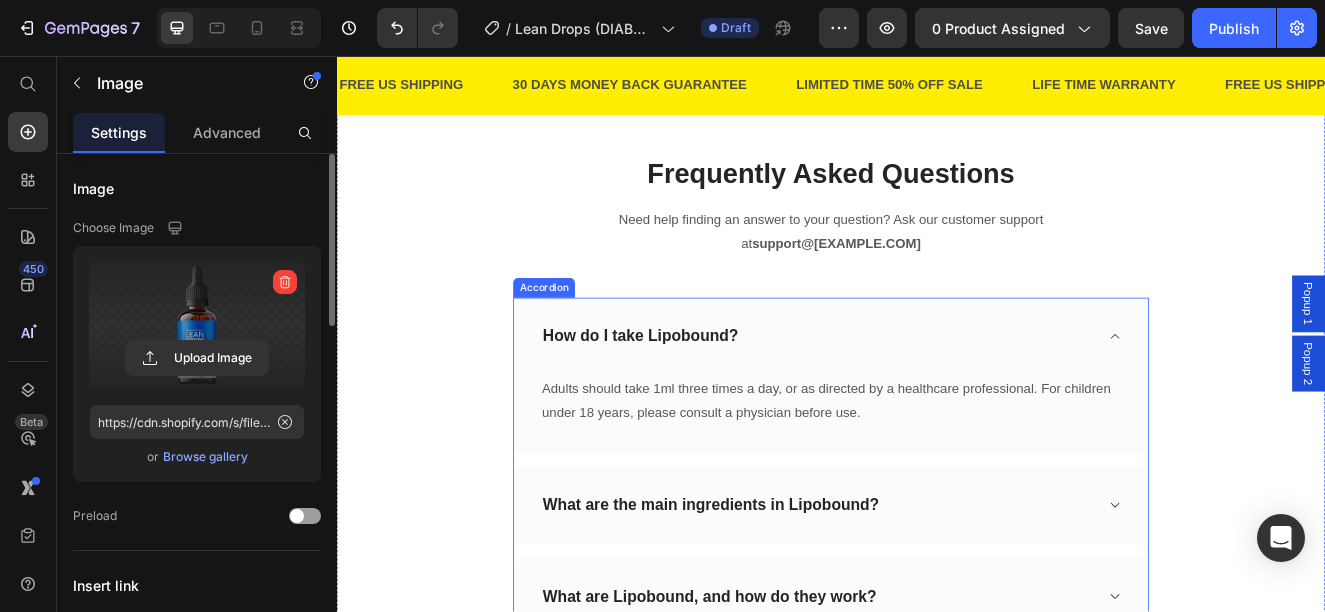 click on "How do I take Lipobound?" at bounding box center (705, 397) 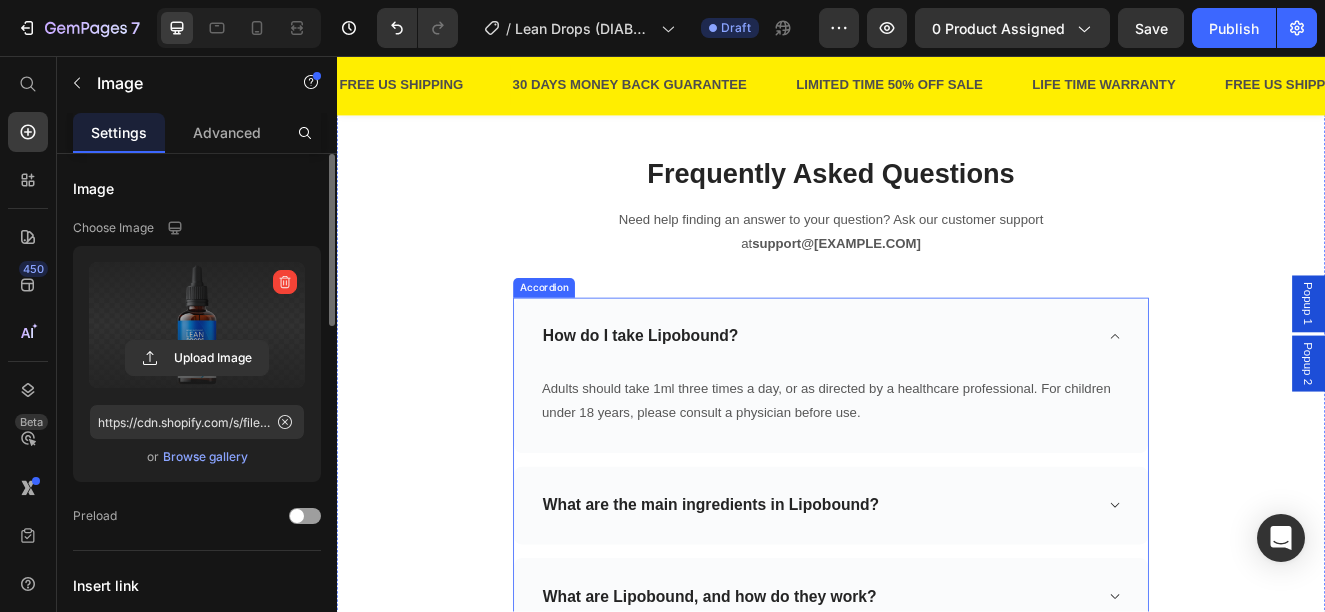 click on "How do I take Lipobound?" at bounding box center [705, 397] 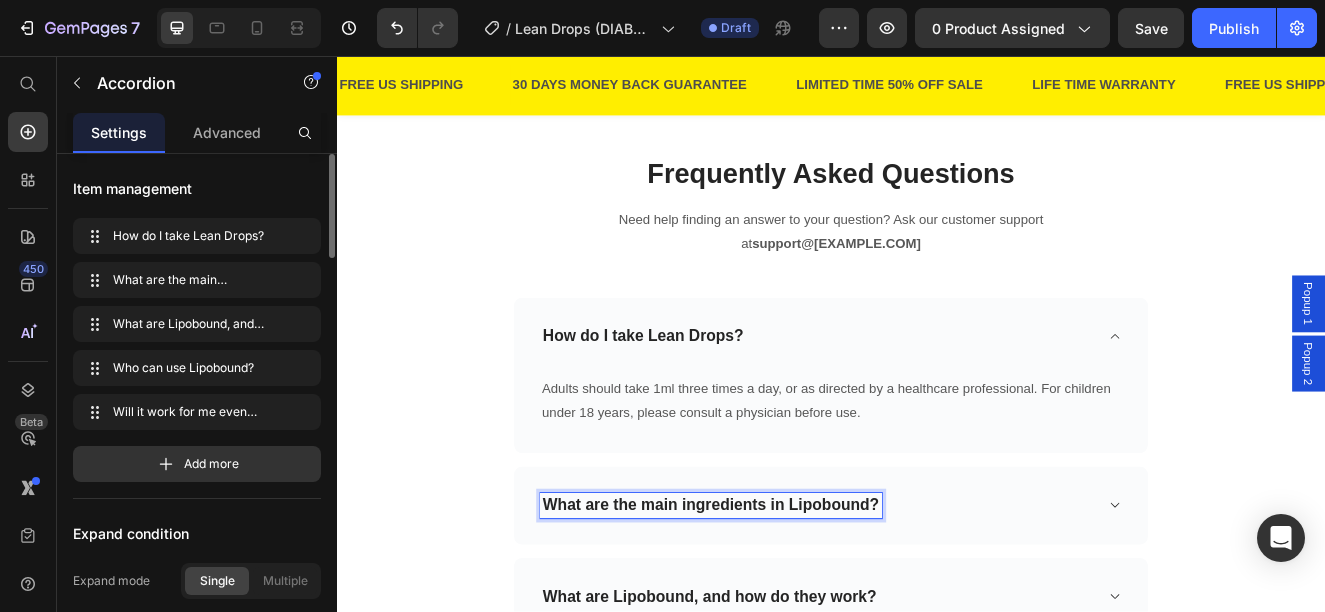 click on "What are the main ingredients in Lipobound?" at bounding box center [791, 602] 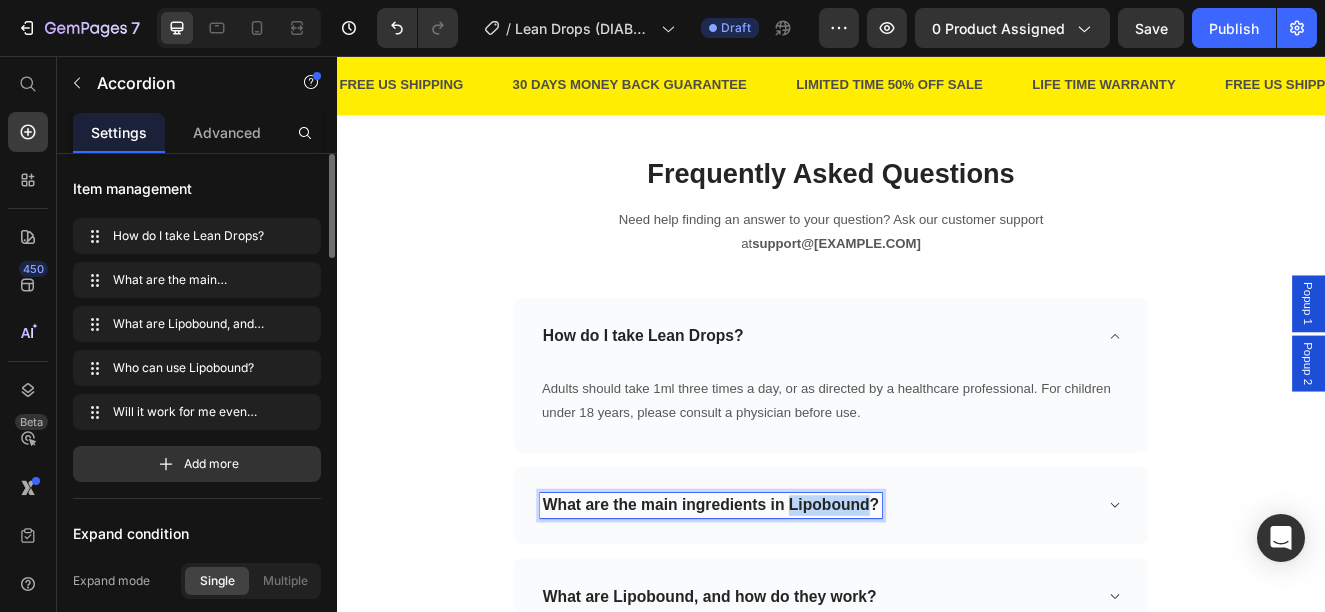 click on "What are the main ingredients in Lipobound?" at bounding box center (791, 602) 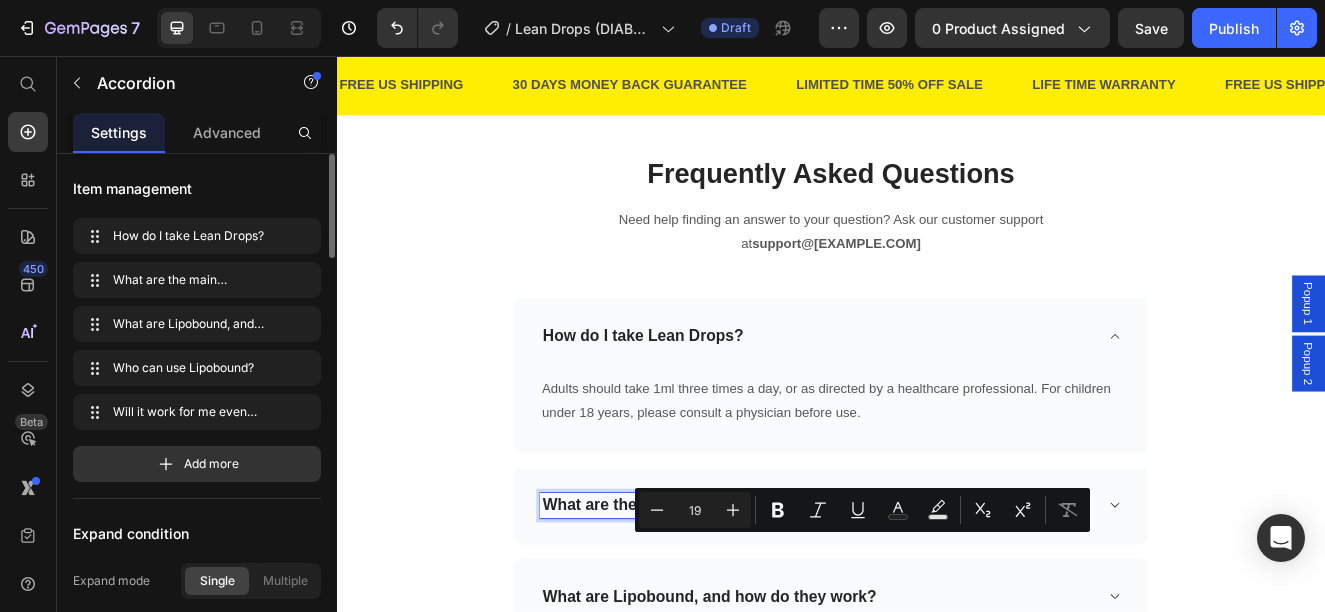 scroll, scrollTop: 68, scrollLeft: 0, axis: vertical 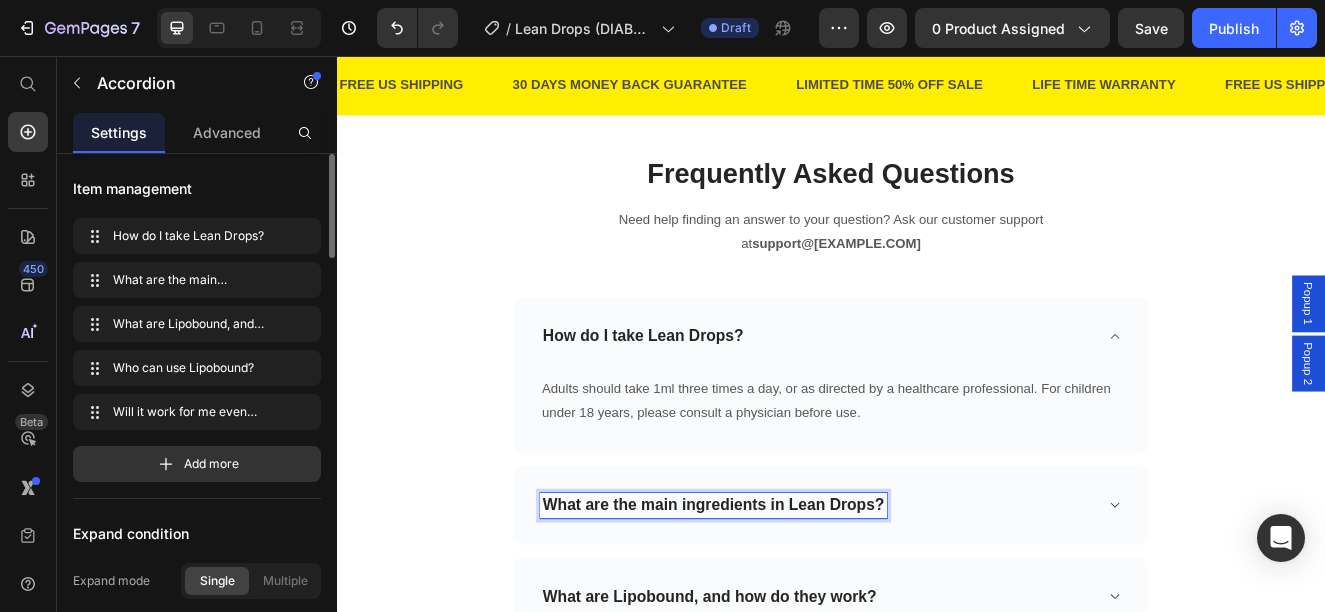 click on "What are the main ingredients in Lean Drops?" at bounding box center [921, 602] 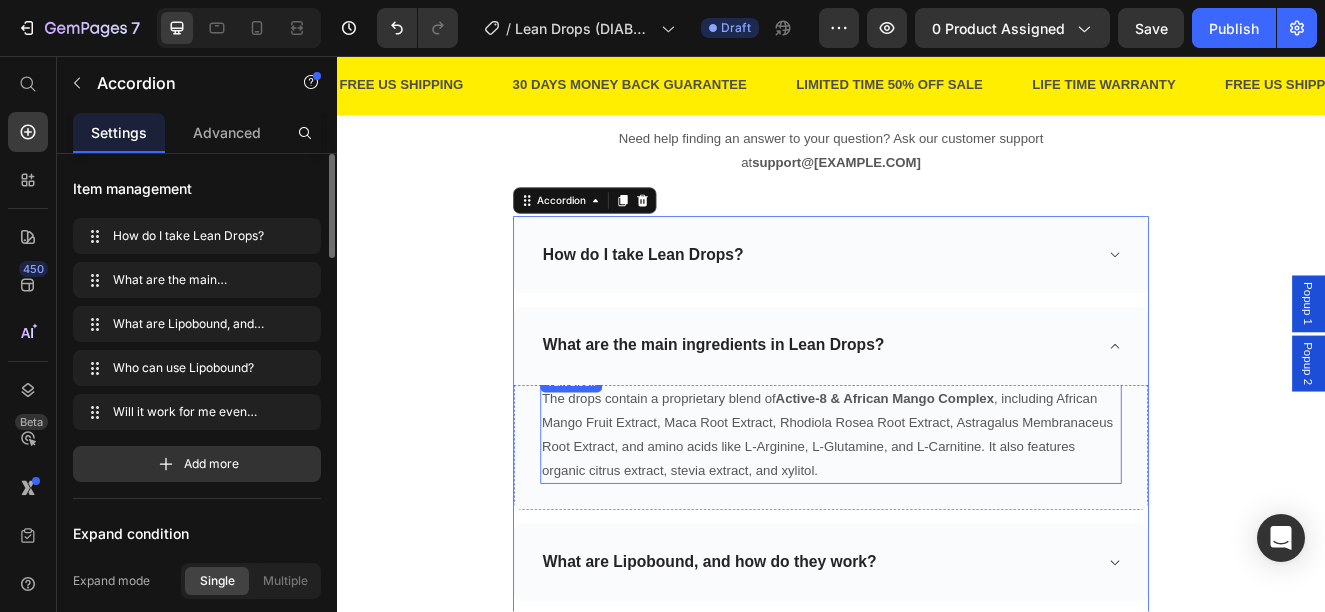 scroll, scrollTop: 5700, scrollLeft: 0, axis: vertical 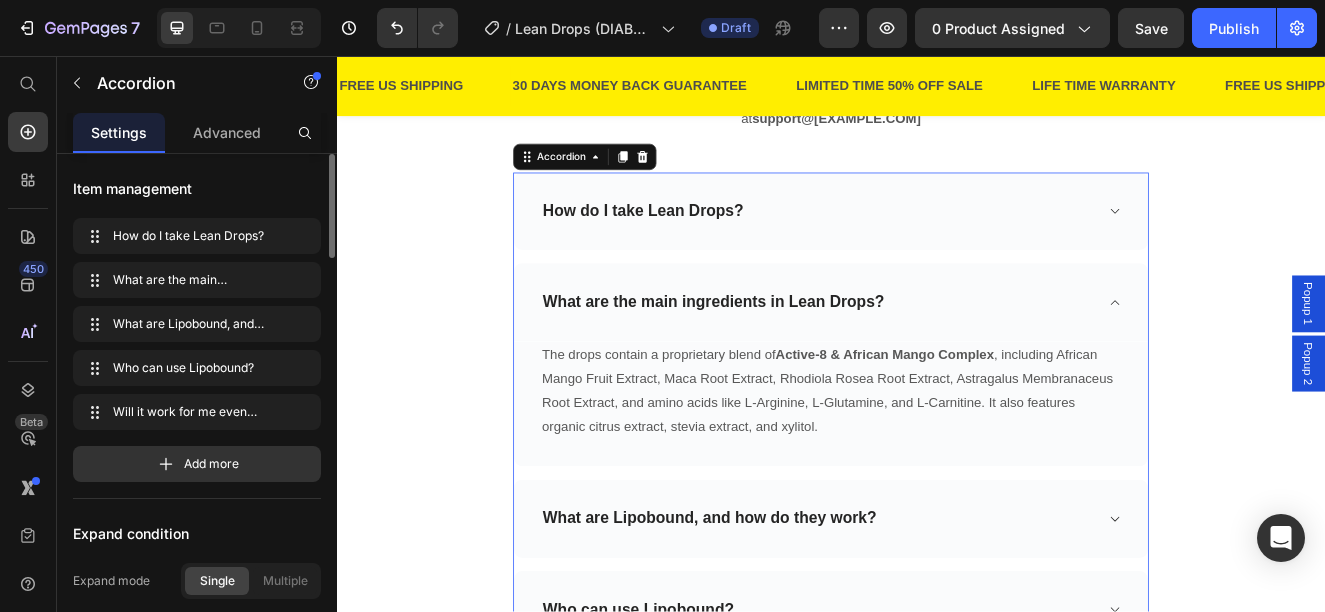 click on "What are Lipobound, and how do they work?" at bounding box center [789, 618] 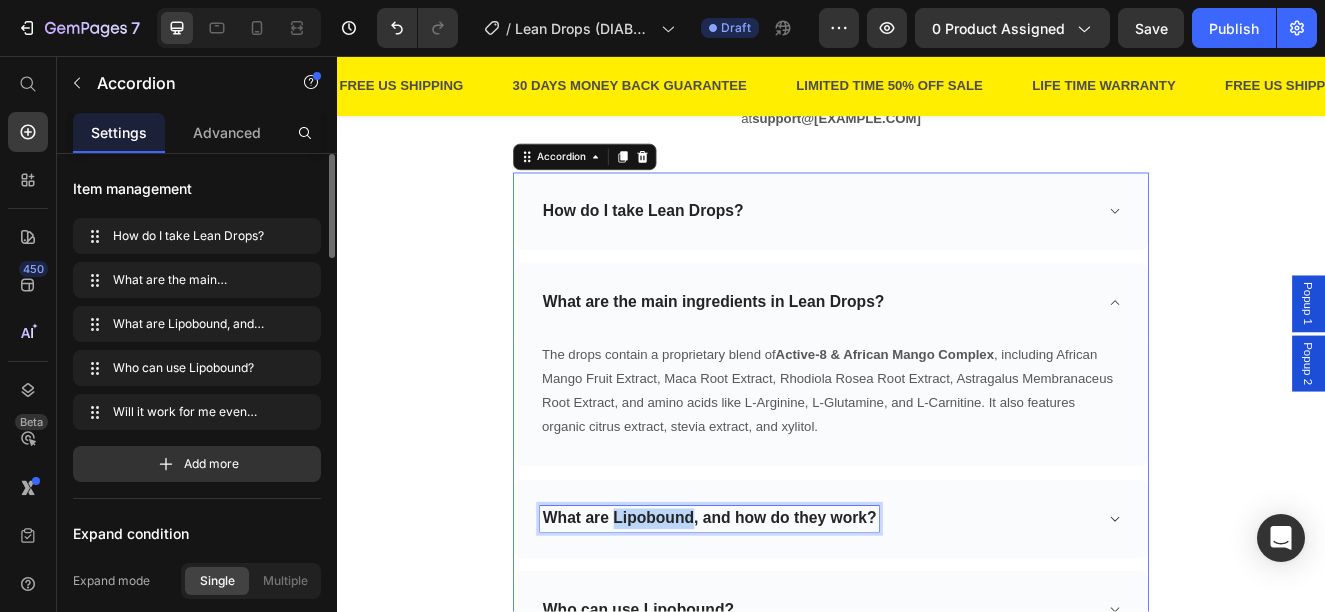 click on "What are Lipobound, and how do they work?" at bounding box center [789, 618] 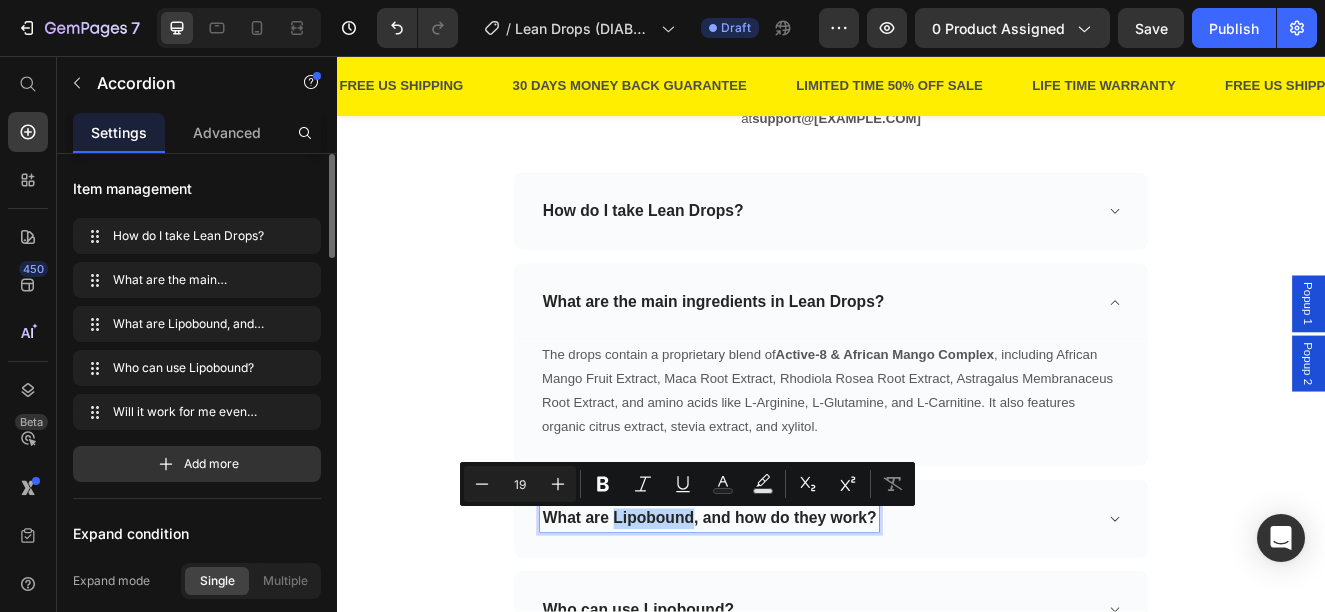 scroll, scrollTop: 104, scrollLeft: 0, axis: vertical 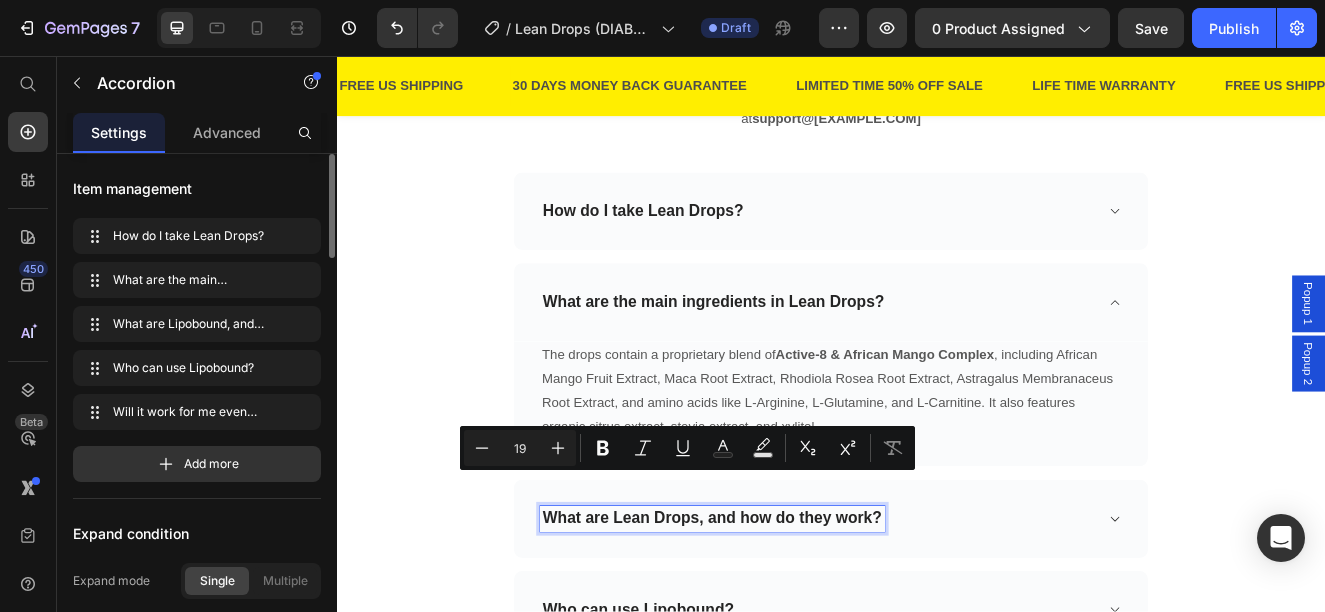 click on "What are Lean Drops, and how do they work?" at bounding box center (921, 618) 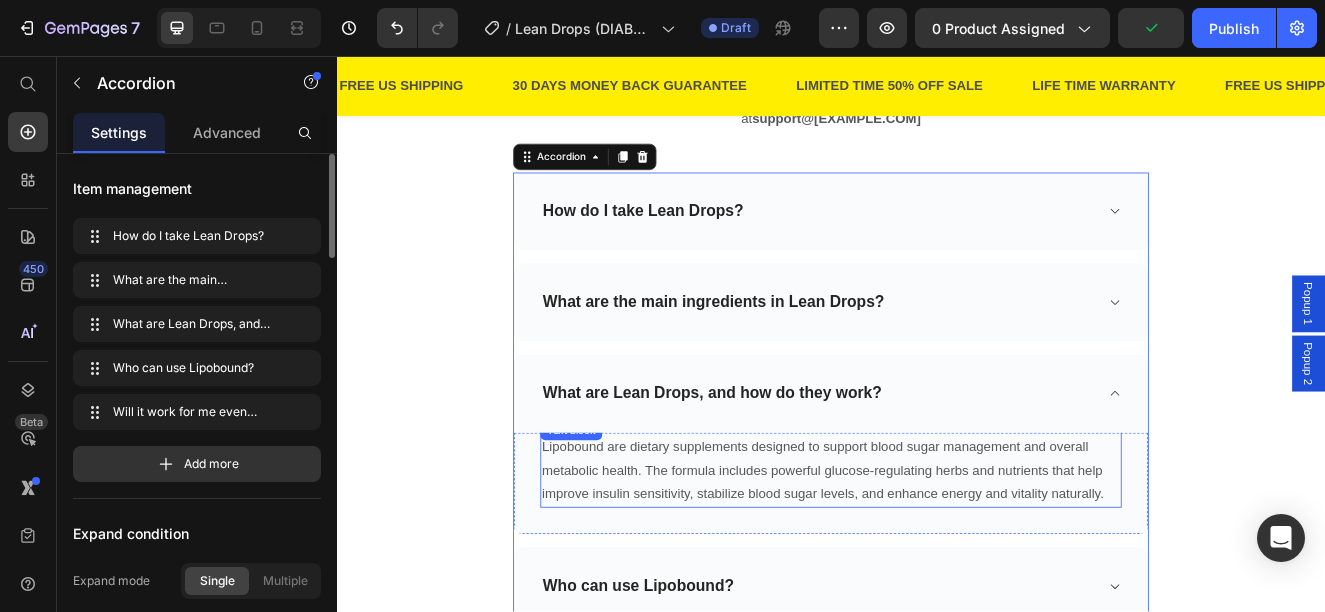 scroll, scrollTop: 5900, scrollLeft: 0, axis: vertical 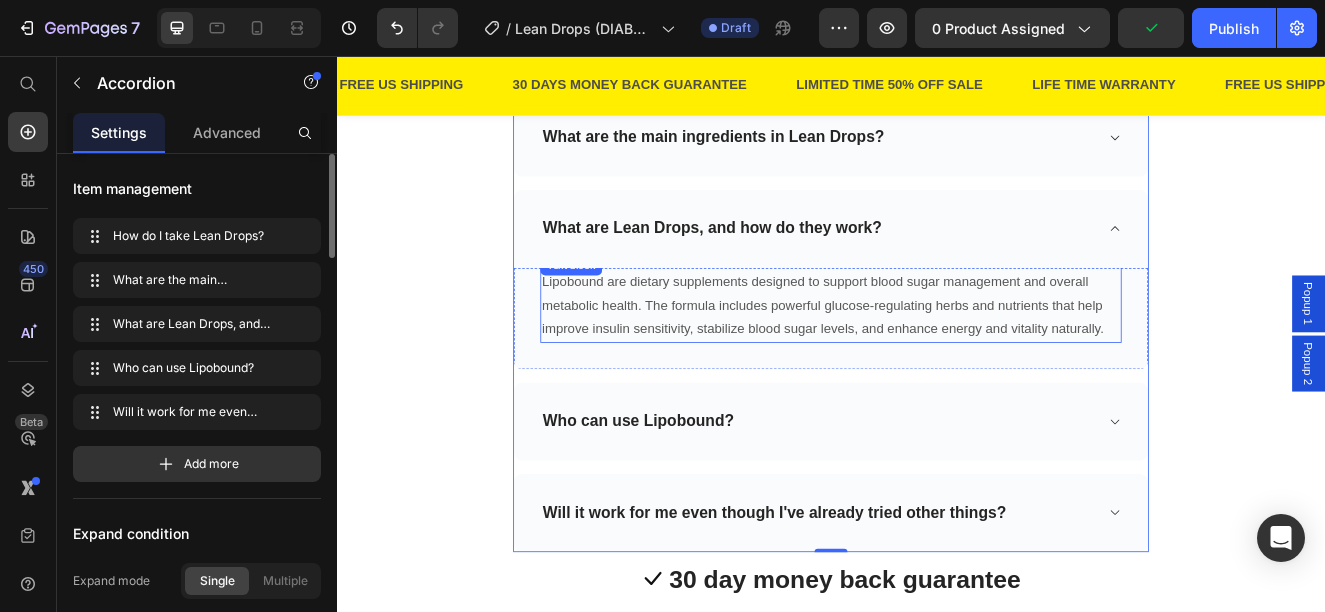 click on "Lipobound are dietary supplements designed to support blood sugar management and overall metabolic health. The formula includes powerful glucose-regulating herbs and nutrients that help improve insulin sensitivity, stabilize blood sugar levels, and enhance energy and vitality naturally. Text block" at bounding box center (937, 351) 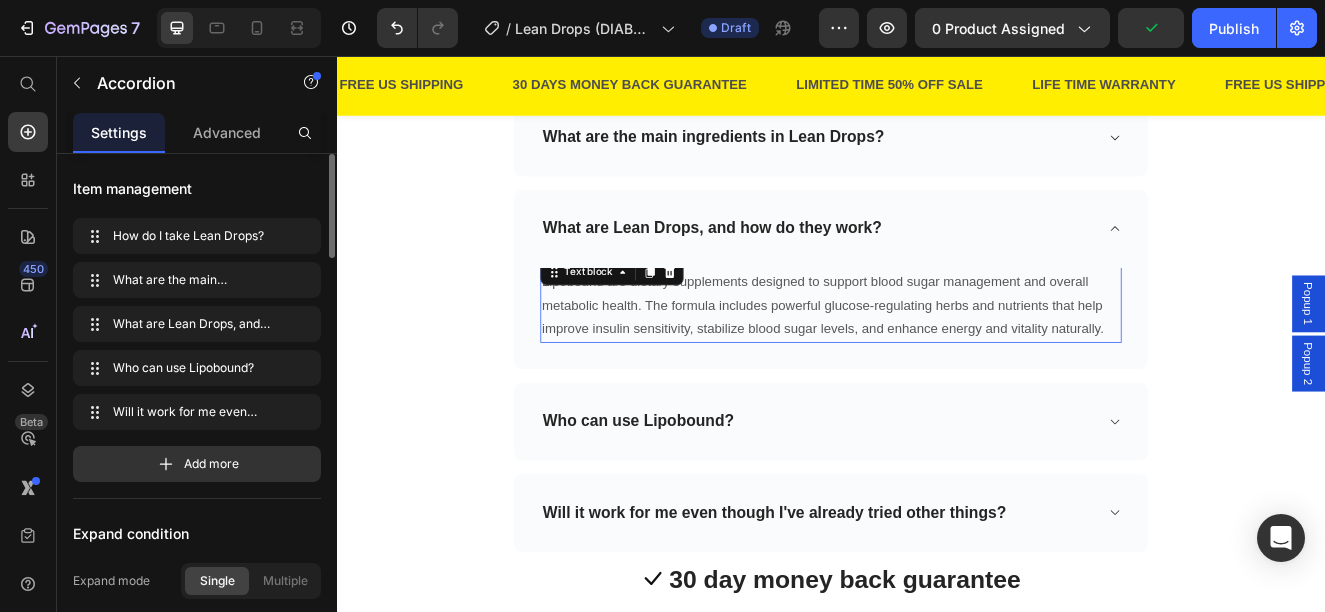 scroll, scrollTop: 0, scrollLeft: 0, axis: both 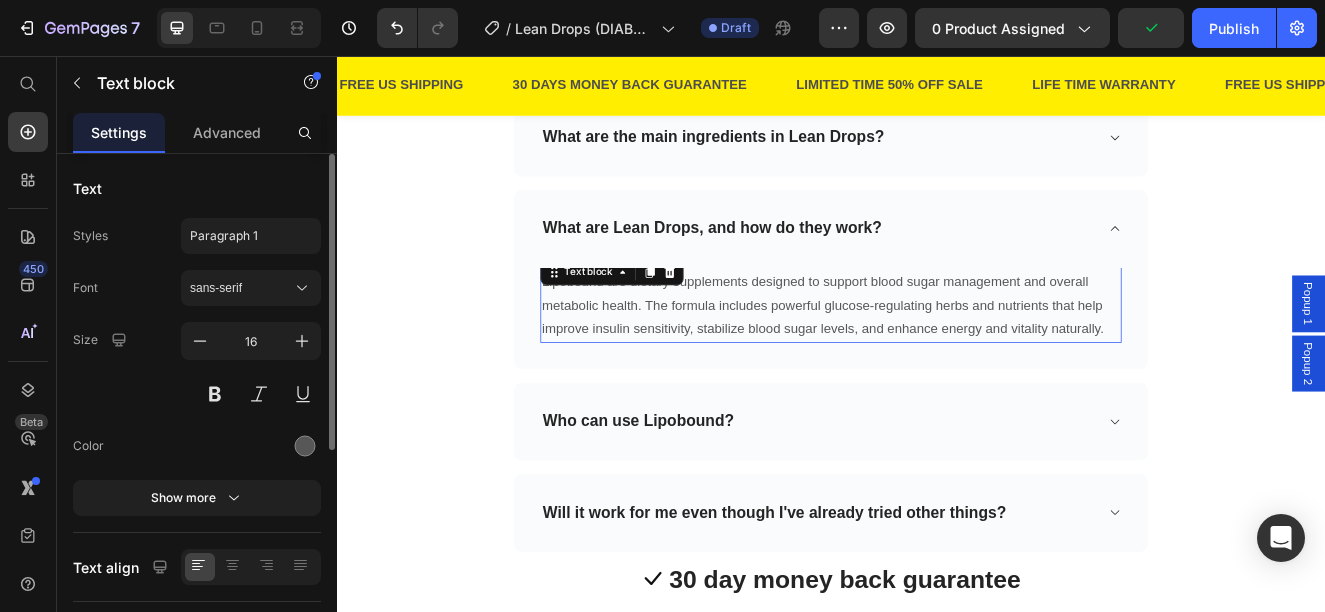 click on "Text block" at bounding box center (671, 319) 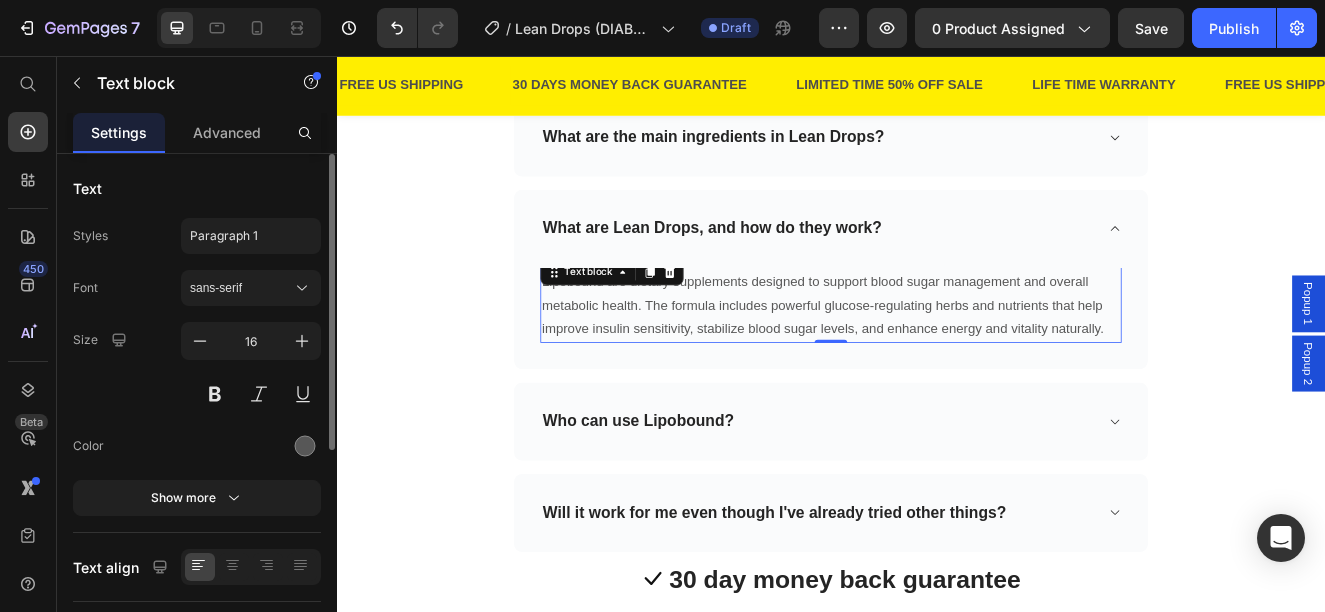 click on "Lipobound are dietary supplements designed to support blood sugar management and overall metabolic health. The formula includes powerful glucose-regulating herbs and nutrients that help improve insulin sensitivity, stabilize blood sugar levels, and enhance energy and vitality naturally." at bounding box center [937, 360] 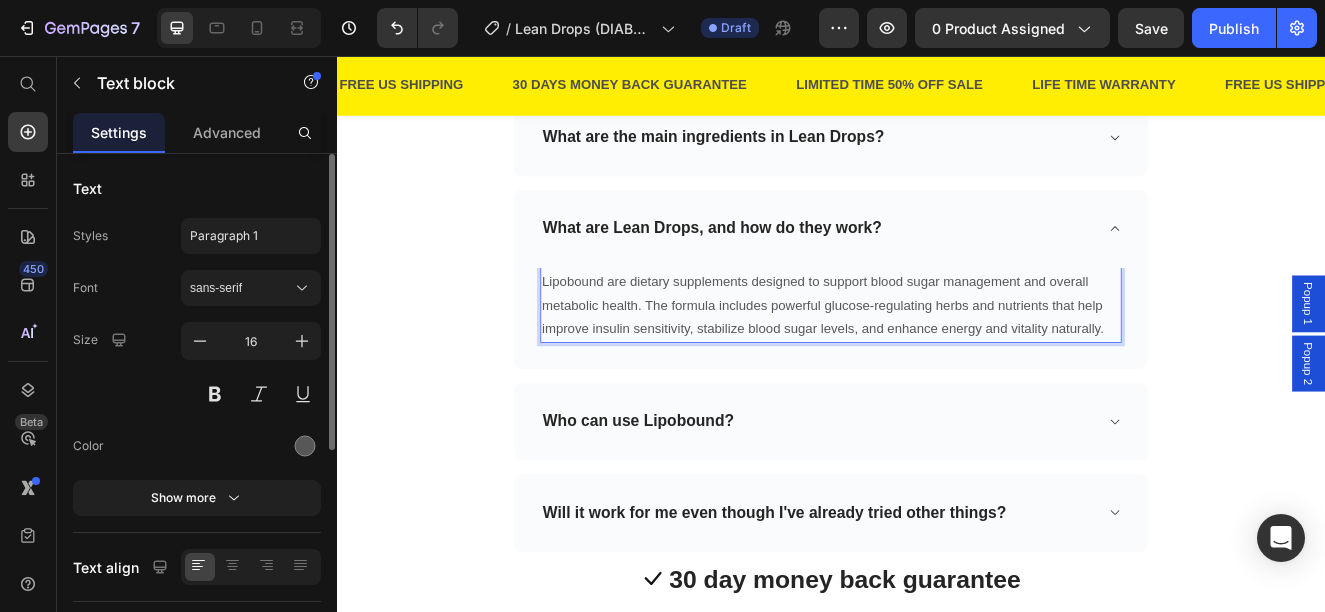 click on "Lipobound are dietary supplements designed to support blood sugar management and overall metabolic health. The formula includes powerful glucose-regulating herbs and nutrients that help improve insulin sensitivity, stabilize blood sugar levels, and enhance energy and vitality naturally." at bounding box center (937, 360) 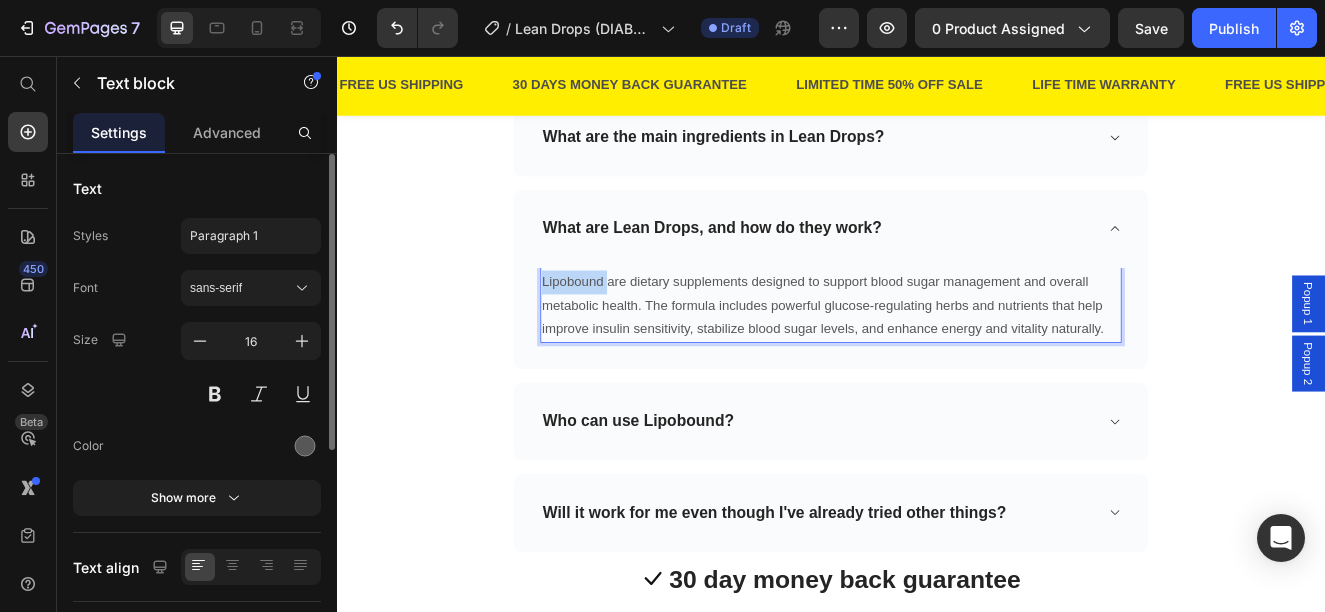 click on "Lipobound are dietary supplements designed to support blood sugar management and overall metabolic health. The formula includes powerful glucose-regulating herbs and nutrients that help improve insulin sensitivity, stabilize blood sugar levels, and enhance energy and vitality naturally." at bounding box center [937, 360] 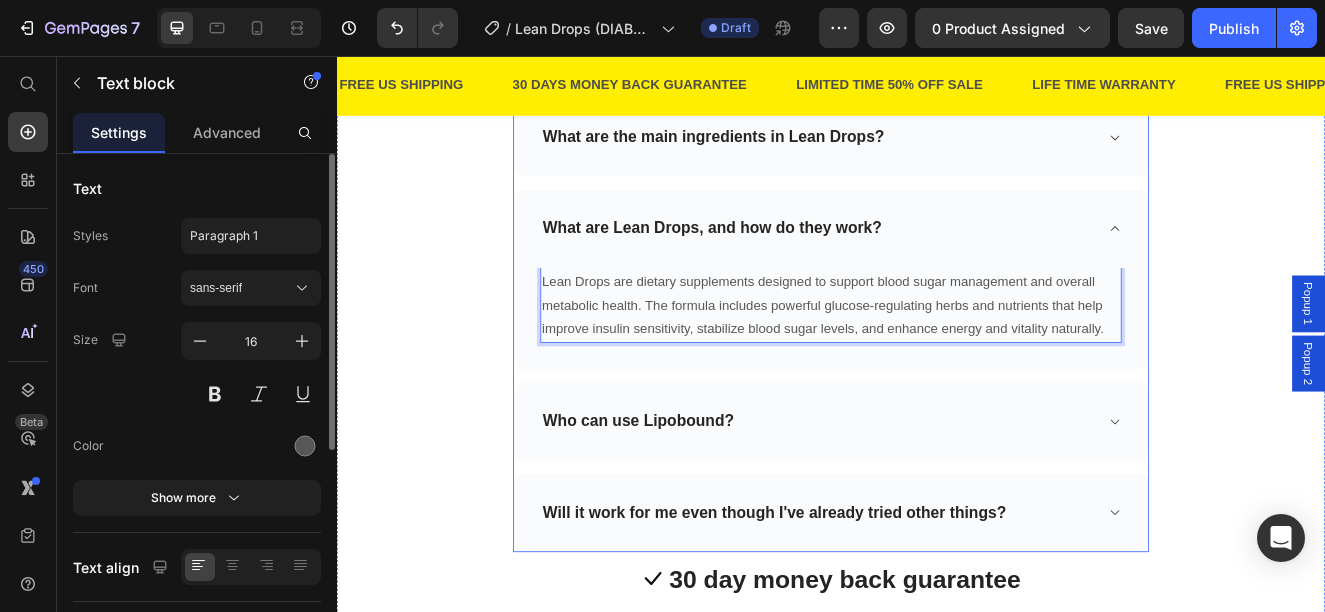 click on "Who can use Lipobound?" at bounding box center (703, 500) 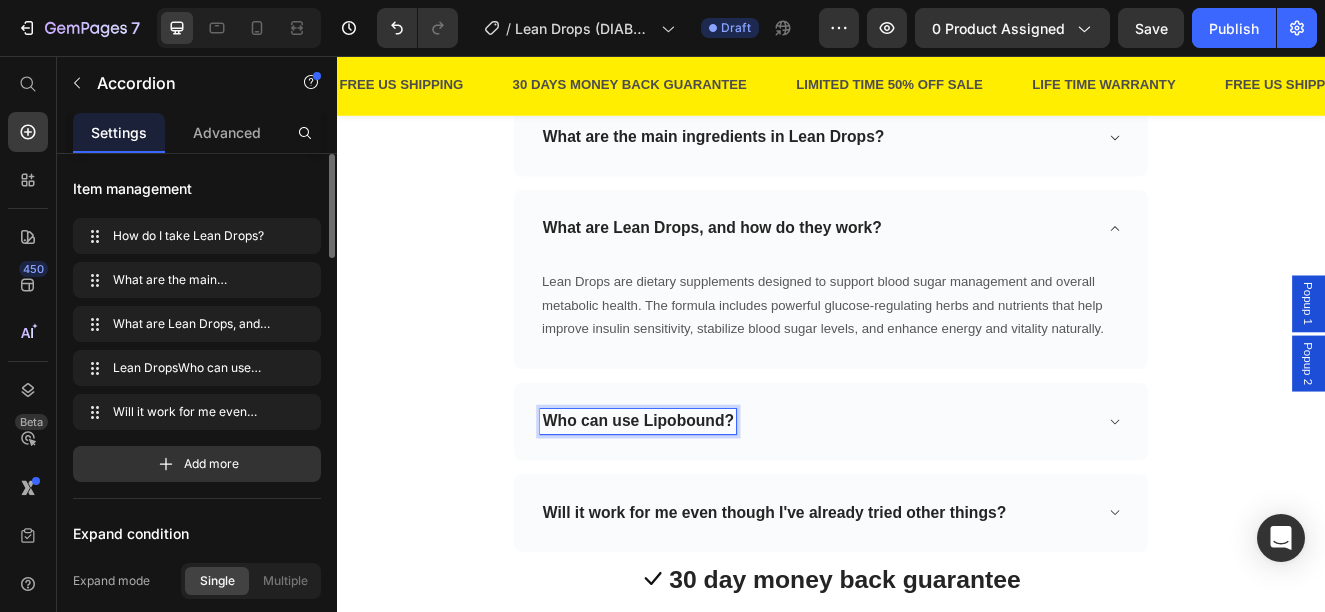 click on "Who can use Lipobound?" at bounding box center [703, 500] 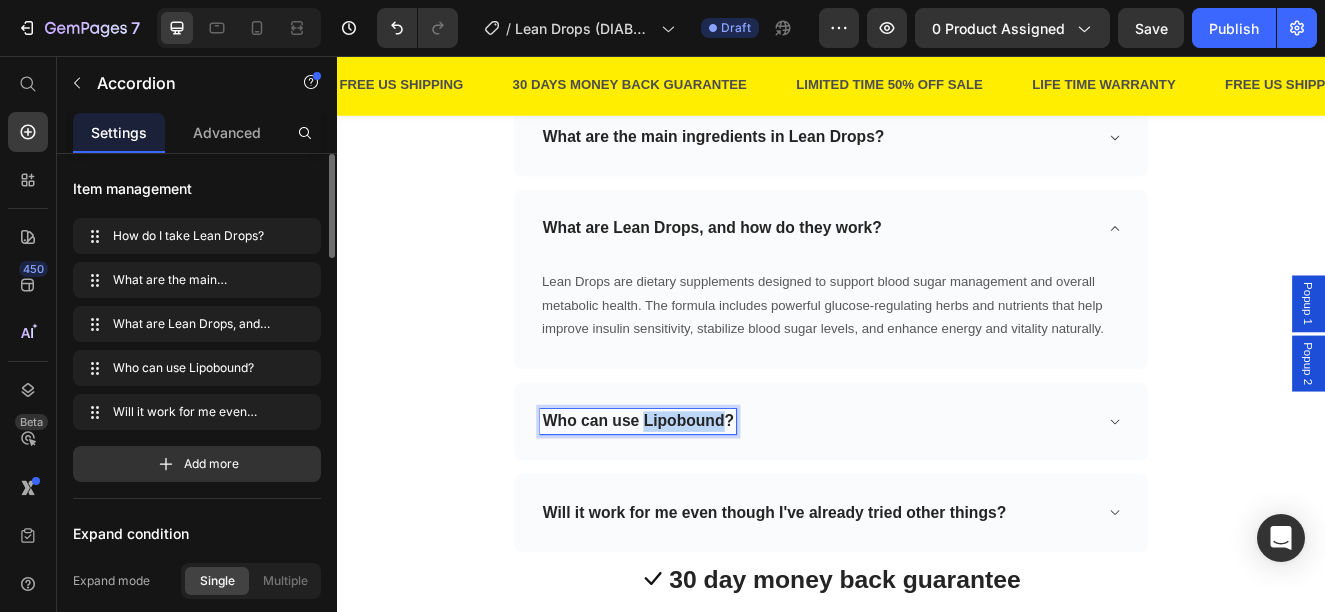 click on "Who can use Lipobound?" at bounding box center (703, 500) 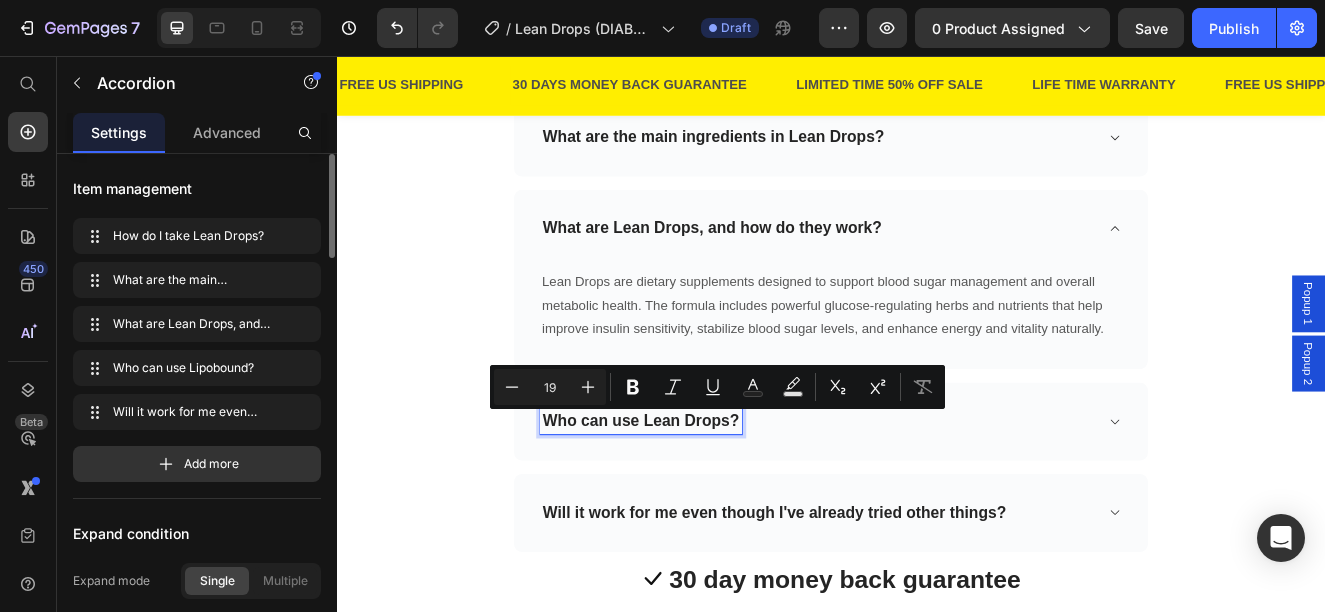 click on "Who can use Lean Drops?" at bounding box center [921, 500] 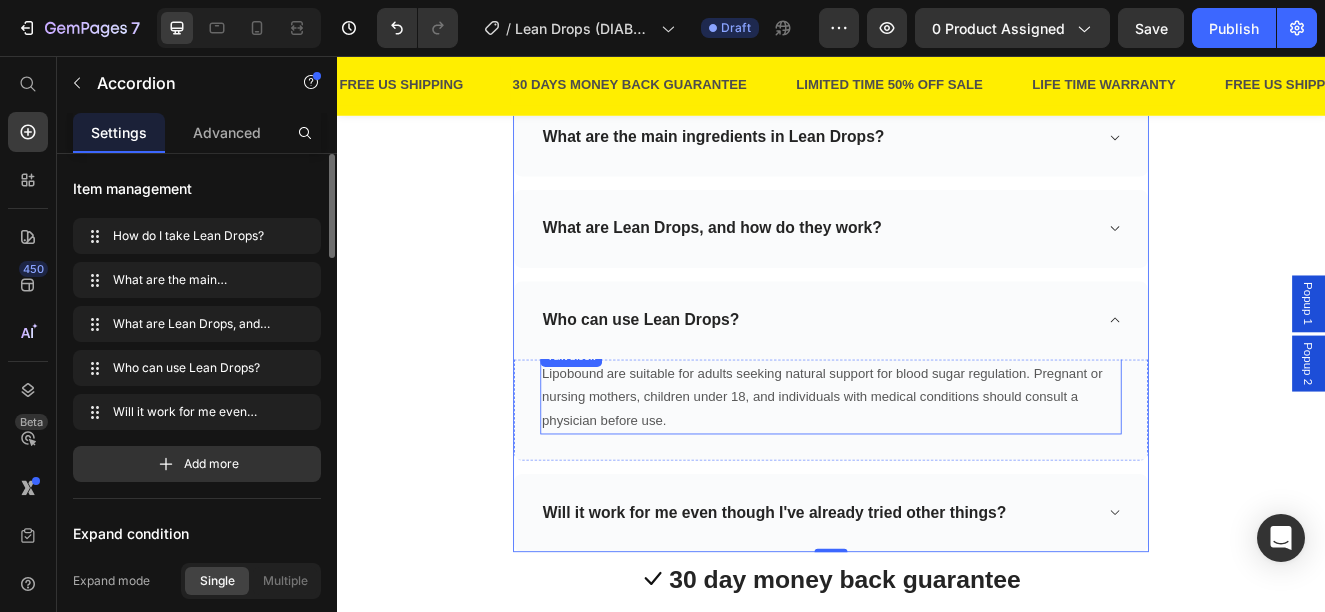 click on "Lipobound   are suitable for adults seeking natural support for blood sugar regulation. Pregnant or nursing mothers, children under 18, and individuals with medical conditions should consult a physician before use. Text block" at bounding box center [937, 462] 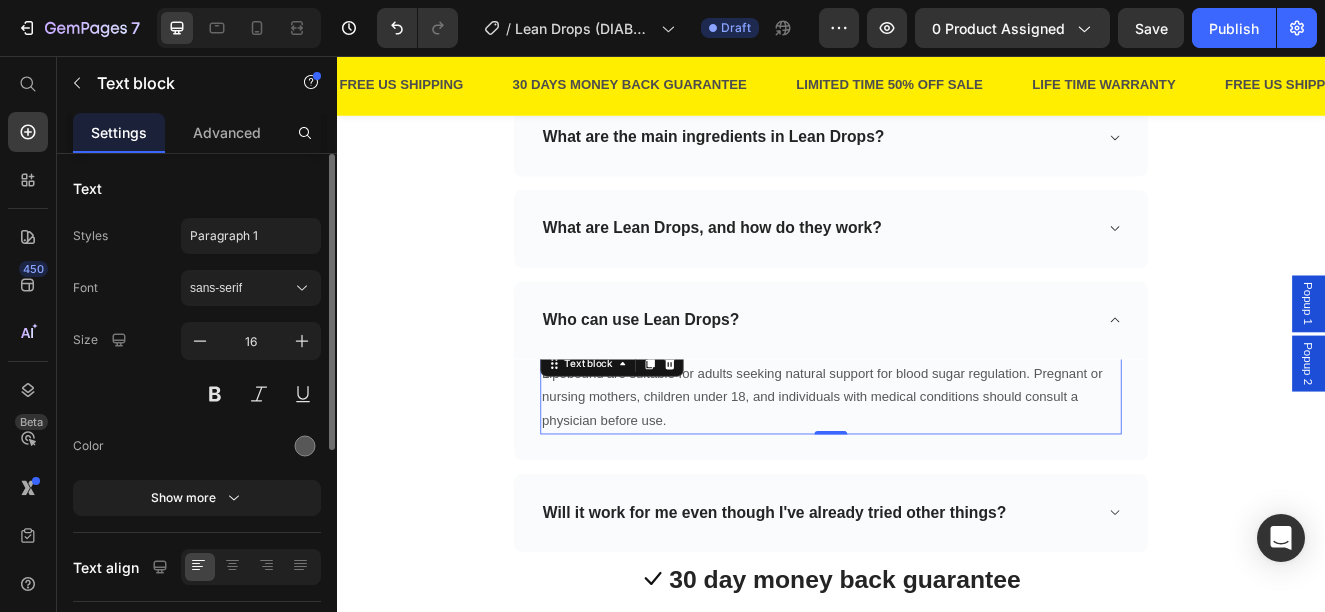 click on "Text block" at bounding box center (671, 430) 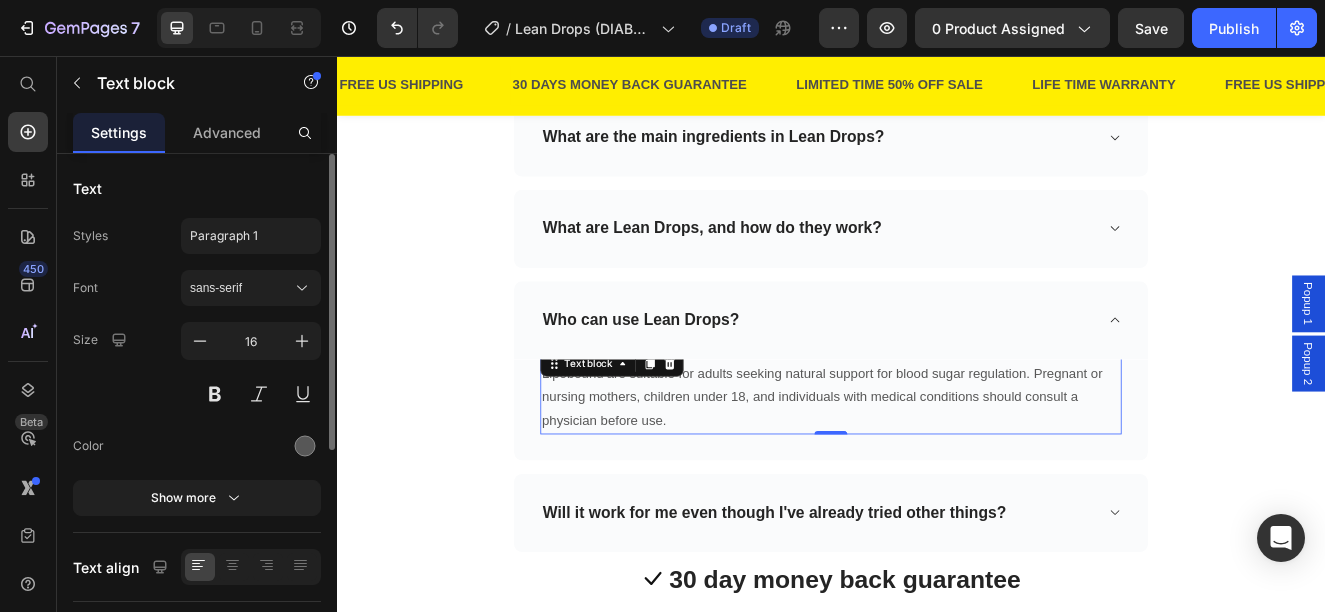 click on "Lipobound   are suitable for adults seeking natural support for blood sugar regulation. Pregnant or nursing mothers, children under 18, and individuals with medical conditions should consult a physician before use." at bounding box center [937, 471] 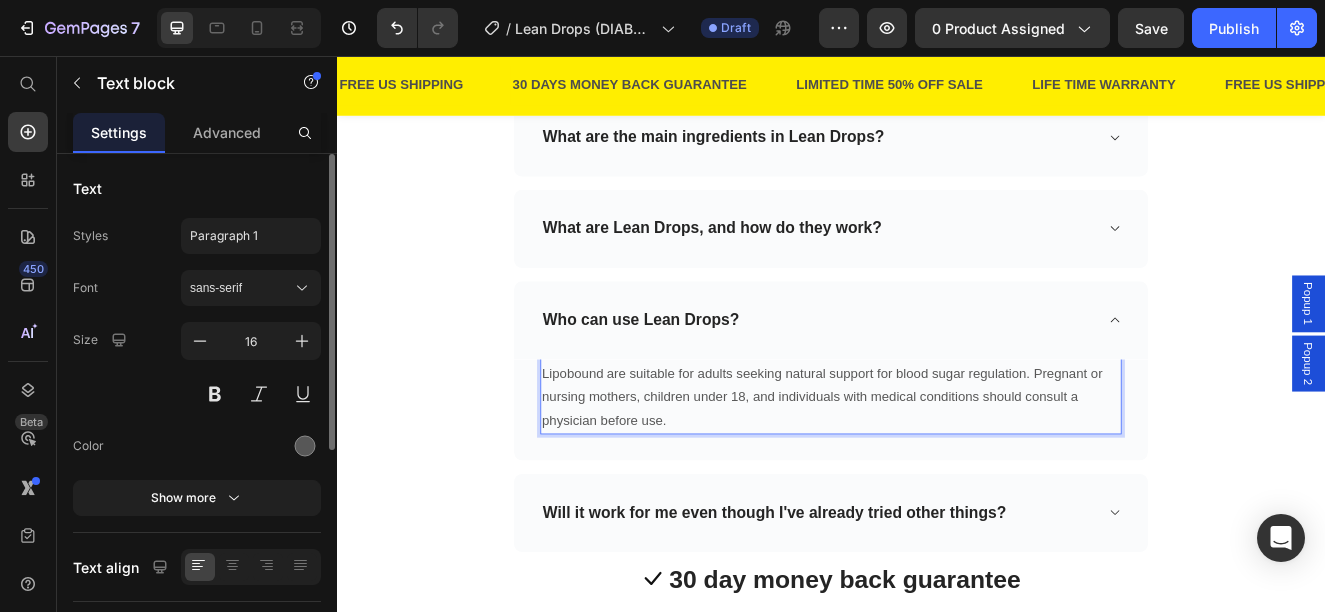 click on "Lipobound   are suitable for adults seeking natural support for blood sugar regulation. Pregnant or nursing mothers, children under 18, and individuals with medical conditions should consult a physician before use." at bounding box center (937, 471) 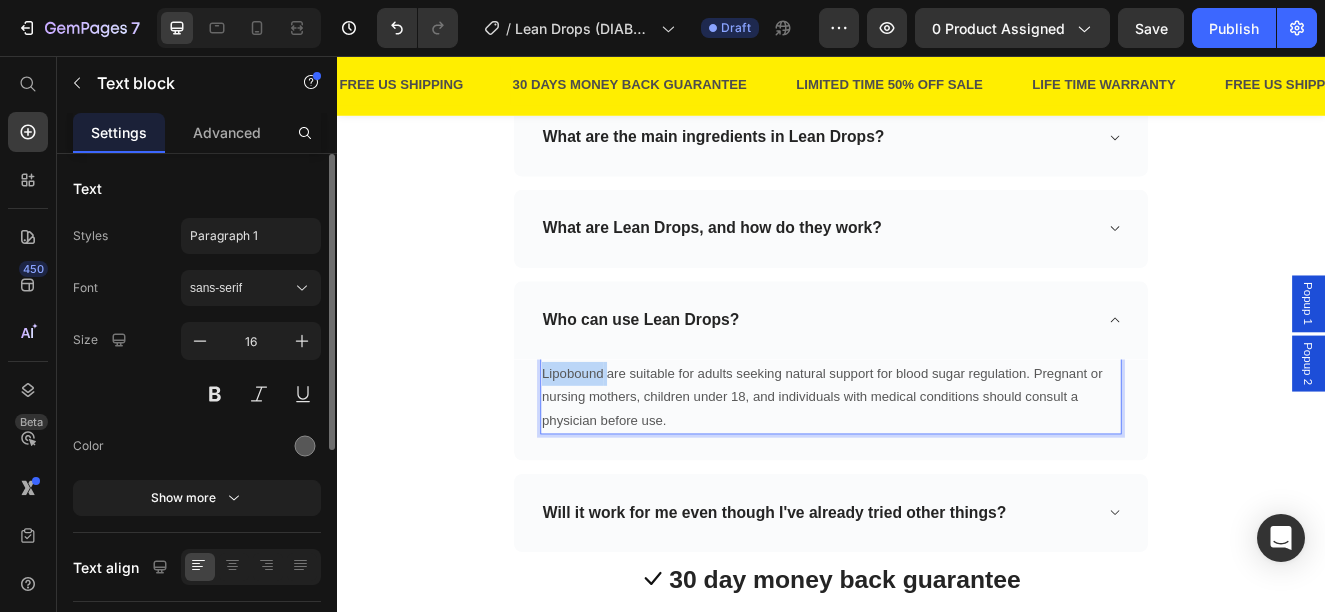 click on "Lipobound   are suitable for adults seeking natural support for blood sugar regulation. Pregnant or nursing mothers, children under 18, and individuals with medical conditions should consult a physician before use." at bounding box center (937, 471) 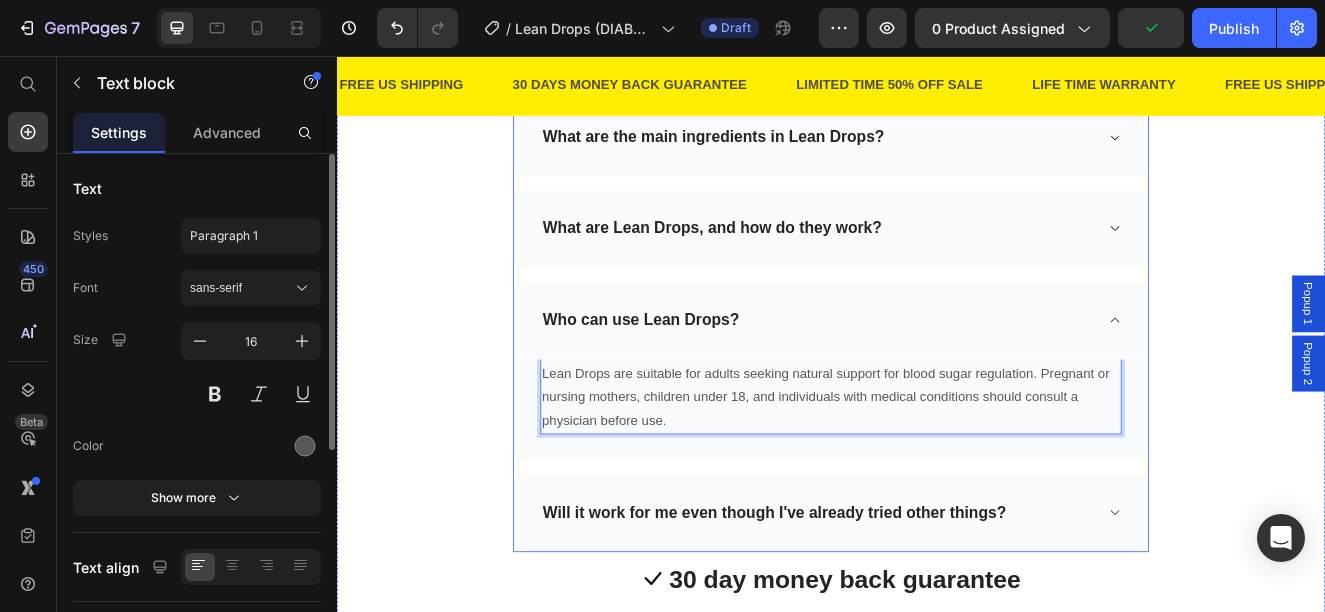 click on "Will it work for me even though I've already tried other things?" at bounding box center (921, 611) 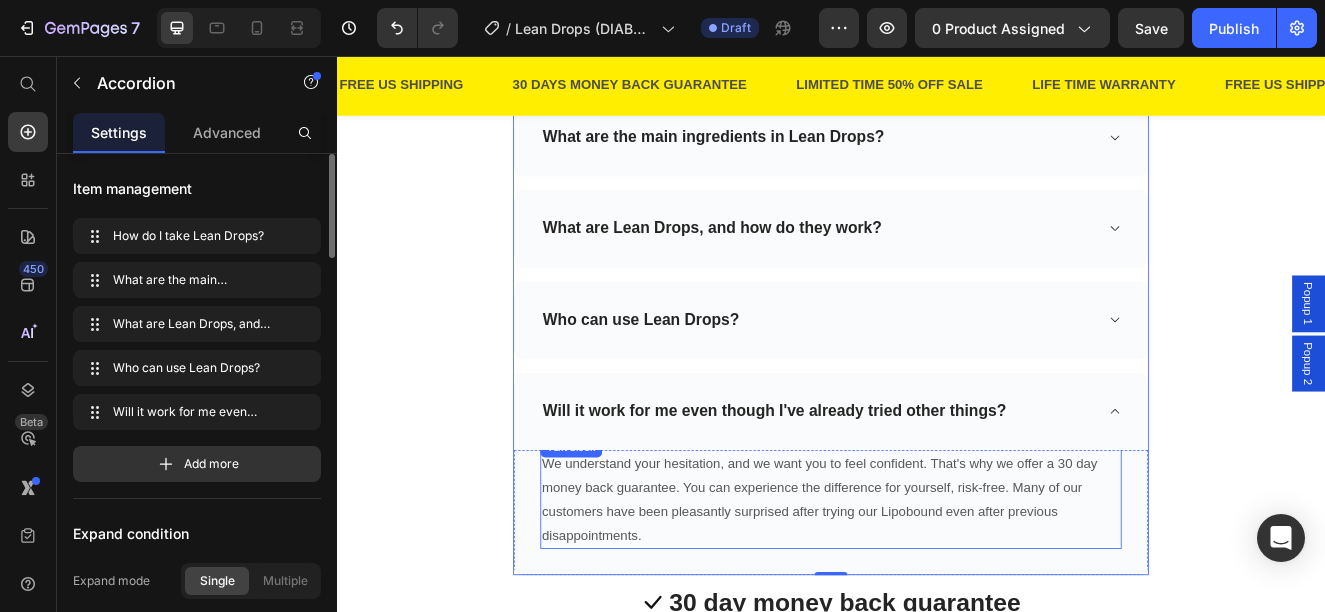 click on "We understand your hesitation, and we want you to feel confident. That's why we offer a 30 day money back guarantee. You can experience the difference for yourself, risk-free. Many of our customers have been pleasantly surprised after trying our Lipobound   even after previous disappointments." at bounding box center (937, 595) 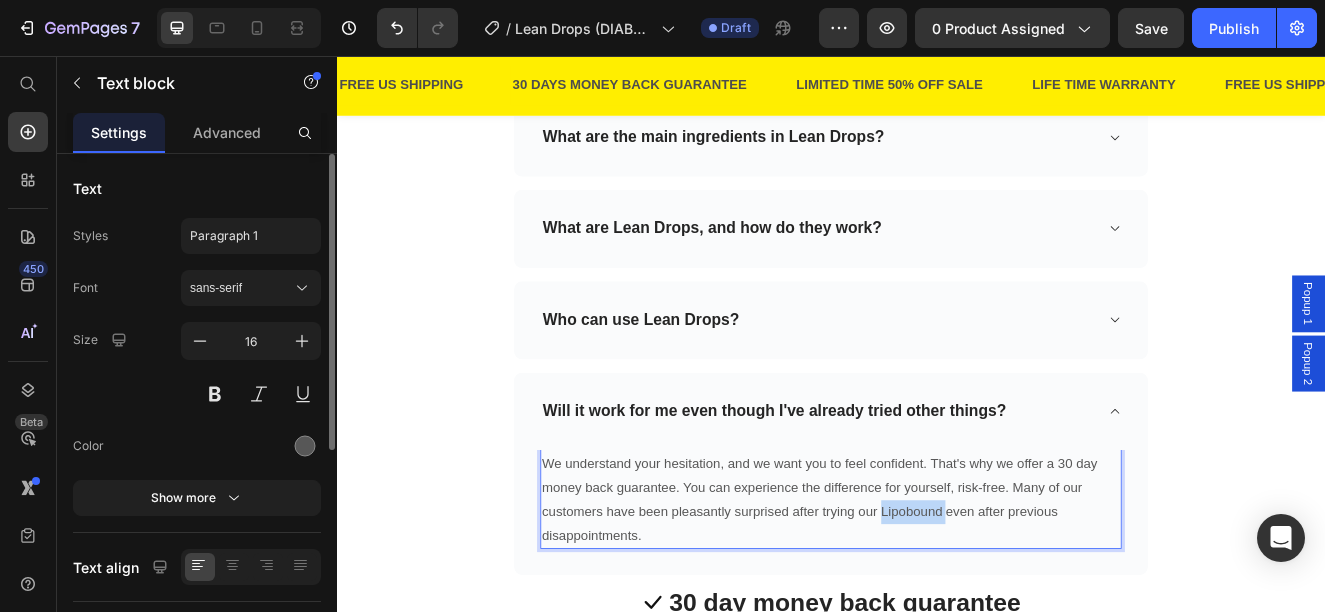 click on "We understand your hesitation, and we want you to feel confident. That's why we offer a 30 day money back guarantee. You can experience the difference for yourself, risk-free. Many of our customers have been pleasantly surprised after trying our Lipobound   even after previous disappointments." at bounding box center (937, 595) 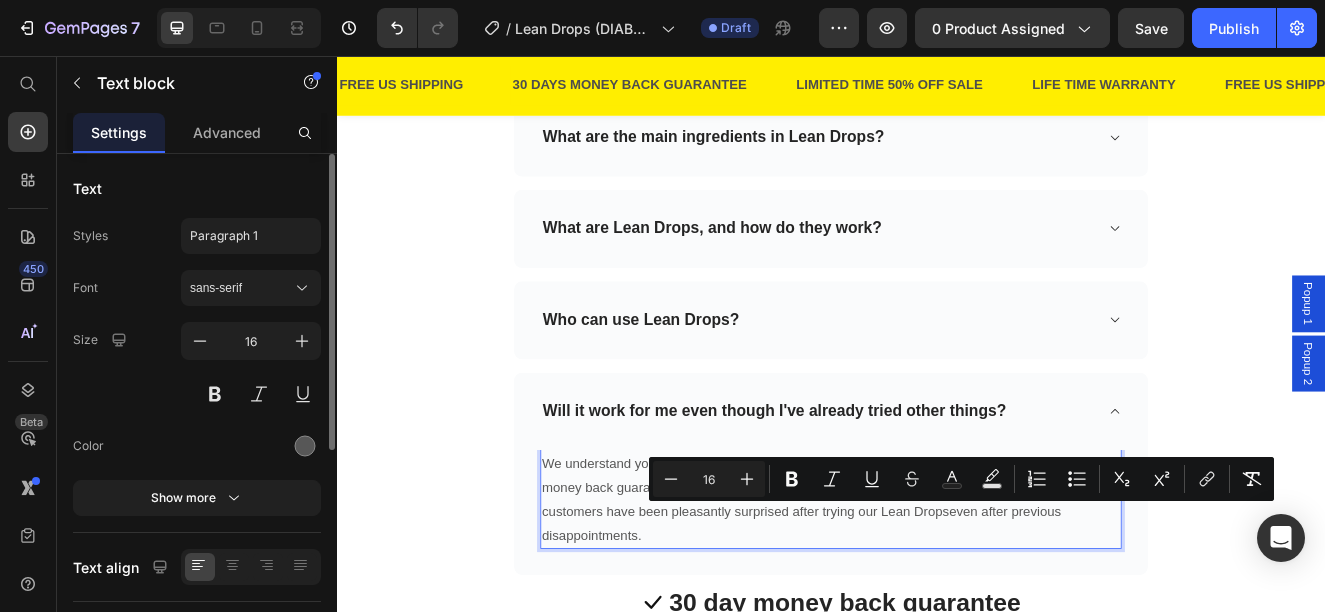 scroll, scrollTop: 25, scrollLeft: 0, axis: vertical 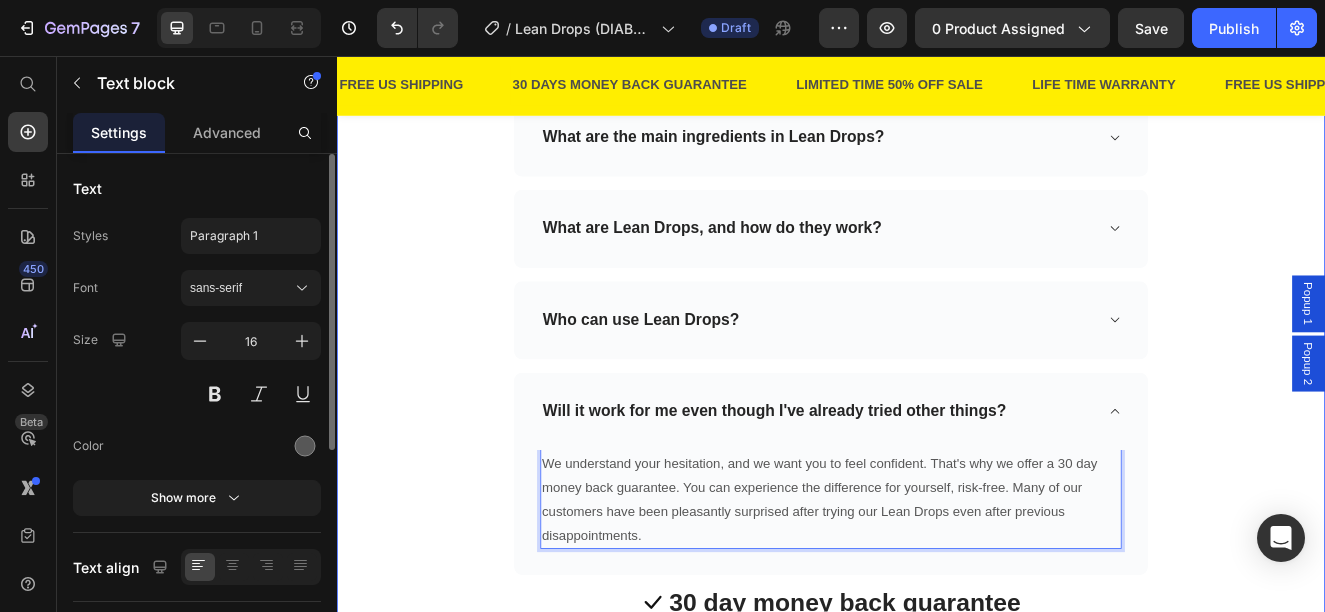 click on "Frequently Asked Questions Heading Need help finding an answer to your question? Ask our customer support at support@example.com Text block Row Row
How do I take Lean Drops?
What are the main ingredients in Lean Drops?
What are Lean Drops, and how do they work?
Who can use Lean Drops?
Will it work for me even though I've already tried other things? We understand your hesitation, and we want you to feel confident. That's why we offer a 30 day money back guarantee. You can experience the difference for yourself, risk-free. Many of our customers have been pleasantly surprised after trying our Lean Drops even after previous disappointments. Text block 0 Row Accordion Icon 30 day money back guarantee Text block Icon List Row" at bounding box center [937, 284] 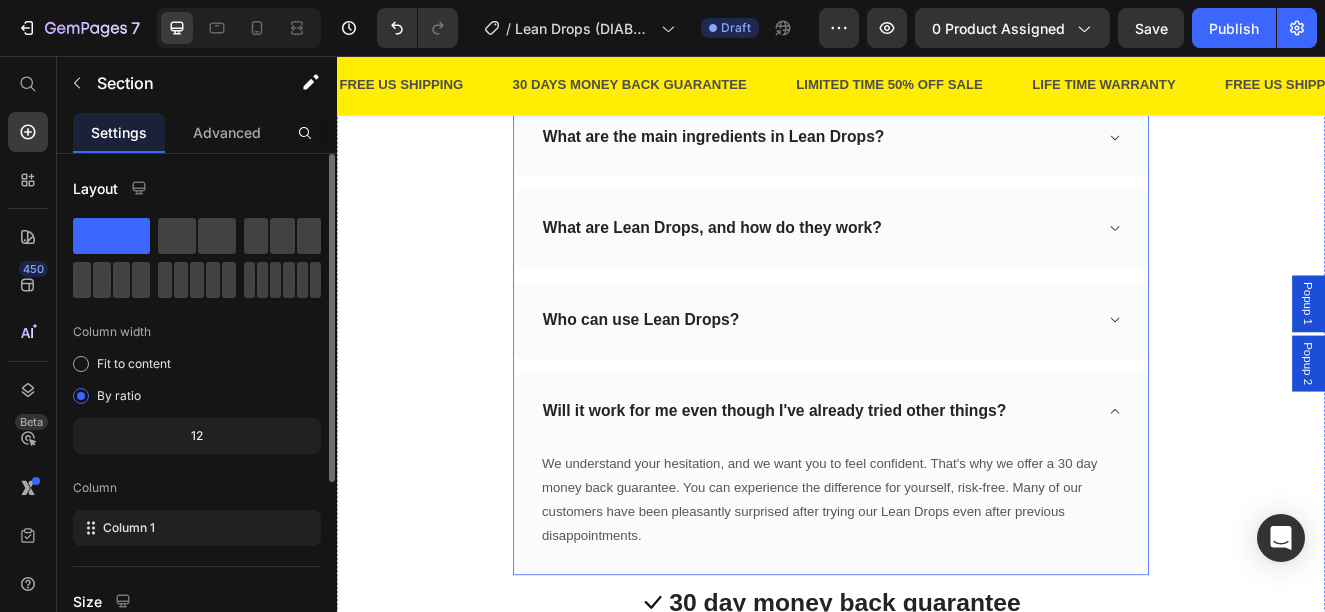 click on "Who can use Lean Drops?" at bounding box center [937, 377] 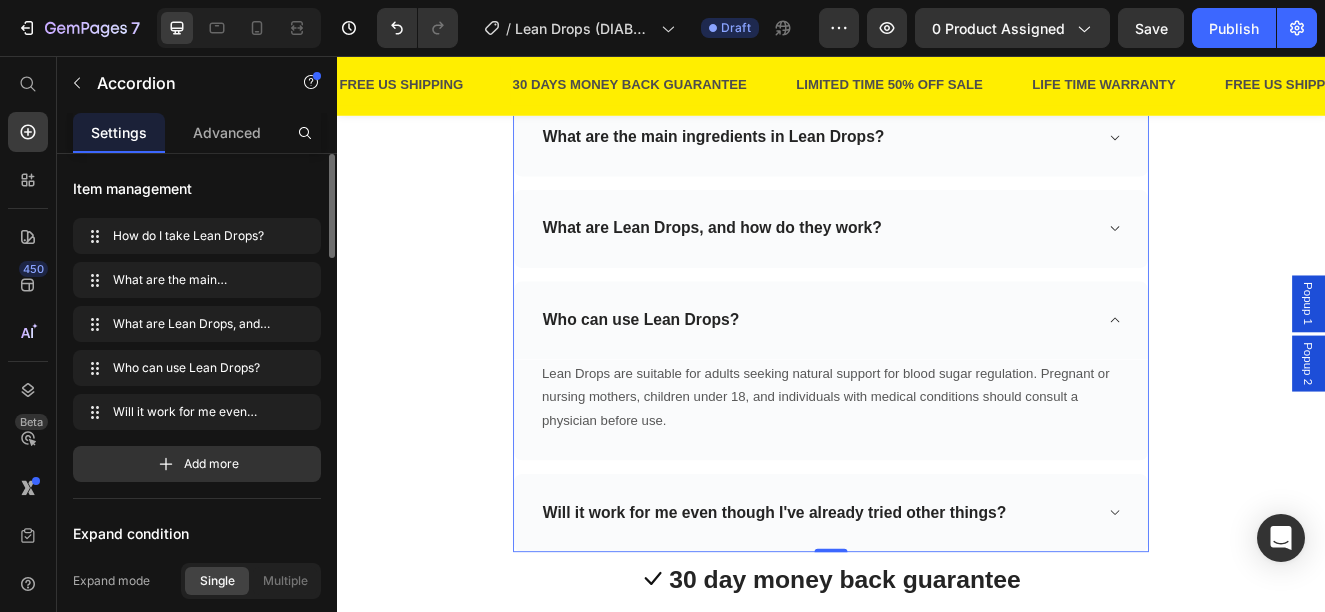 click on "Who can use Lean Drops?" at bounding box center (937, 377) 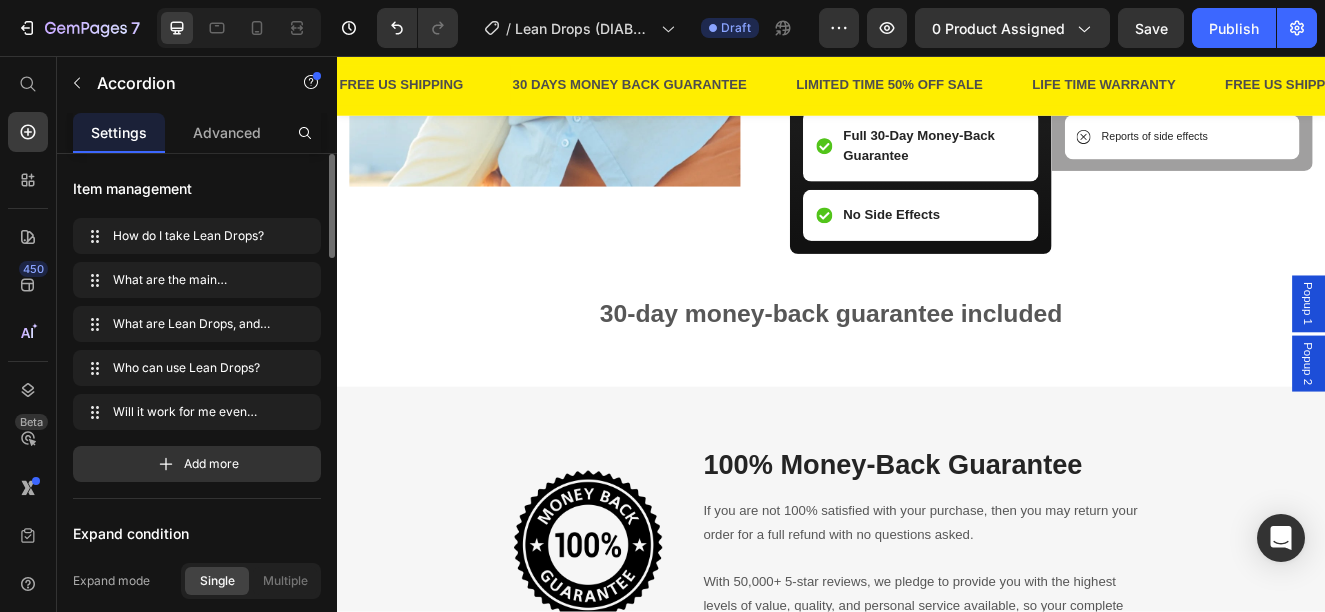 scroll, scrollTop: 4600, scrollLeft: 0, axis: vertical 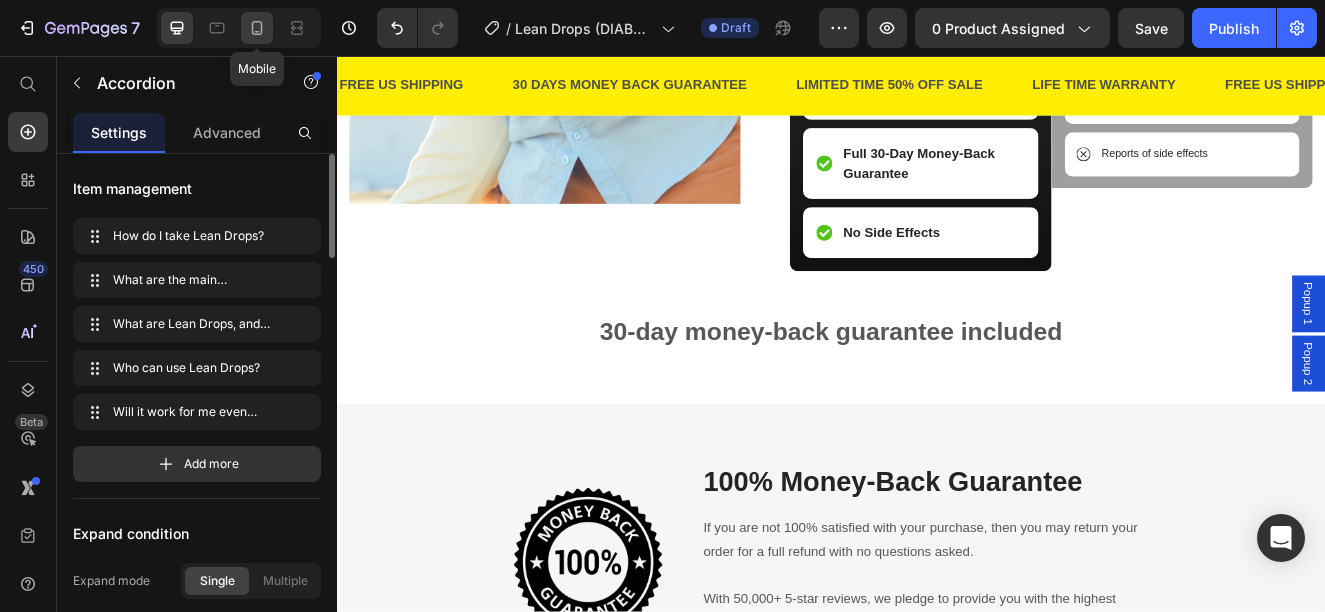 click 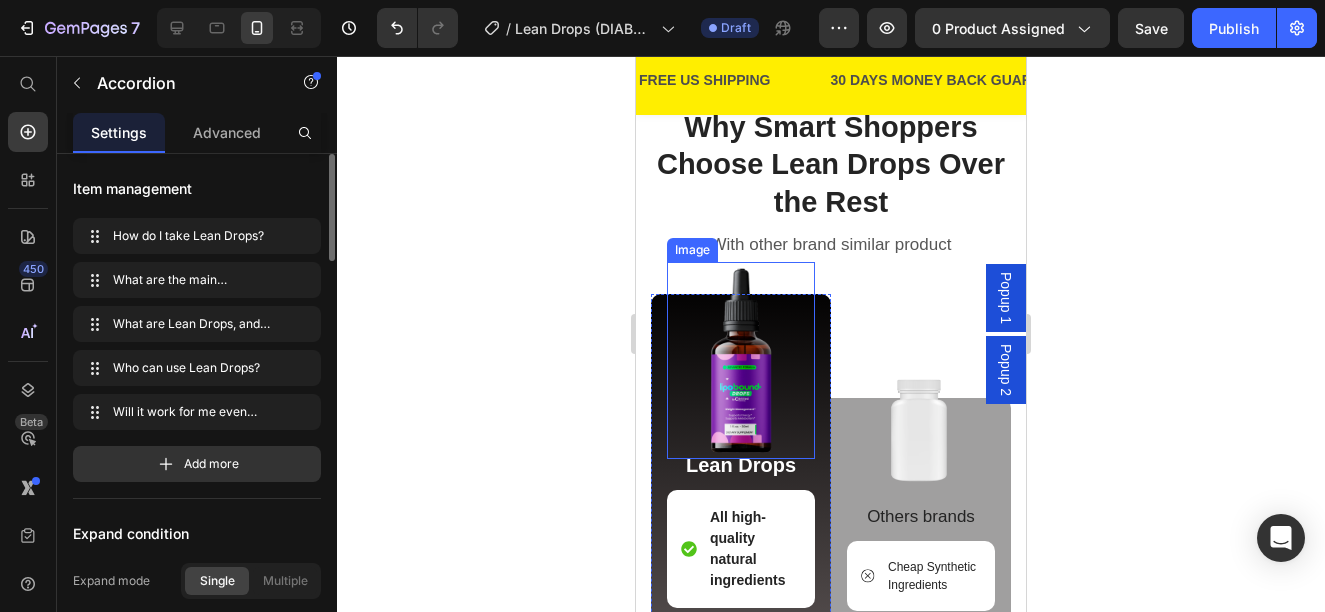 scroll, scrollTop: 3084, scrollLeft: 0, axis: vertical 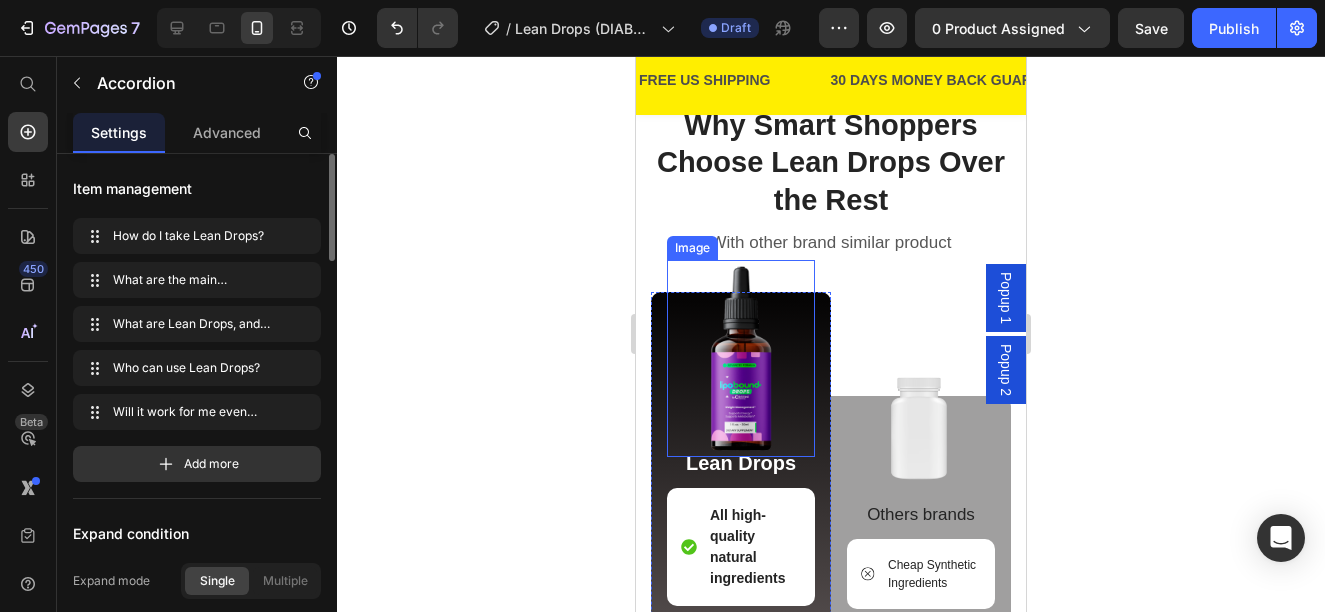 click at bounding box center (741, 358) 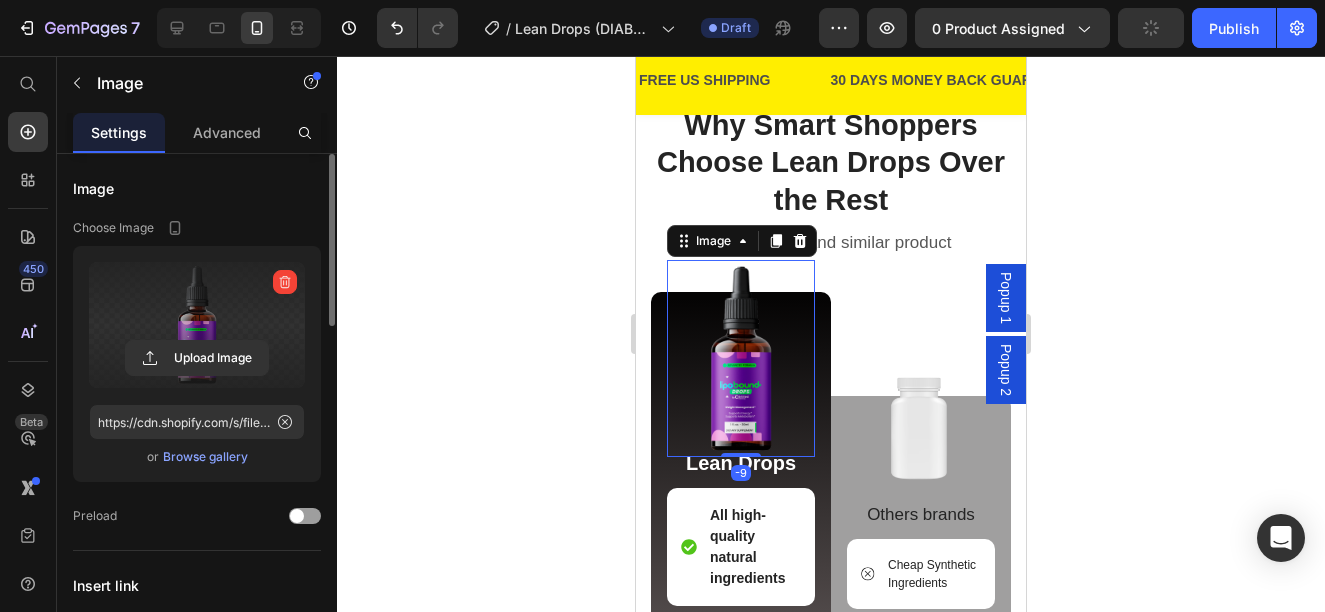 click 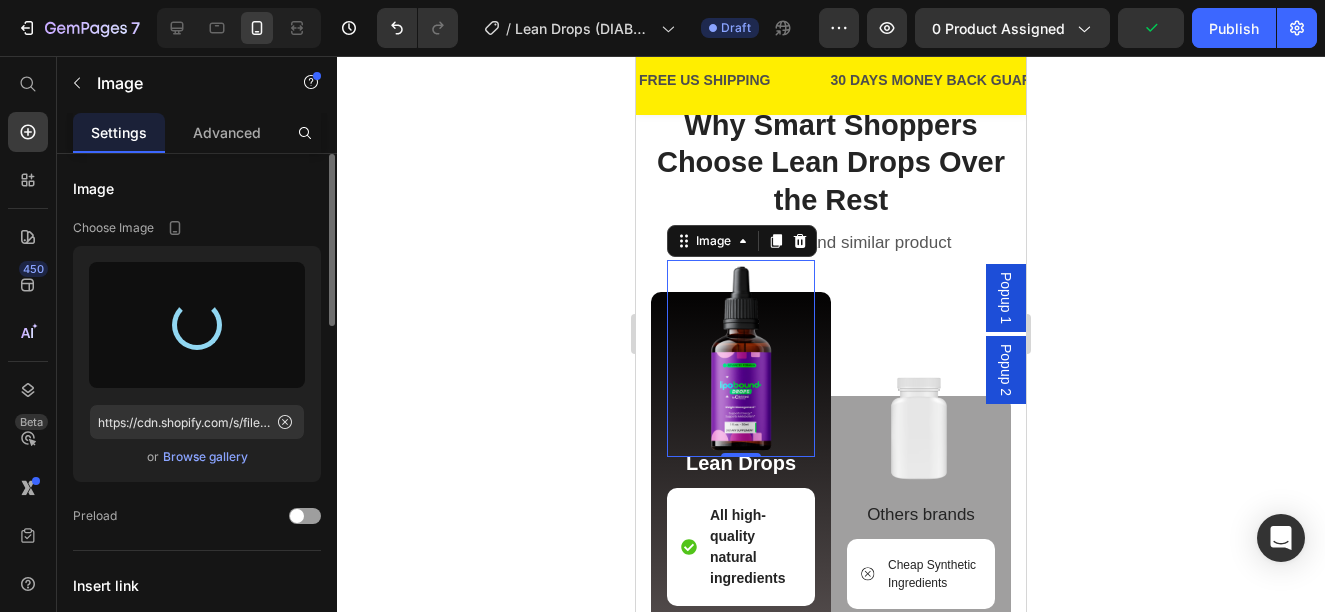 type on "https://cdn.shopify.com/s/files/1/0876/1085/1575/files/gempages_560787834538034266-cbaa8002-03ff-44f0-9b04-b4e72016ab07.png" 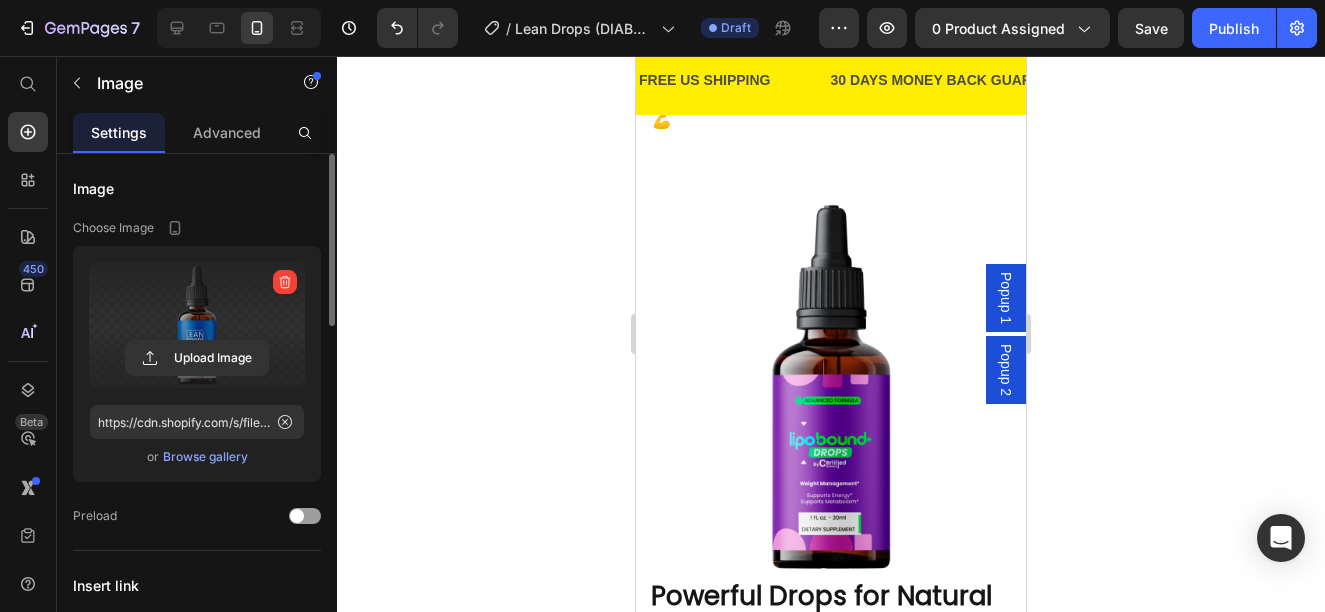 scroll, scrollTop: 1466, scrollLeft: 0, axis: vertical 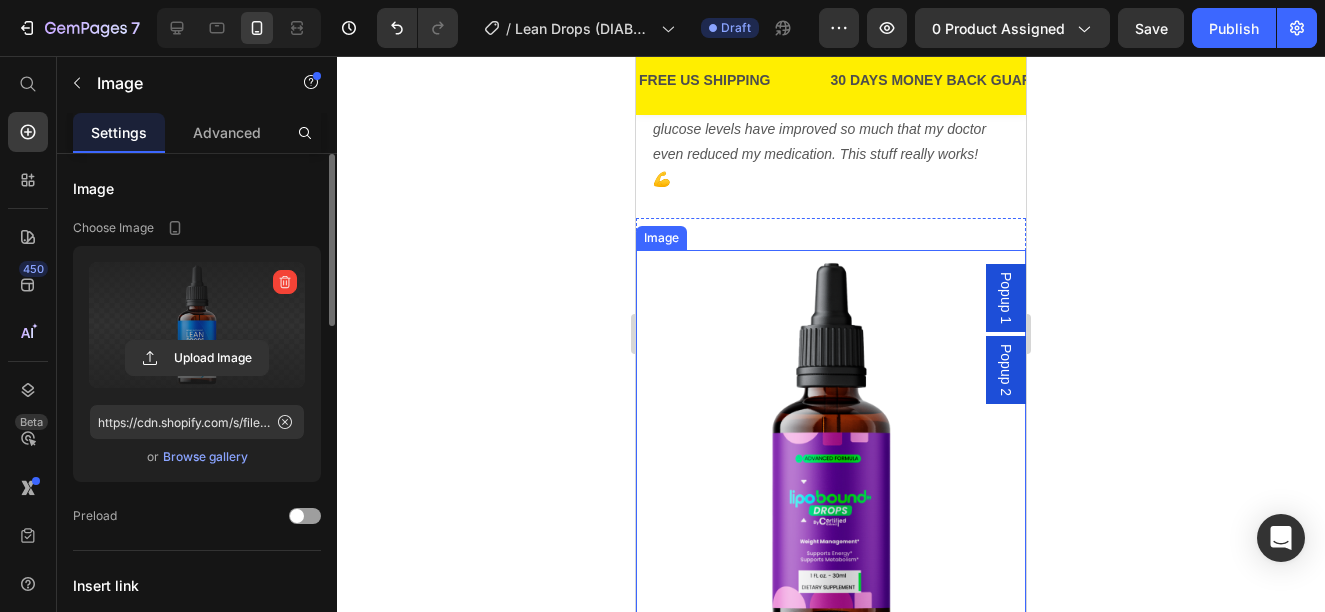 click at bounding box center [831, 445] 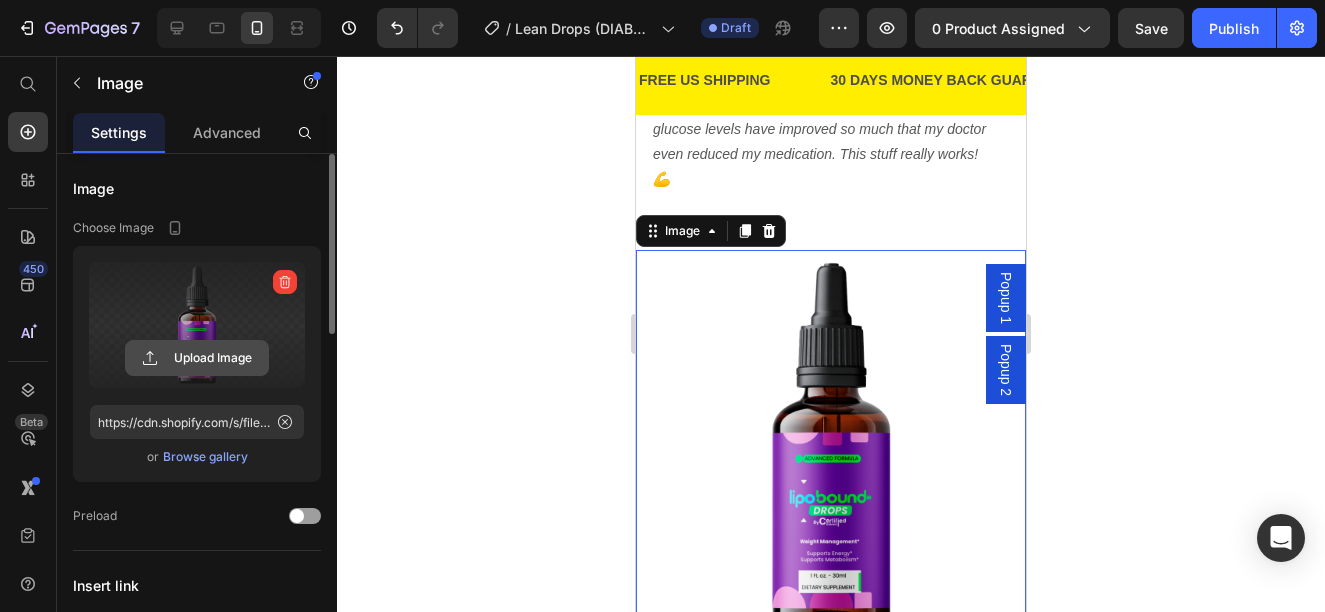 click 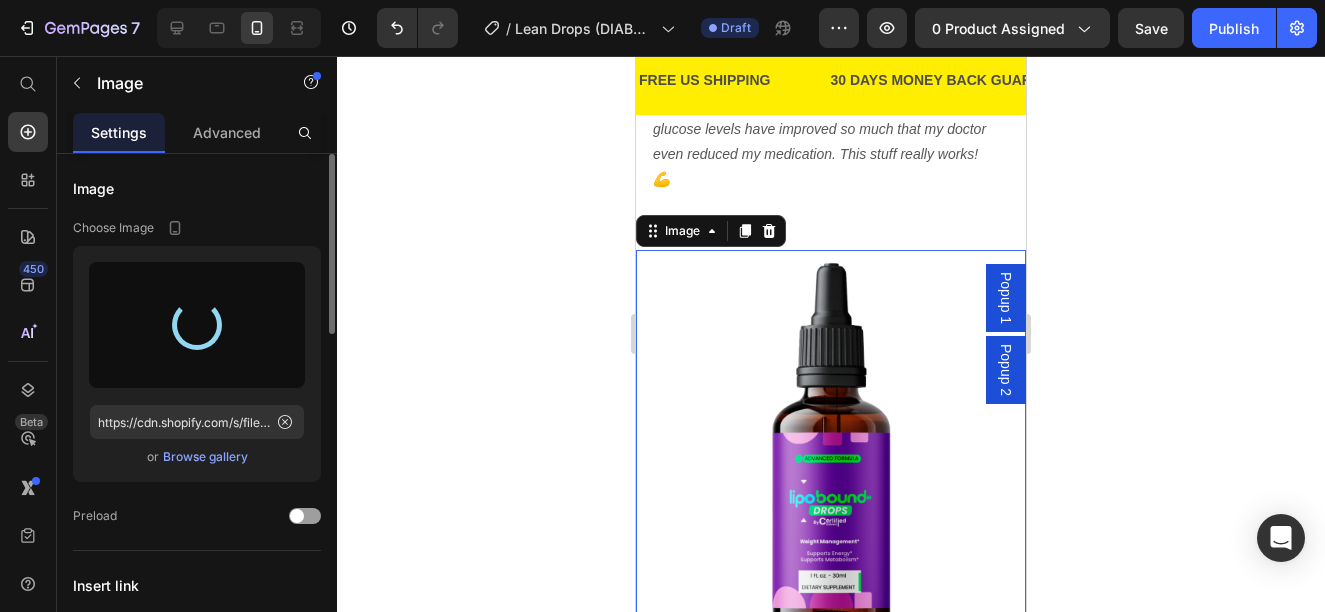 type on "https://cdn.shopify.com/s/files/1/0876/1085/1575/files/gempages_560787834538034266-cbaa8002-03ff-44f0-9b04-b4e72016ab07.png" 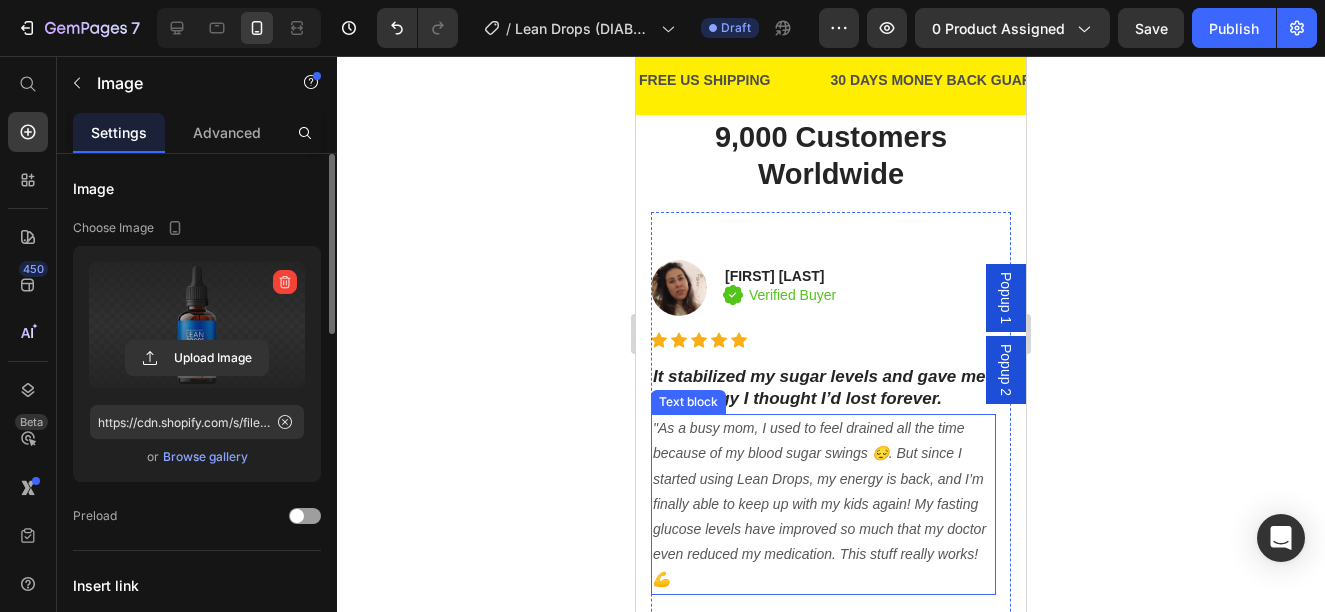 scroll, scrollTop: 666, scrollLeft: 0, axis: vertical 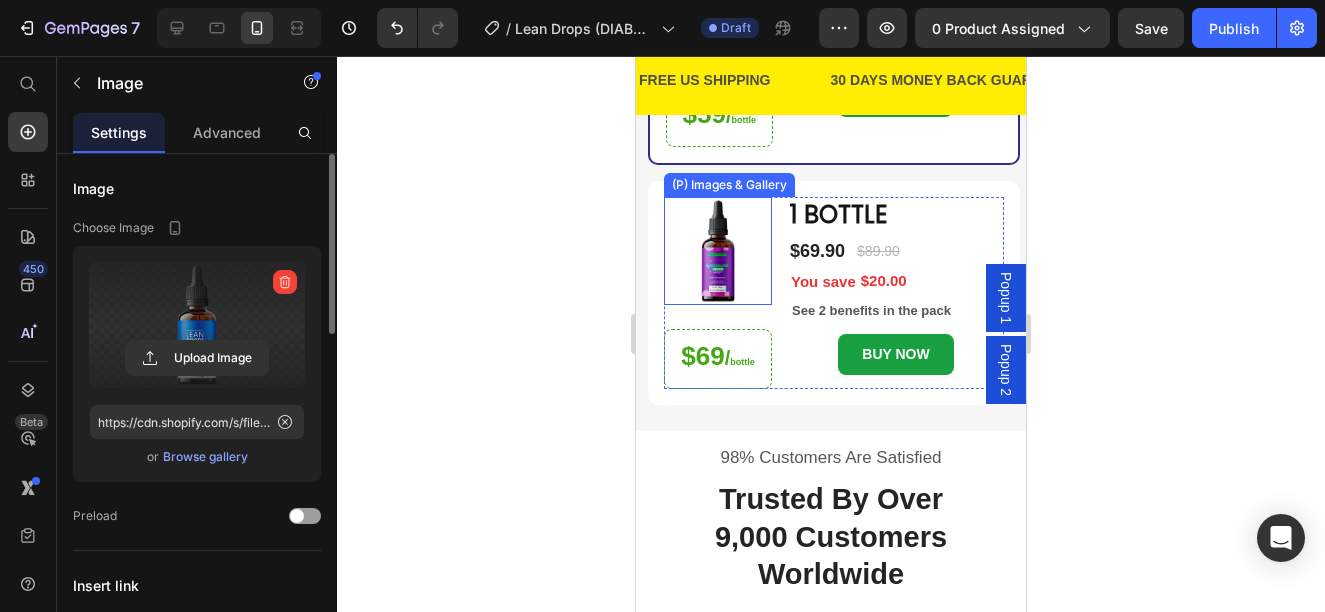 click at bounding box center (718, 251) 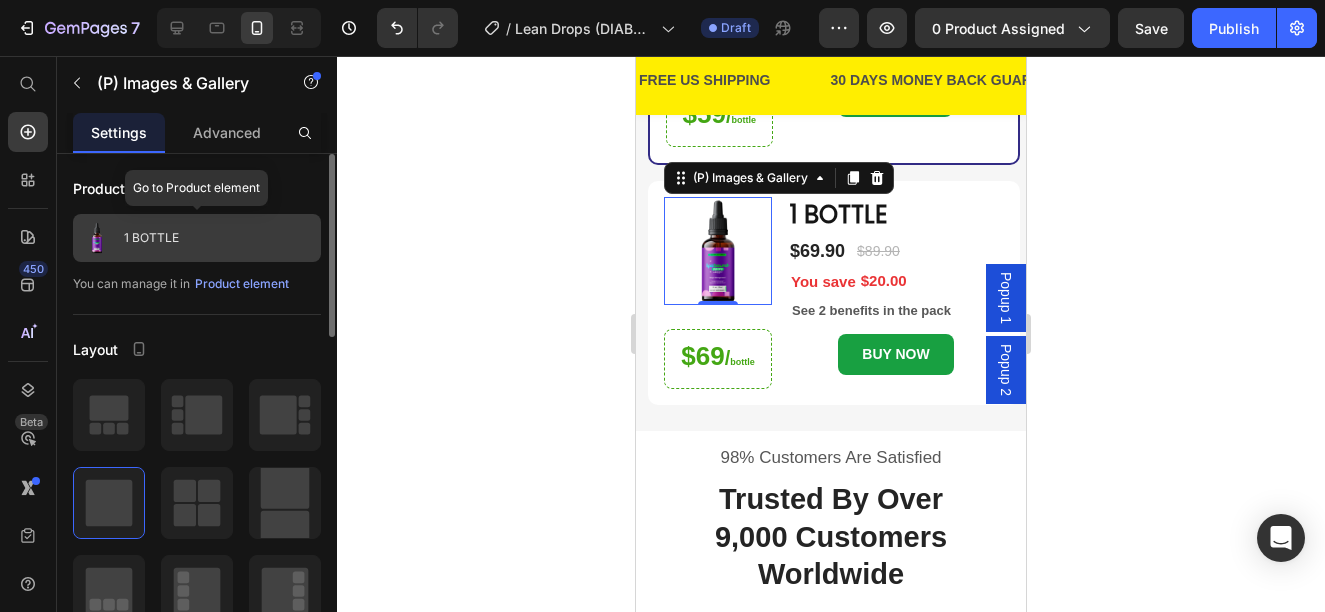 click on "1 BOTTLE" at bounding box center [151, 238] 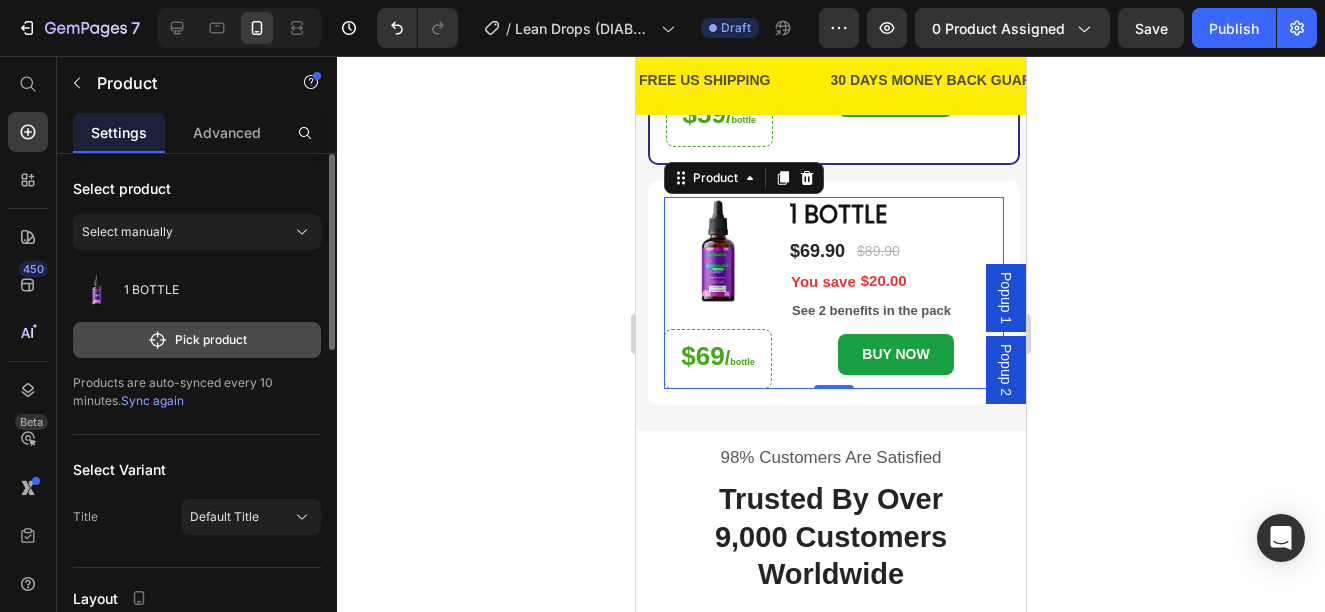 click on "Pick product" at bounding box center [197, 340] 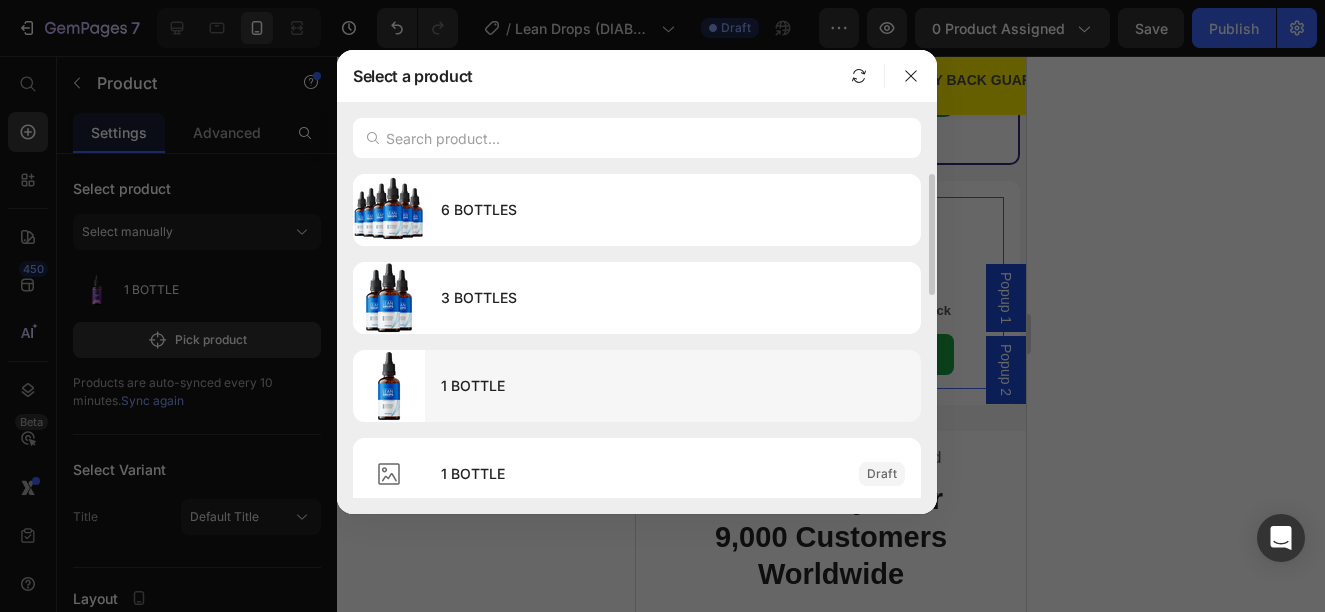 click on "1 BOTTLE" at bounding box center [673, 386] 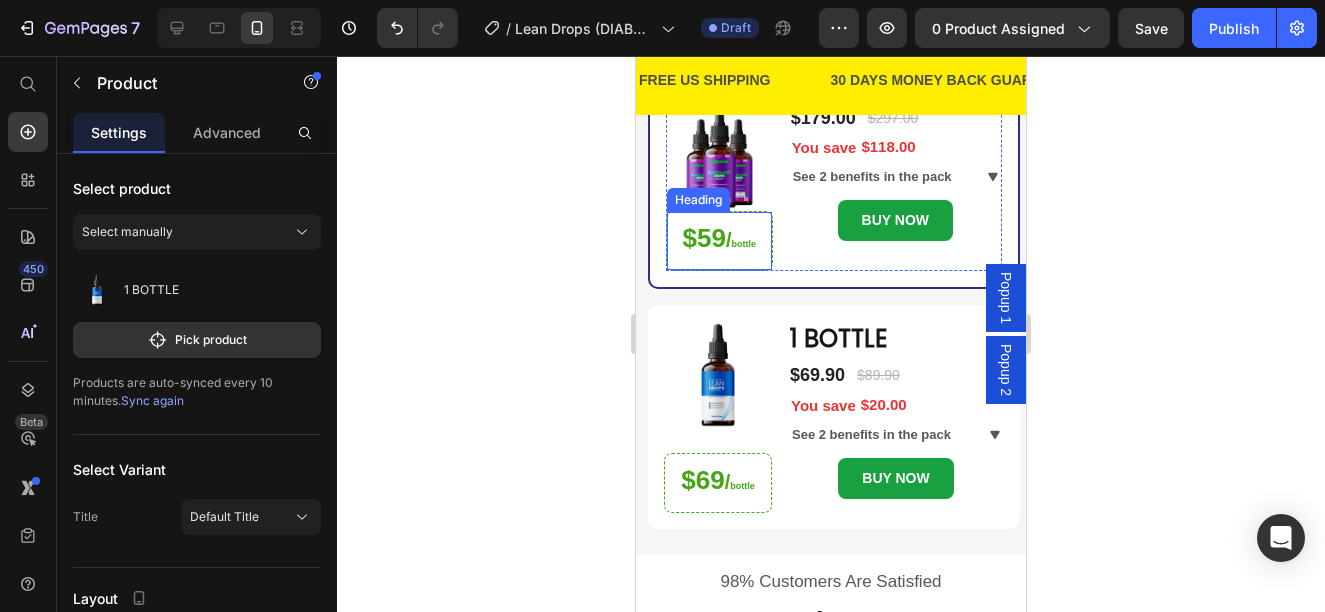 scroll, scrollTop: 466, scrollLeft: 0, axis: vertical 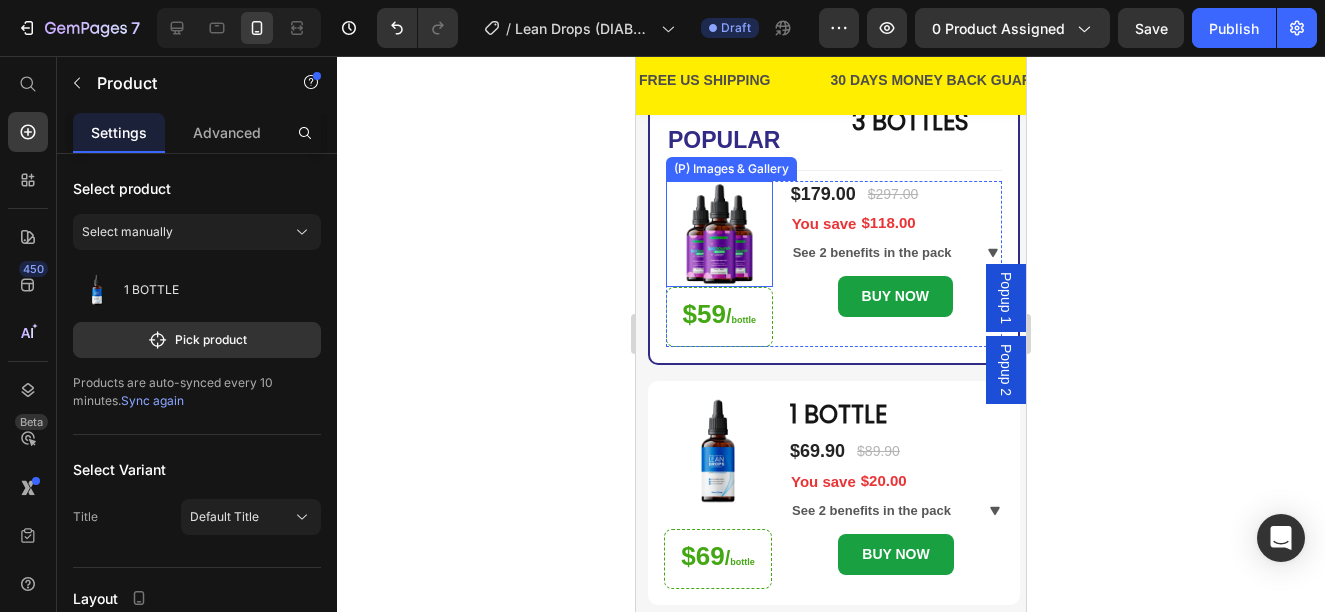 click at bounding box center [719, 234] 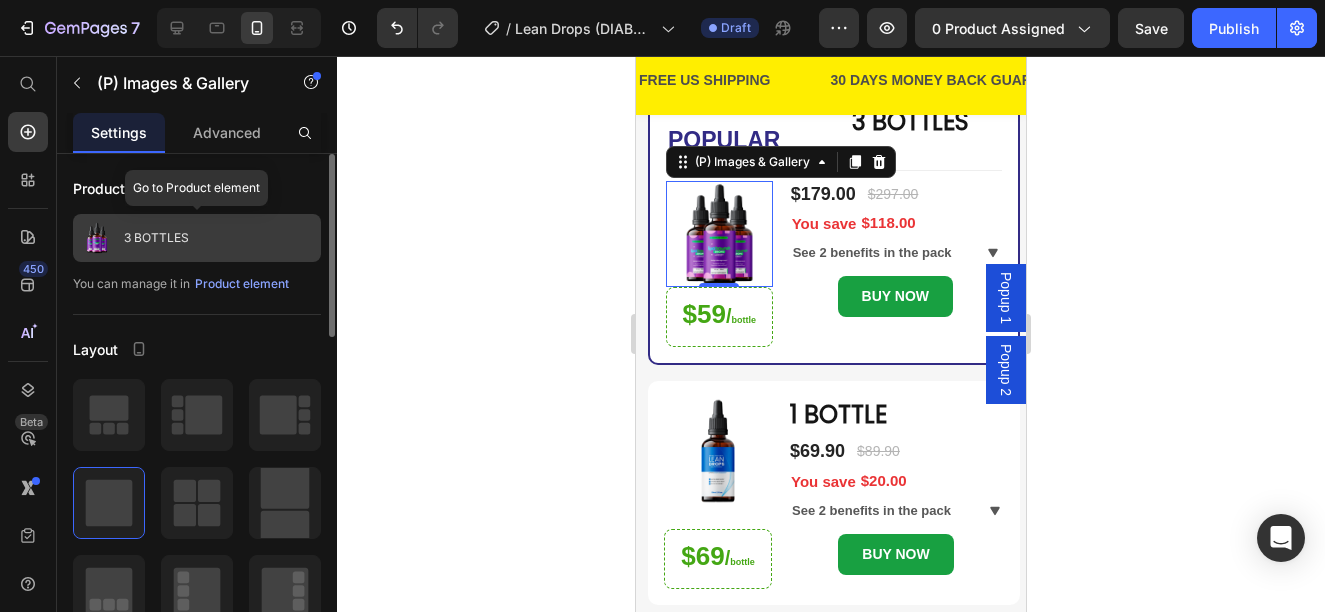 click on "3 BOTTLES" at bounding box center (197, 238) 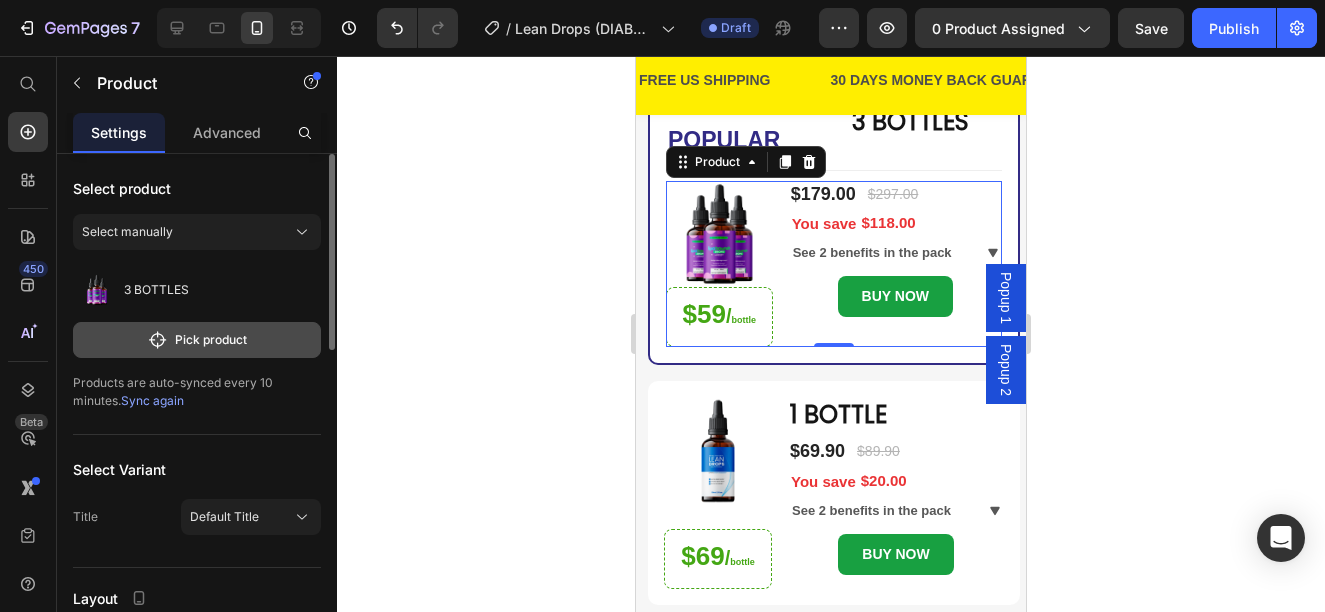 click on "Pick product" at bounding box center [197, 340] 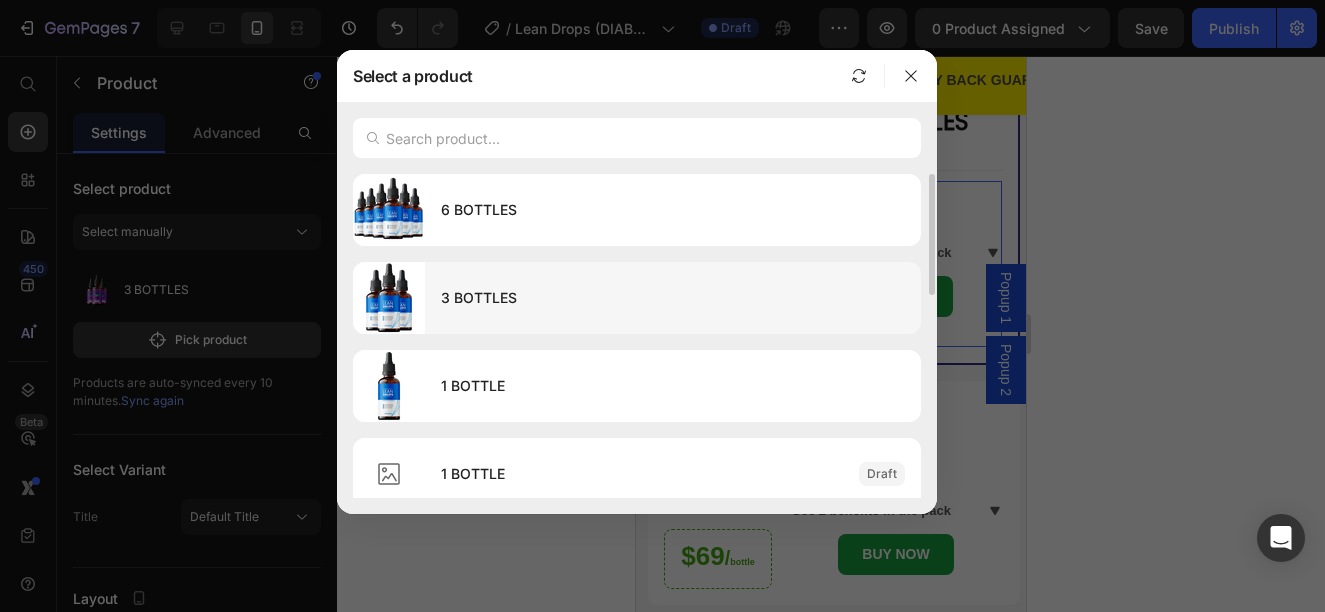 click on "3 BOTTLES" at bounding box center [673, 298] 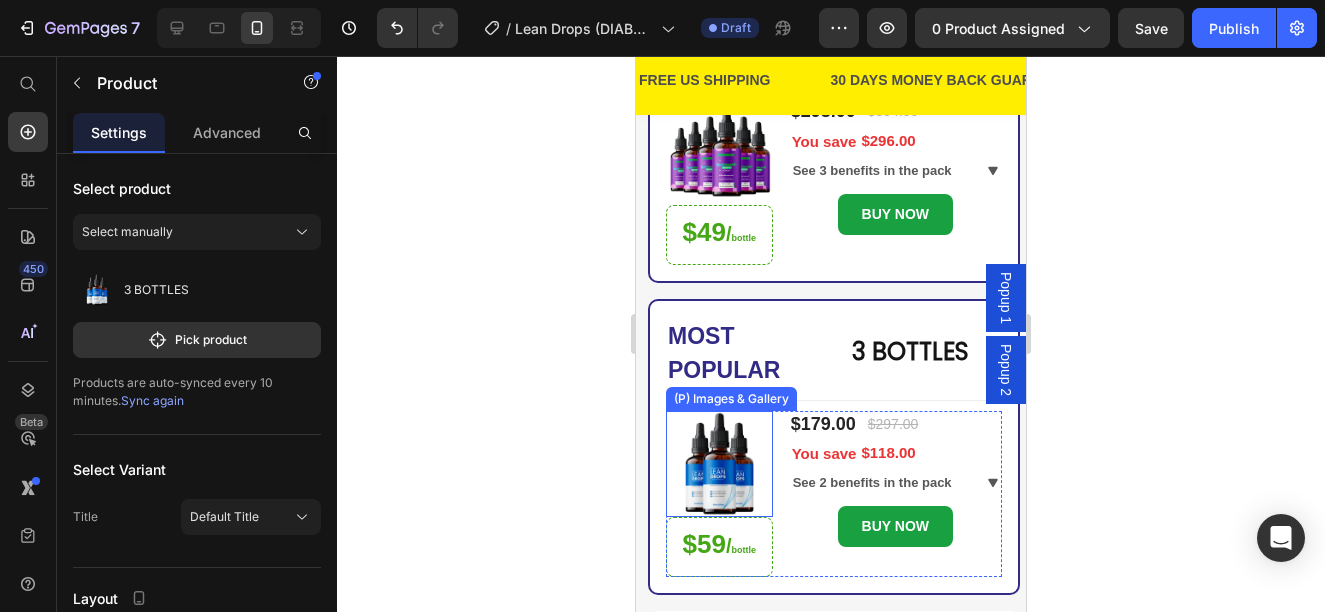 scroll, scrollTop: 166, scrollLeft: 0, axis: vertical 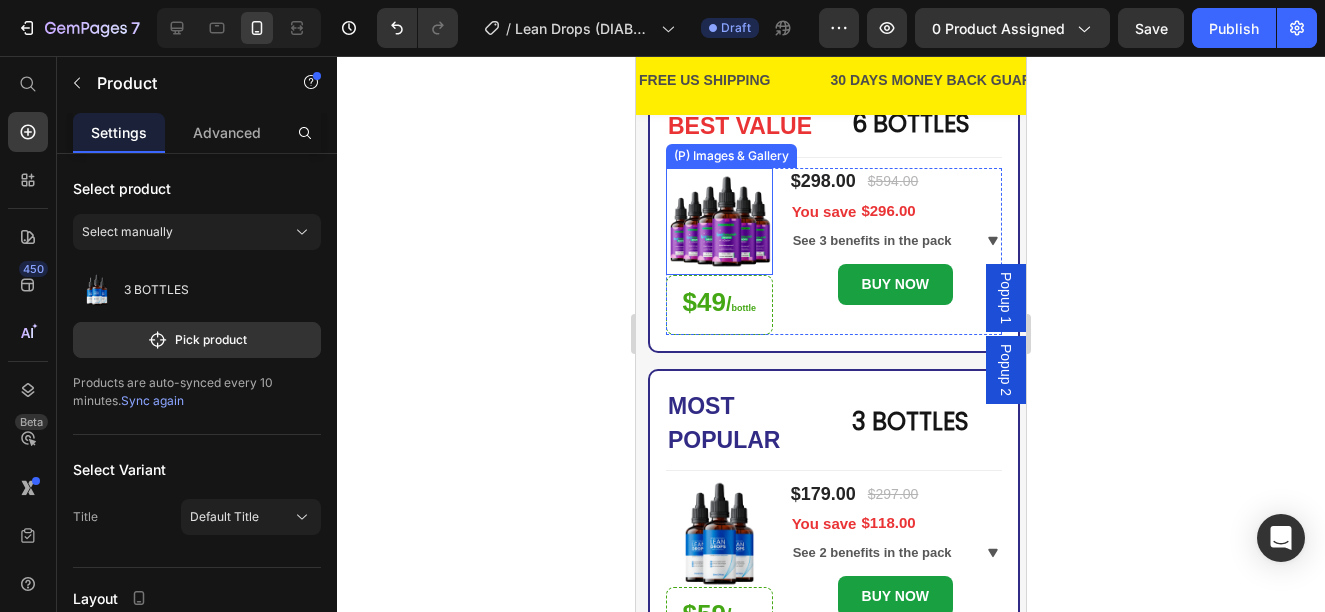 click at bounding box center (719, 221) 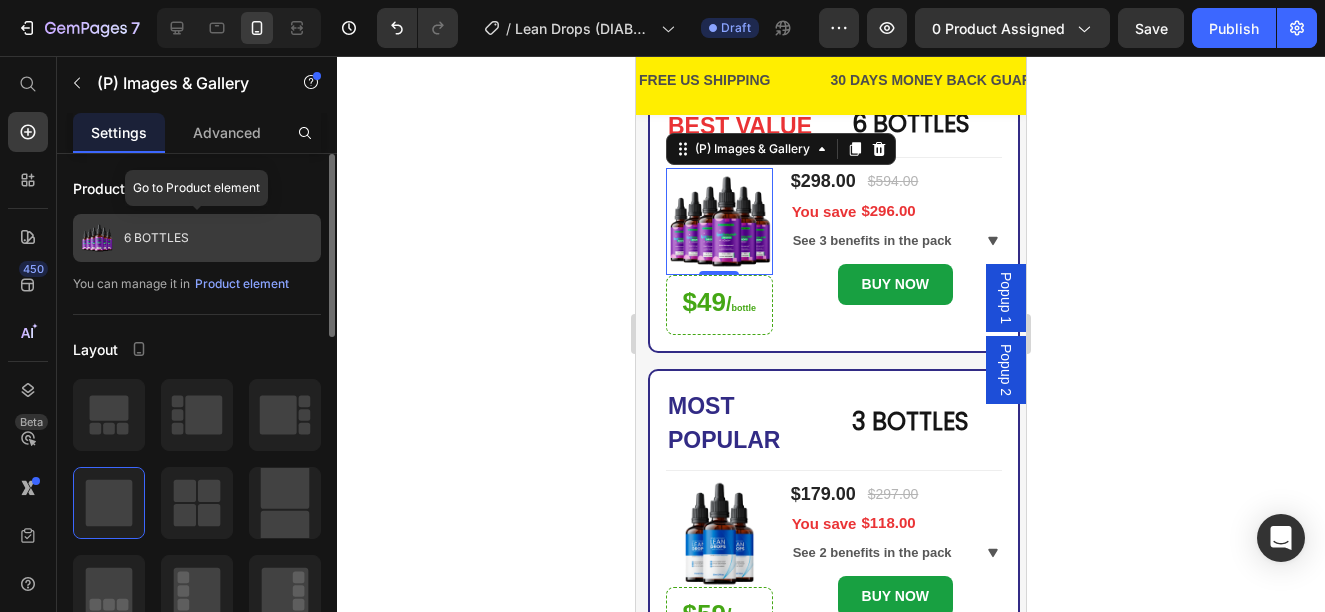 click on "6 BOTTLES" at bounding box center [156, 238] 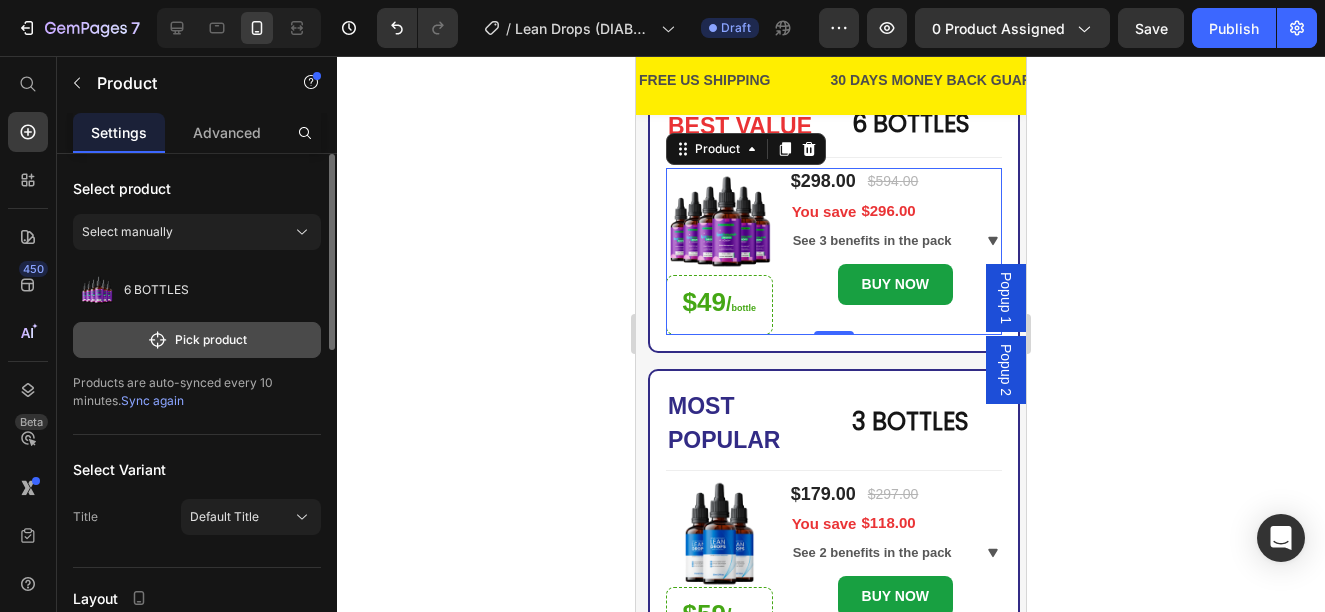 click 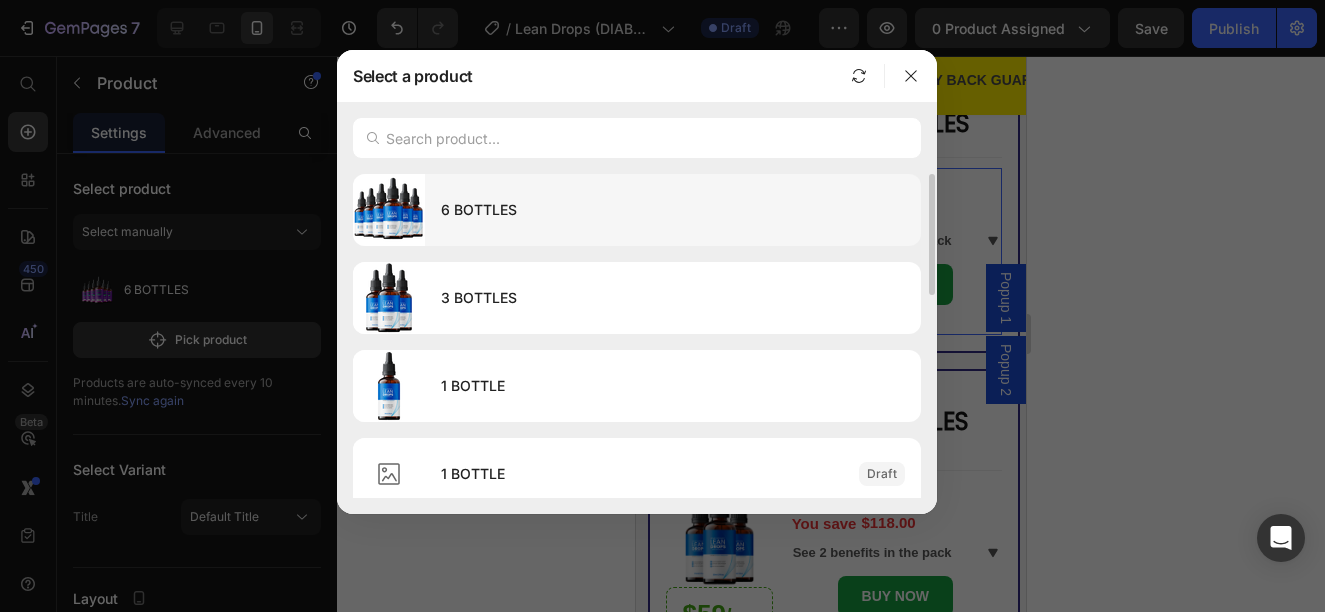 click on "6 BOTTLES" at bounding box center [673, 210] 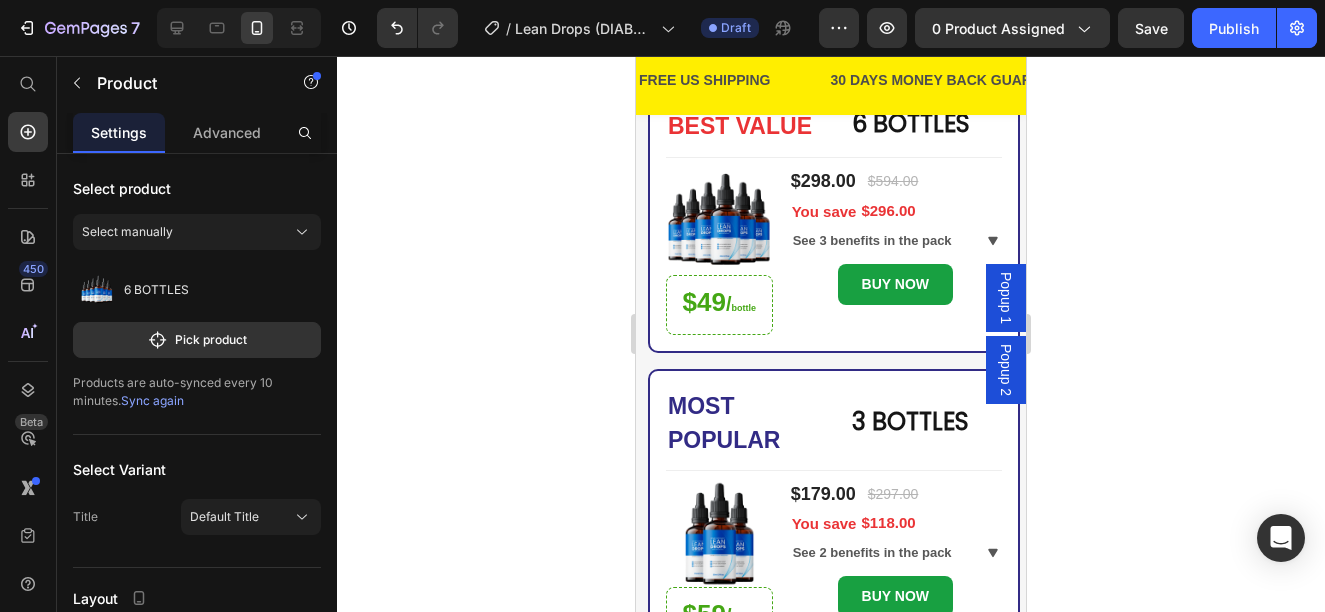 click 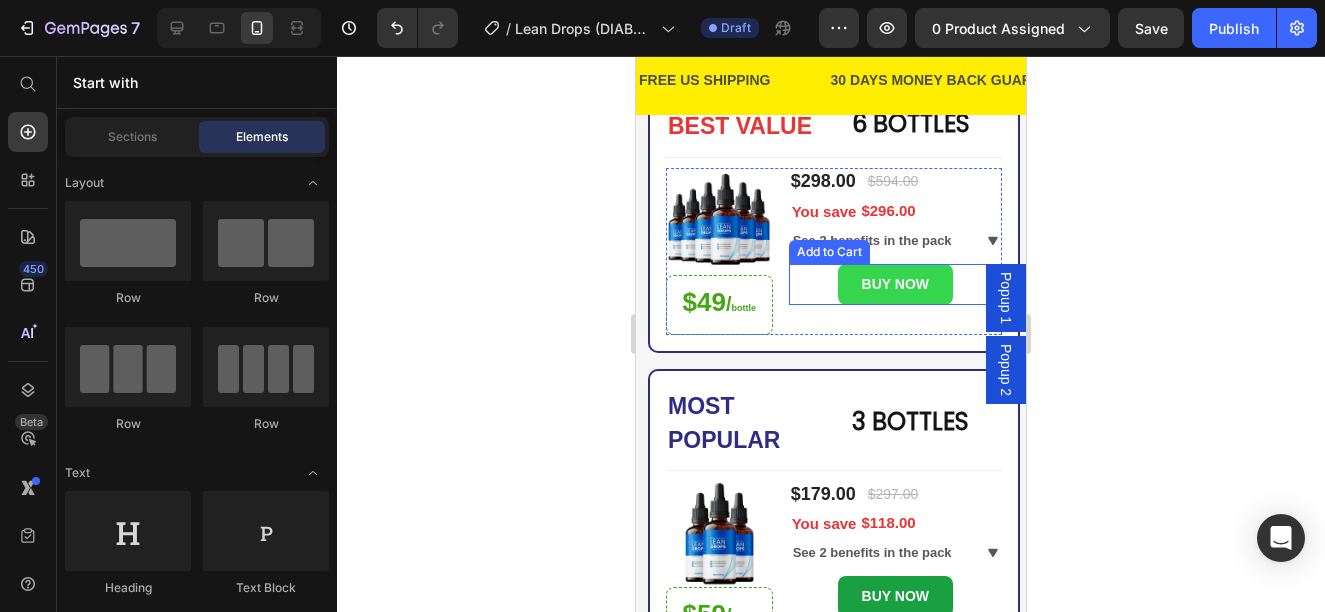 click on "BUY NOW" at bounding box center (895, 284) 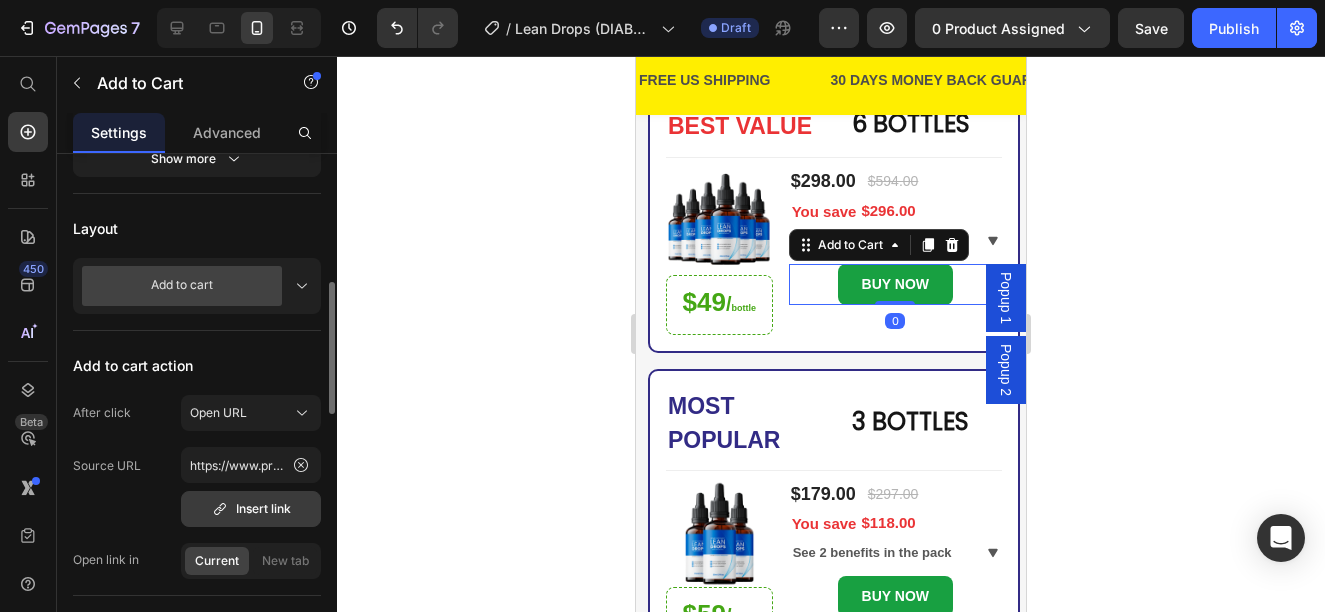 scroll, scrollTop: 600, scrollLeft: 0, axis: vertical 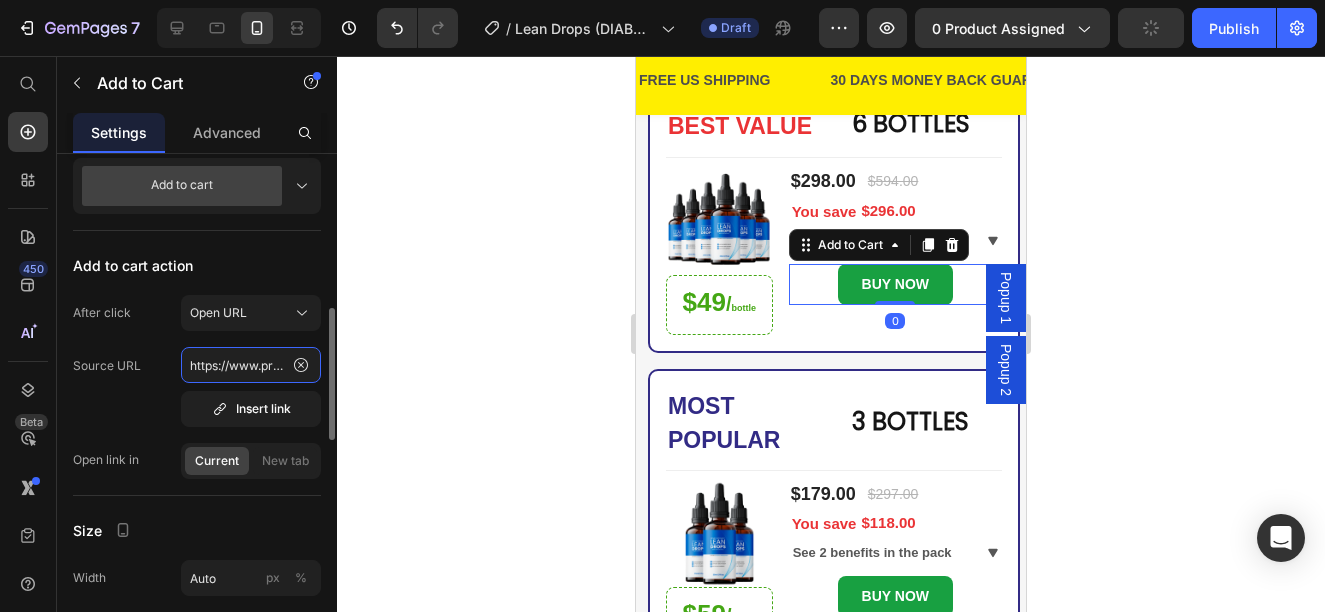 click on "https://www.provenandapproved.com/a/bundles/checkout/6-bottles-lipobound-e0qi" 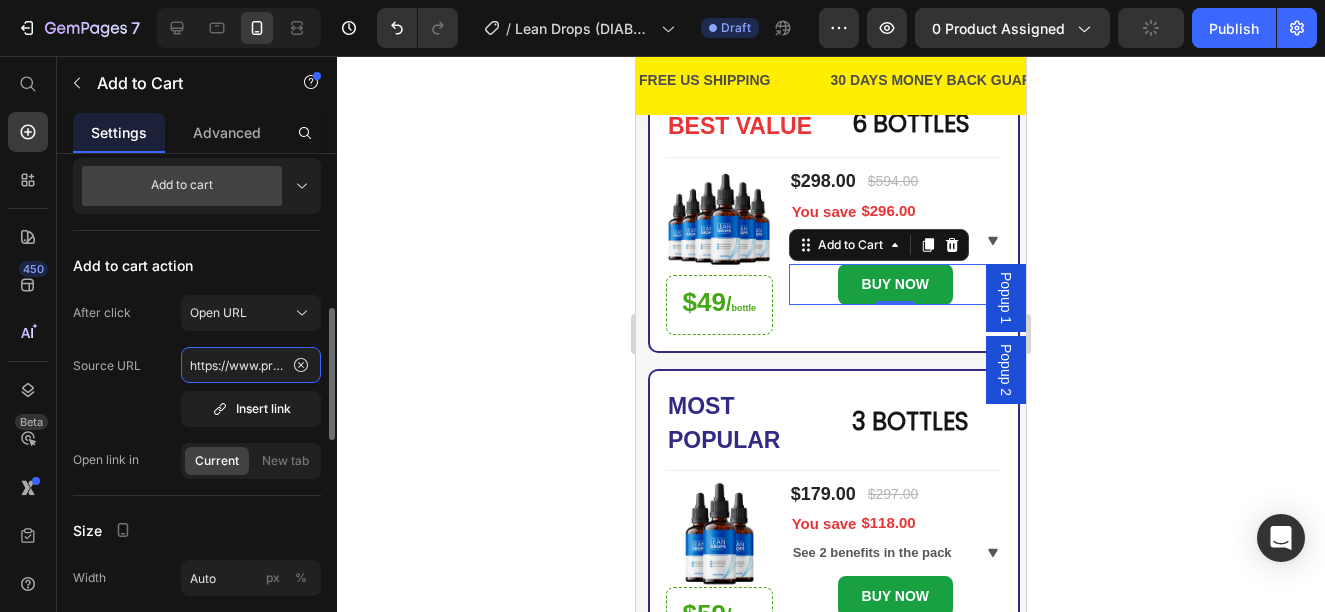 paste on "ean-drops-e0sl" 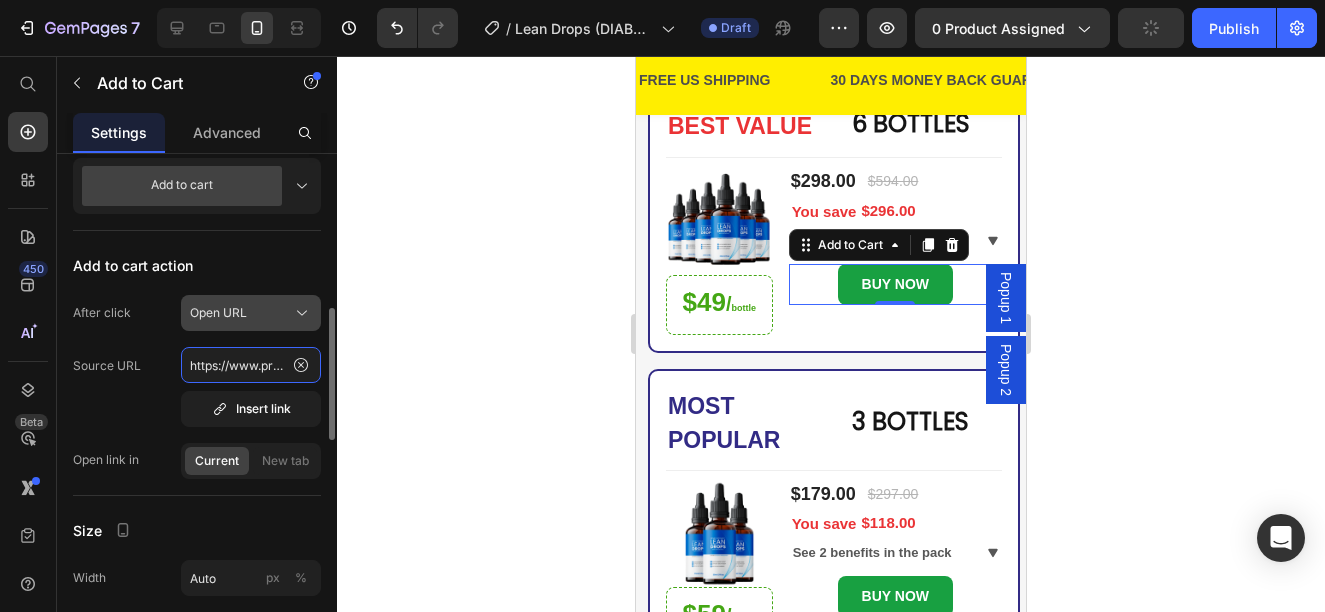 scroll, scrollTop: 0, scrollLeft: 386, axis: horizontal 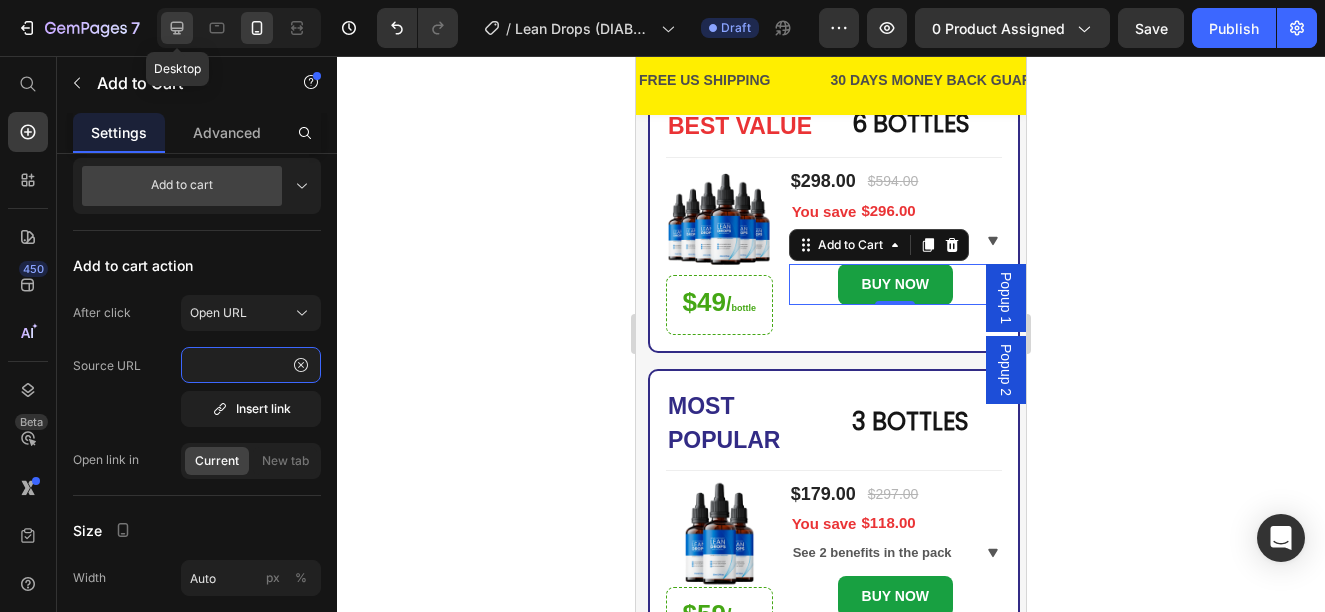 type on "https://www.provenandapproved.com/a/bundles/checkout/6-bottles-lean-drops-e0sl" 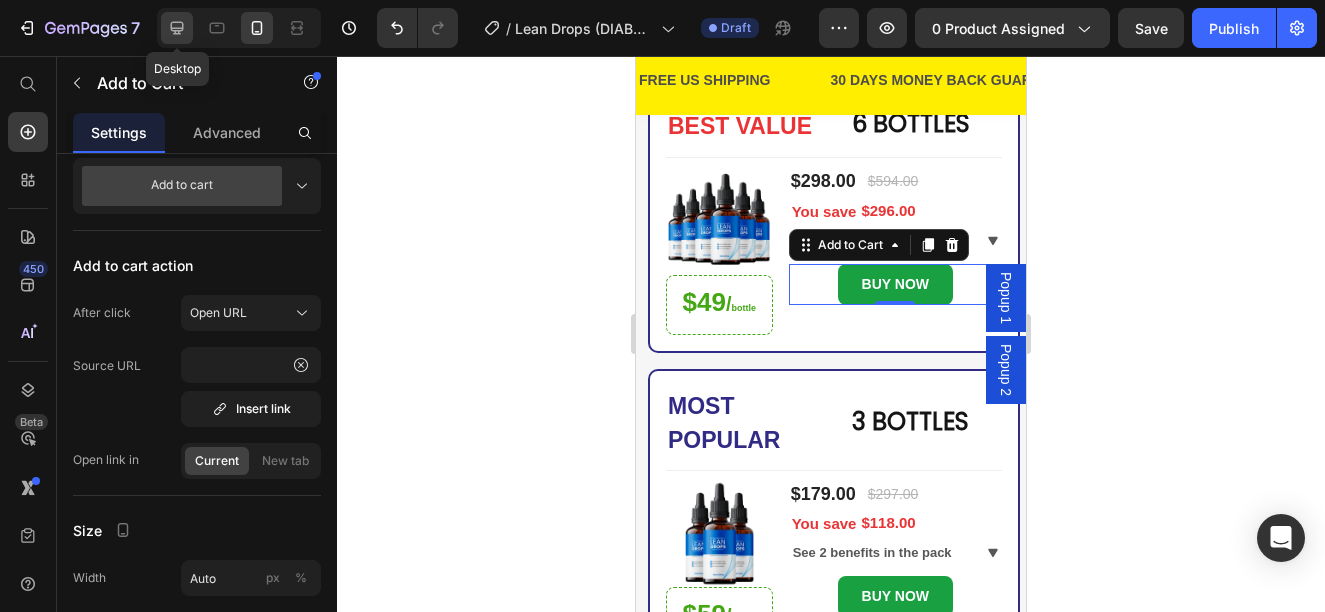 click 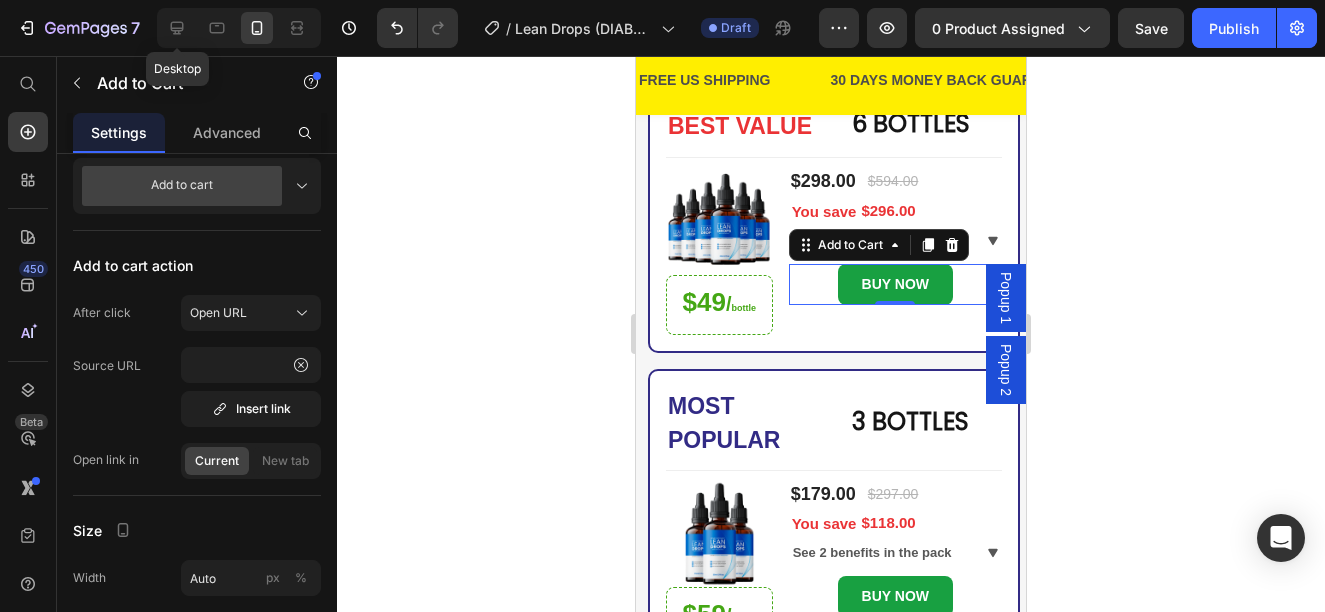 type on "16" 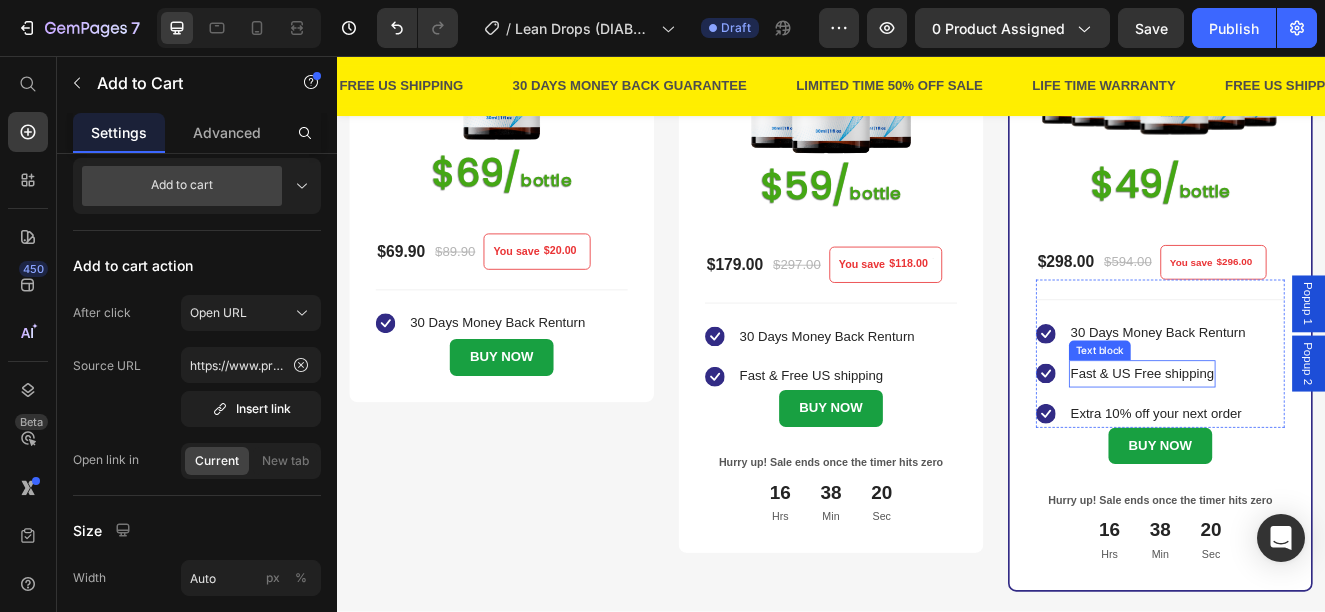 scroll, scrollTop: 676, scrollLeft: 0, axis: vertical 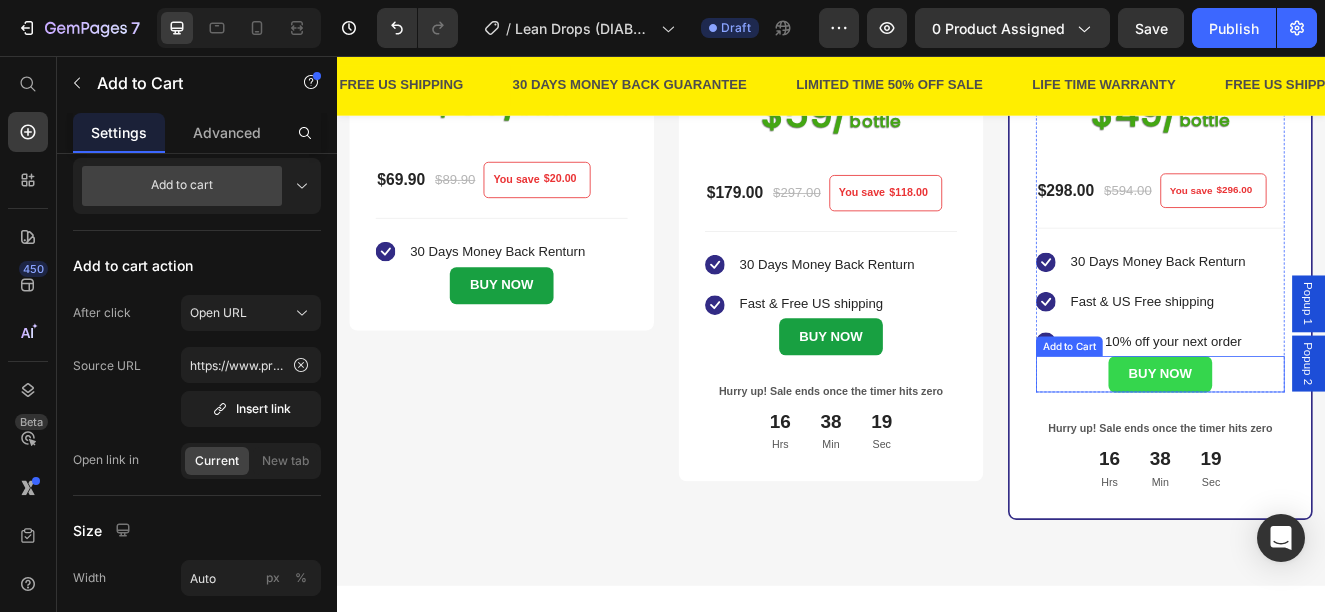 click on "BUY NOW" at bounding box center (1336, 443) 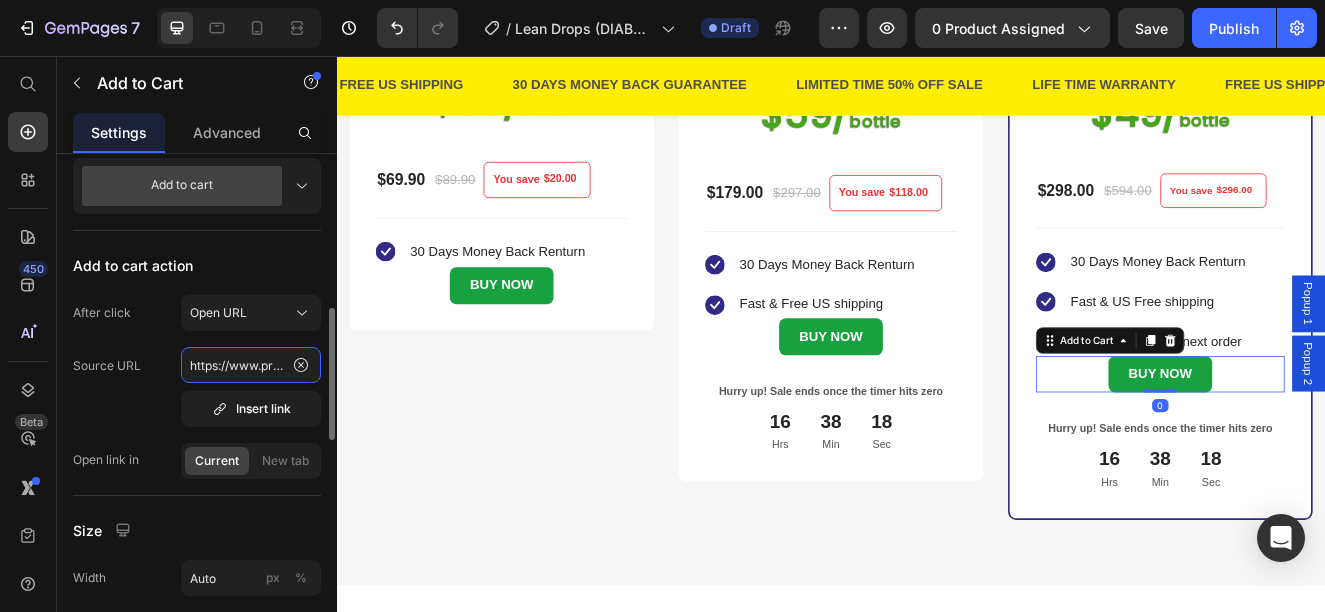 click on "https://www.provenandapproved.com/a/bundles/checkout/6-bottles-lipobound-e0qi" 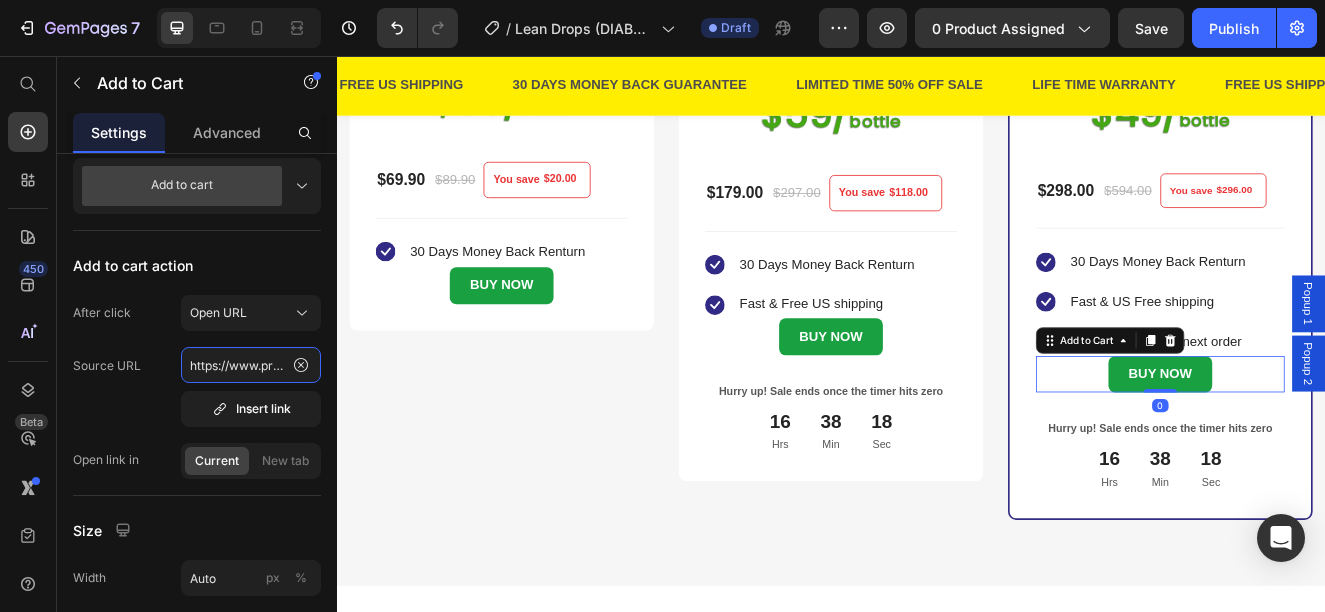 scroll, scrollTop: 0, scrollLeft: 386, axis: horizontal 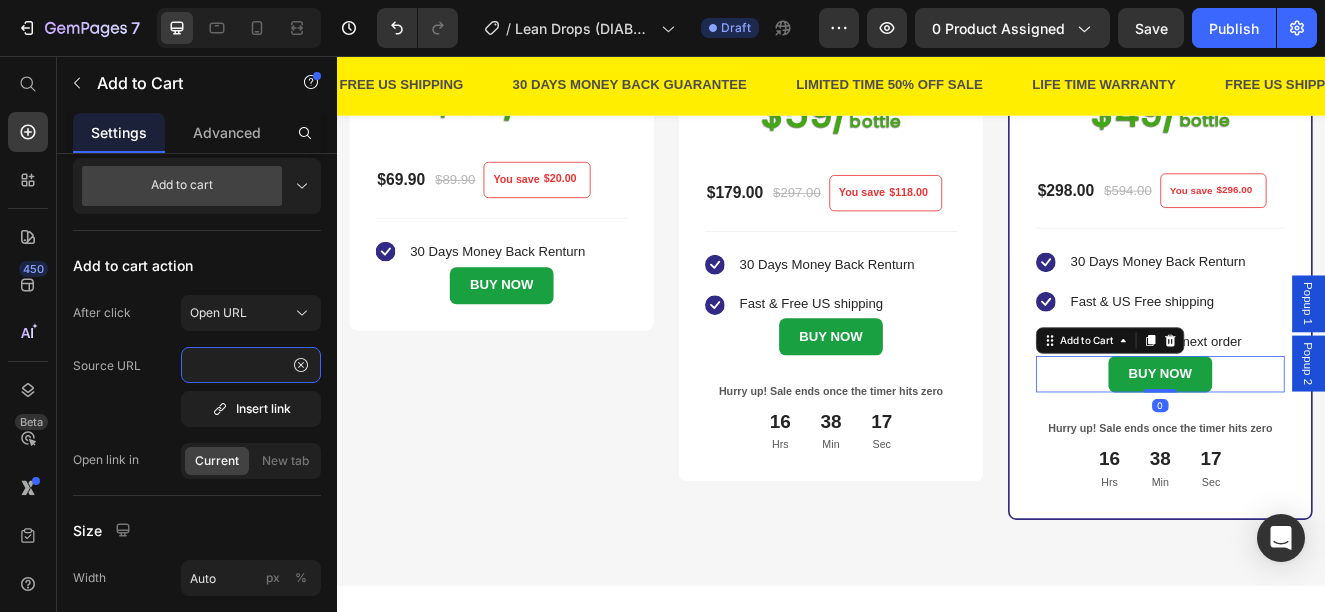 type on "https://www.provenandapproved.com/a/bundles/checkout/6-bottles-lean-drops-e0sl" 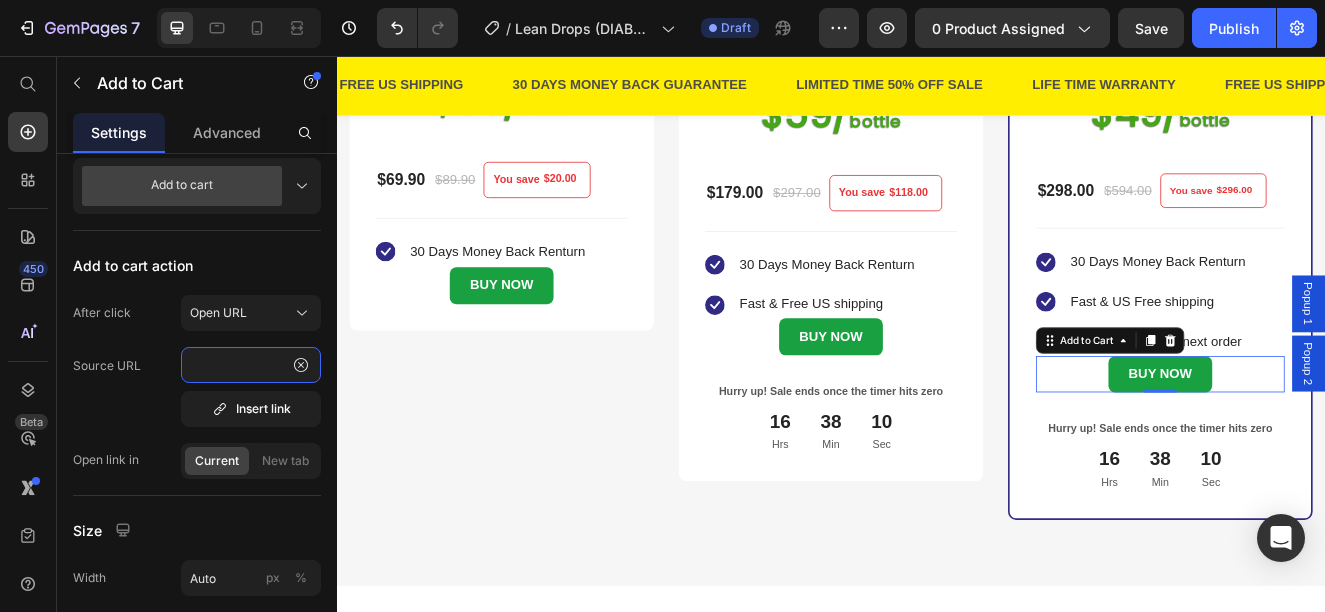scroll, scrollTop: 0, scrollLeft: 0, axis: both 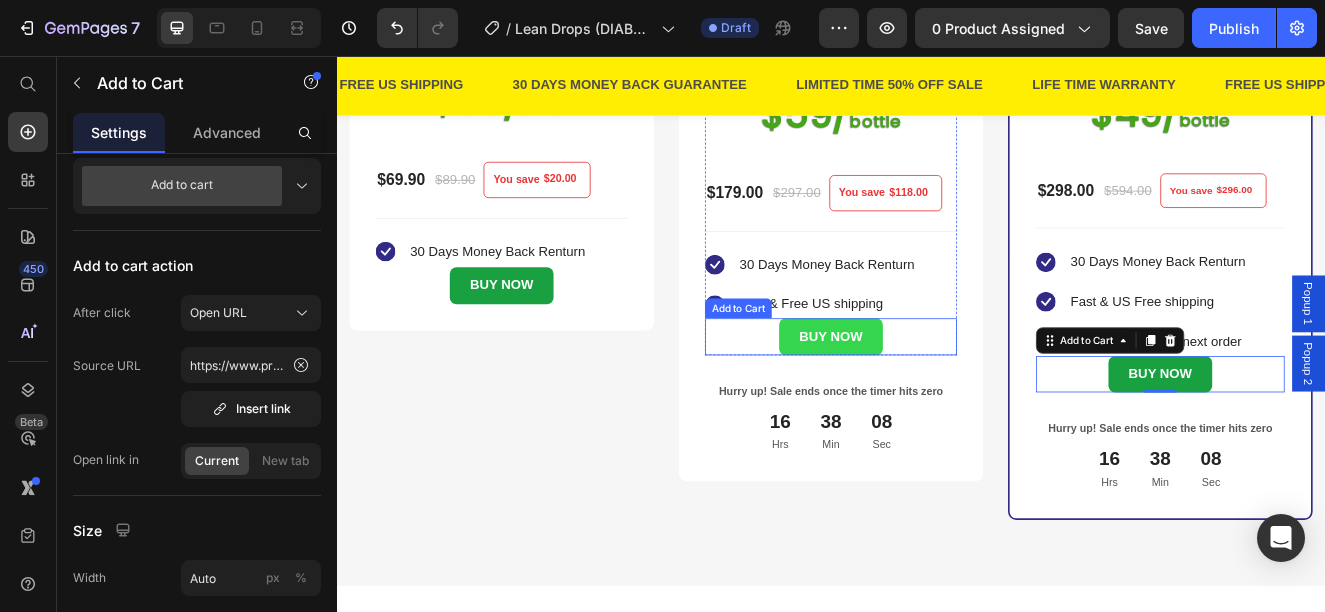 click on "BUY NOW" at bounding box center (936, 397) 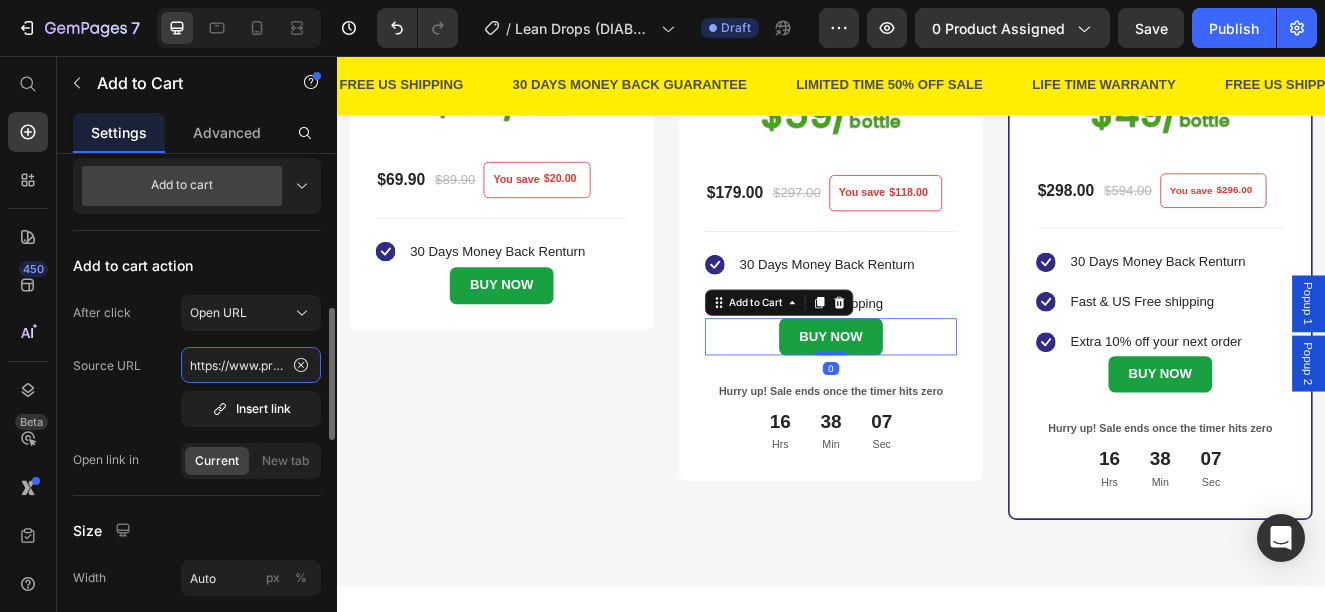 click on "https://www.provenandapproved.com/a/bundles/checkout/3-bottles-lipobound-e0qg" 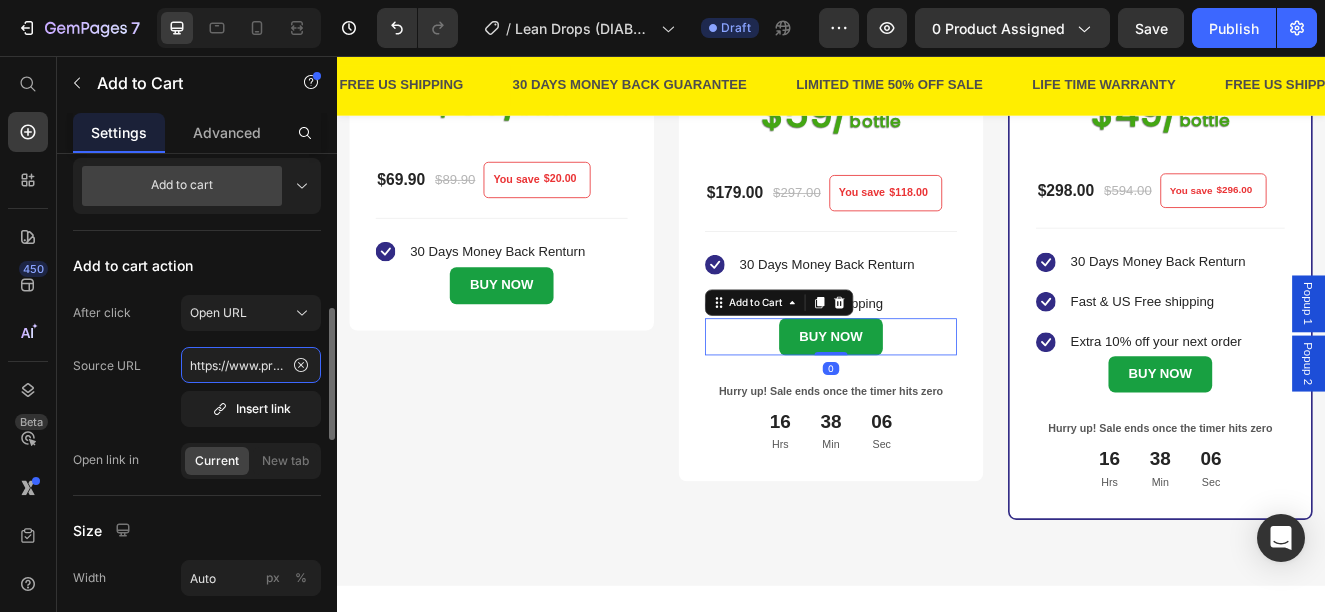 scroll, scrollTop: 0, scrollLeft: 390, axis: horizontal 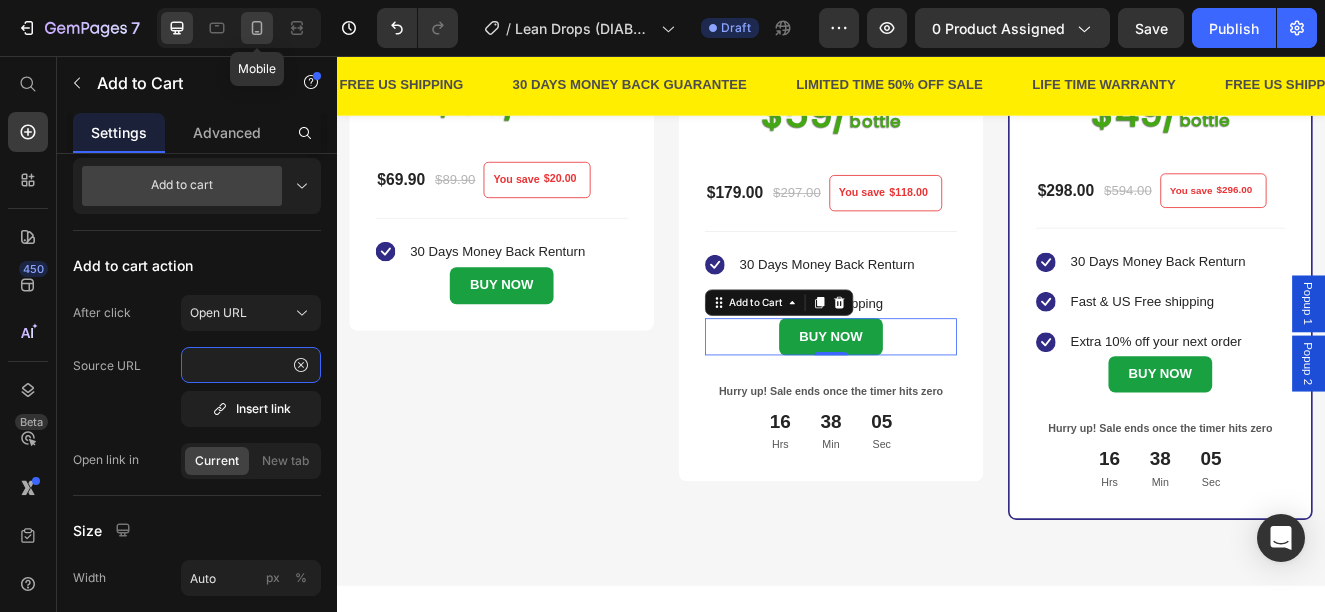 type on "https://www.provenandapproved.com/a/bundles/checkout/3-bottles-lean-drops-e0s2" 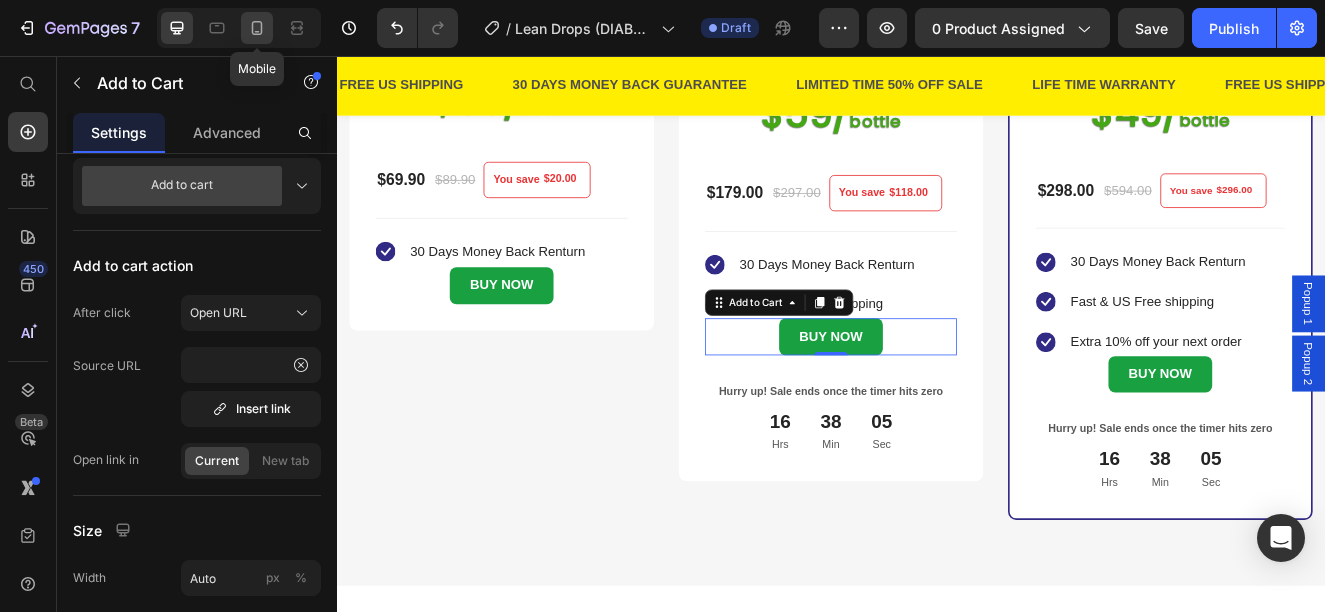 drag, startPoint x: 257, startPoint y: 27, endPoint x: 506, endPoint y: 313, distance: 379.20575 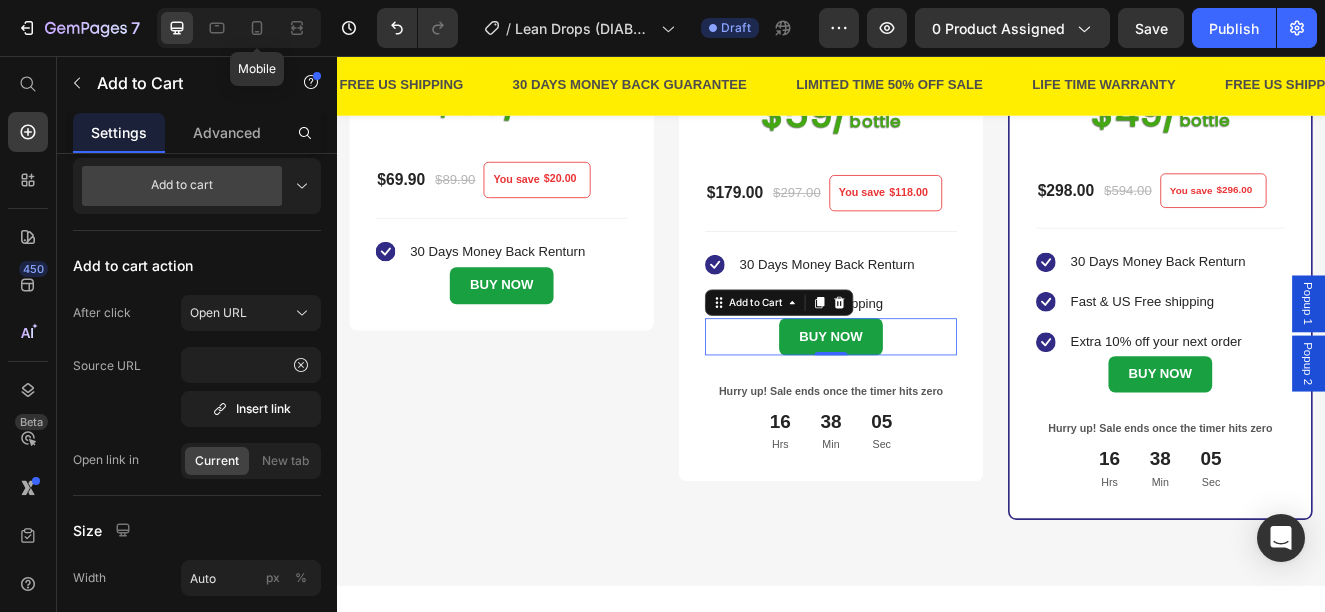 type on "14" 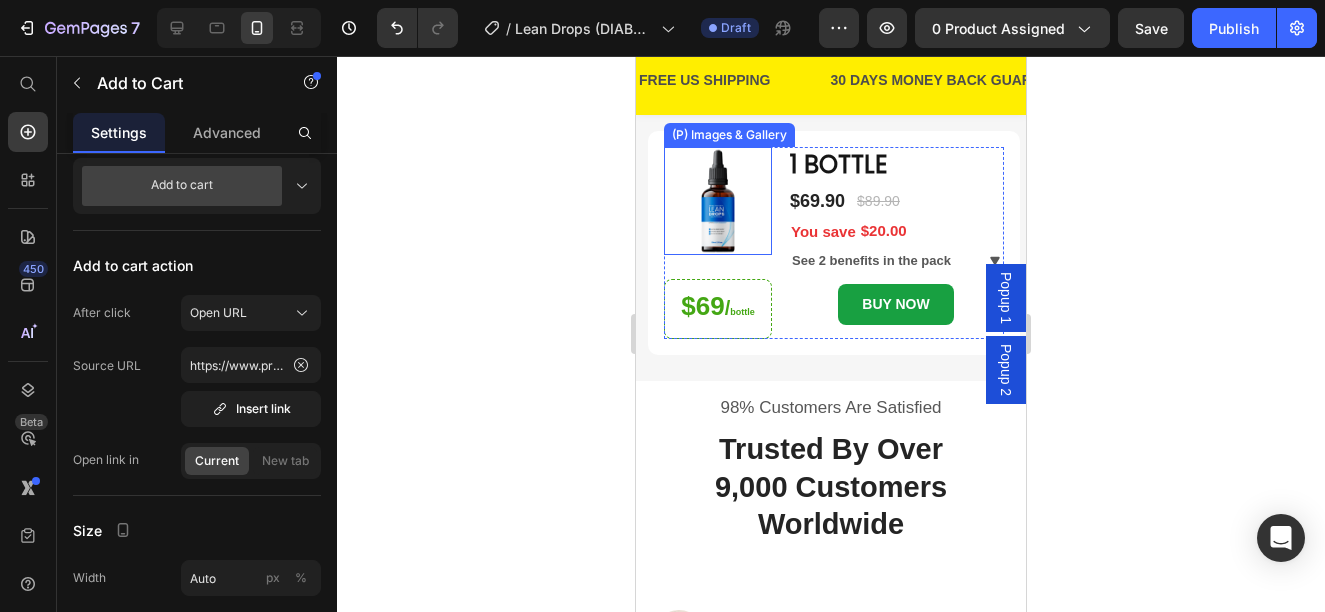 scroll, scrollTop: 646, scrollLeft: 0, axis: vertical 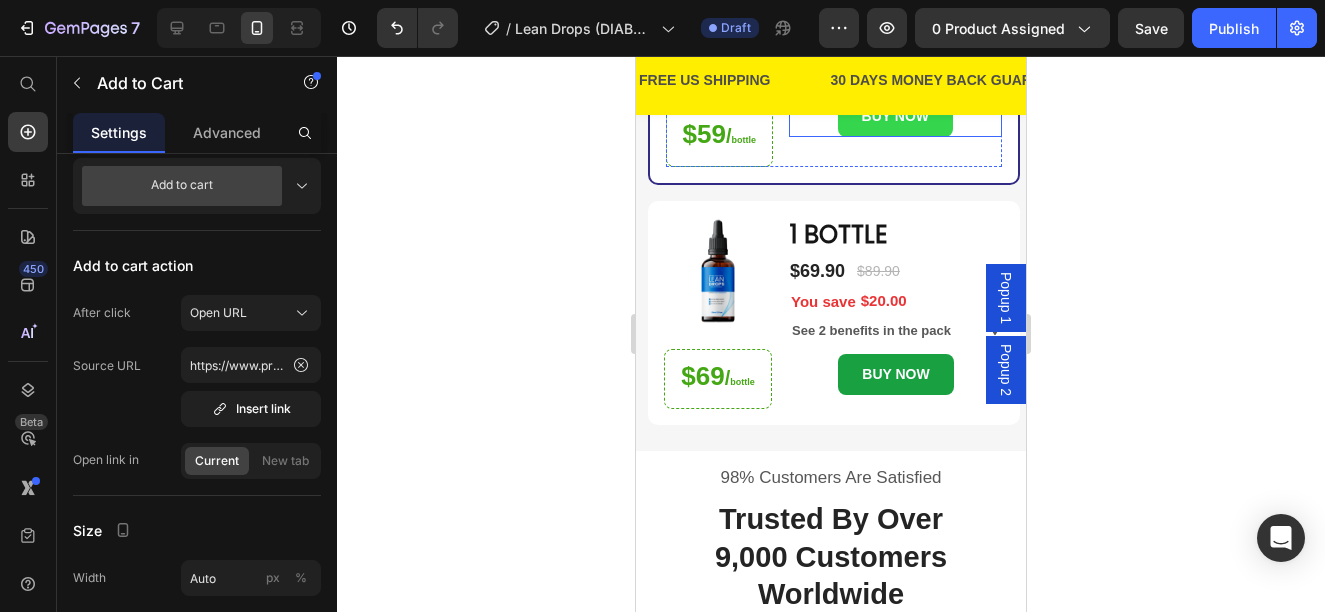 click on "BUY NOW" at bounding box center (895, 116) 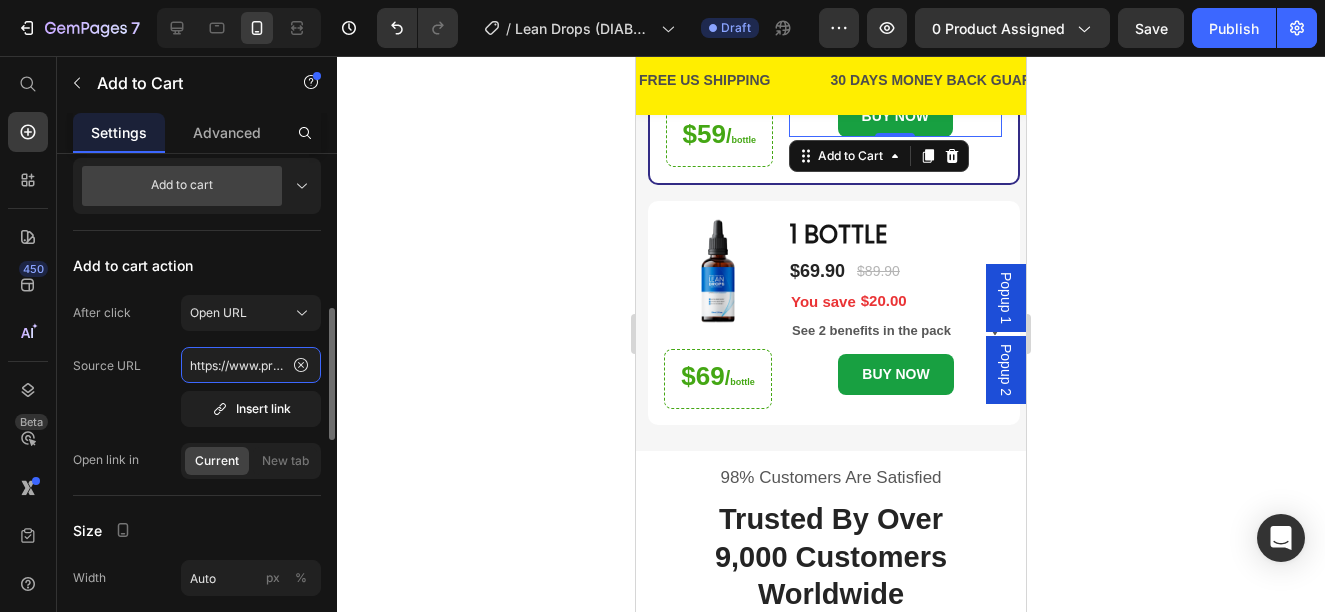 click on "https://www.provenandapproved.com/a/bundles/checkout/3-bottles-lipobound-e0qg" 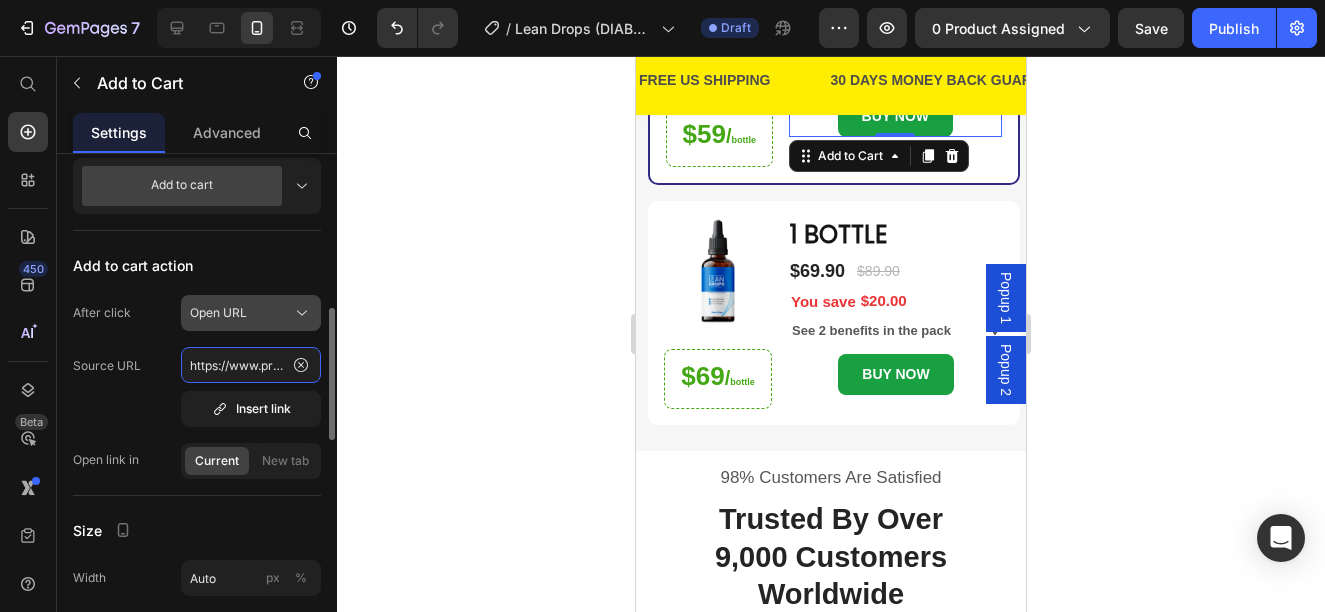 scroll, scrollTop: 0, scrollLeft: 390, axis: horizontal 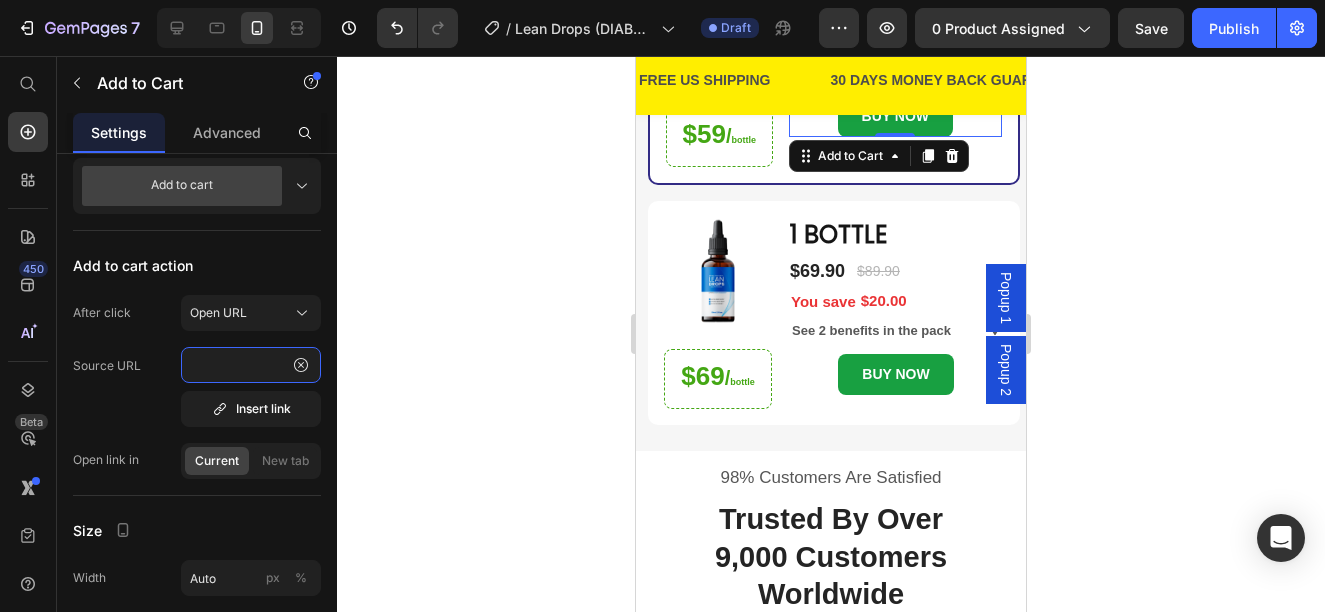 type on "https://www.provenandapproved.com/a/bundles/checkout/3-bottles-lean-drops-e0s2" 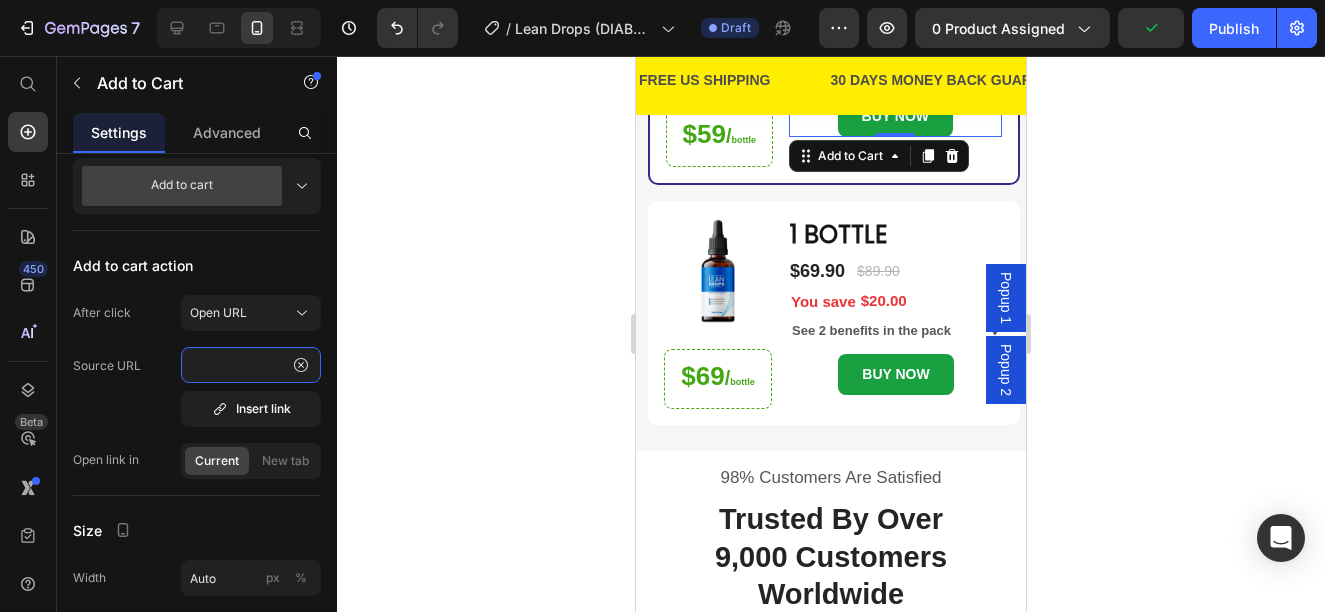 scroll, scrollTop: 0, scrollLeft: 0, axis: both 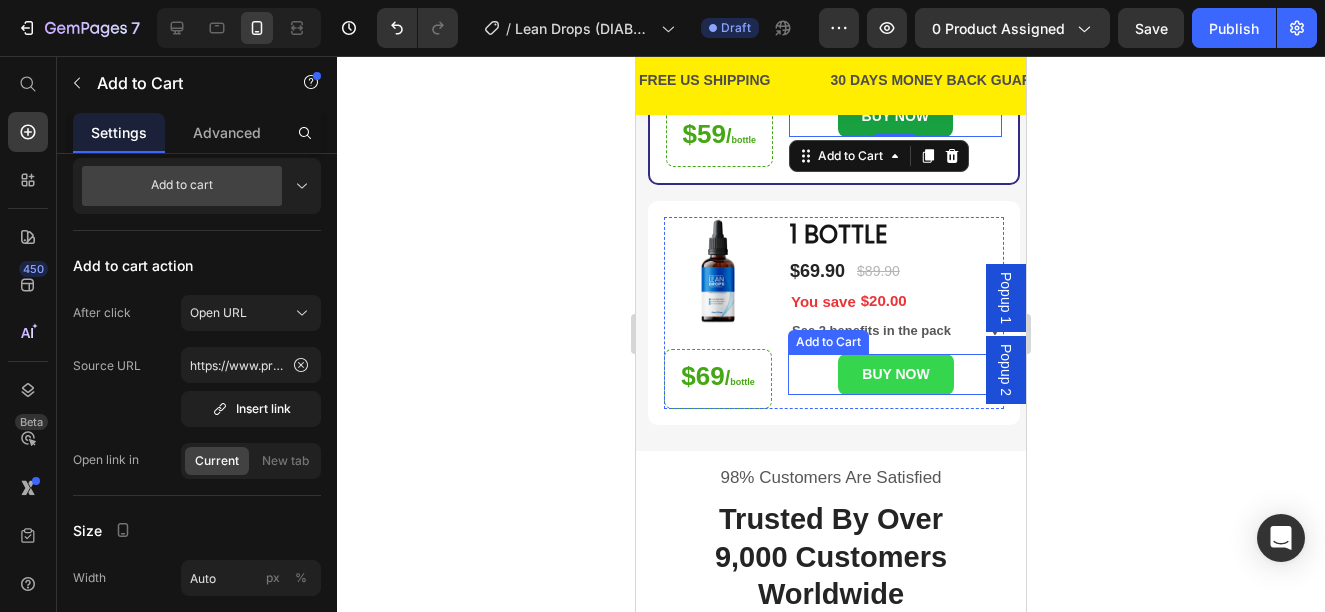 click on "BUY NOW" at bounding box center [895, 374] 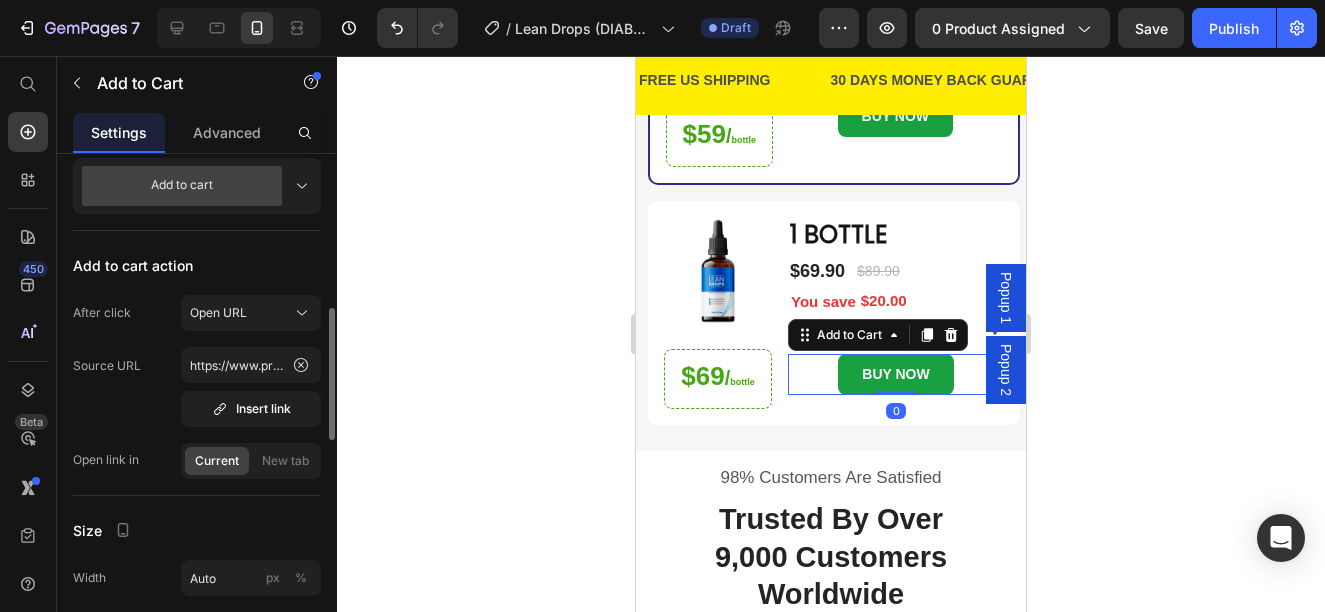 click on "https://www.provenandapproved.com/a/bundles/checkout/1-bottle-lipobound--e0qf  Insert link" at bounding box center (251, 387) 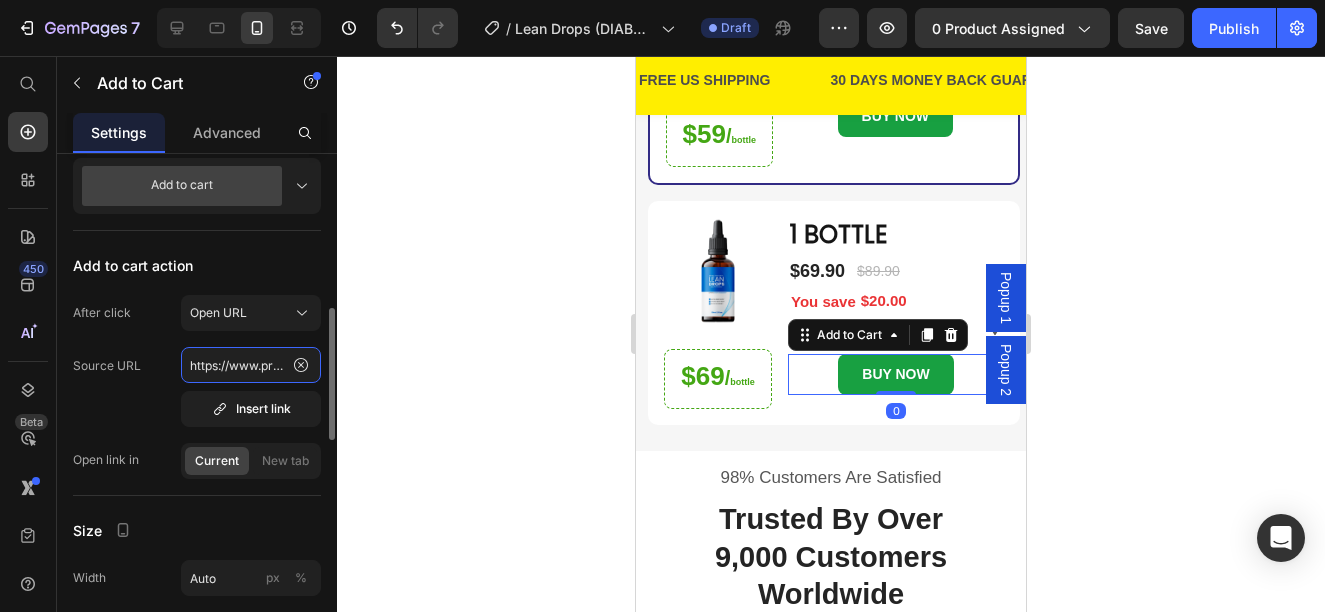 click on "https://www.provenandapproved.com/a/bundles/checkout/1-bottle-lipobound--e0qf" 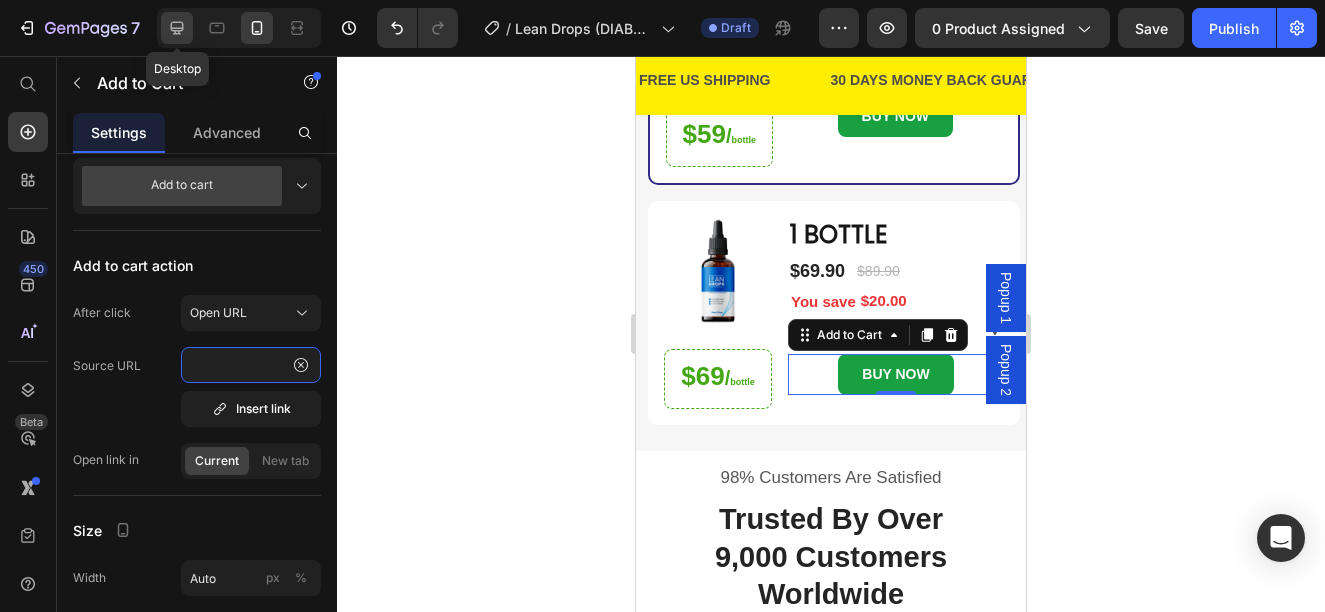 type on "https://www.provenandapproved.com/a/bundles/checkout/1-bottle-lean-drops-e0rz" 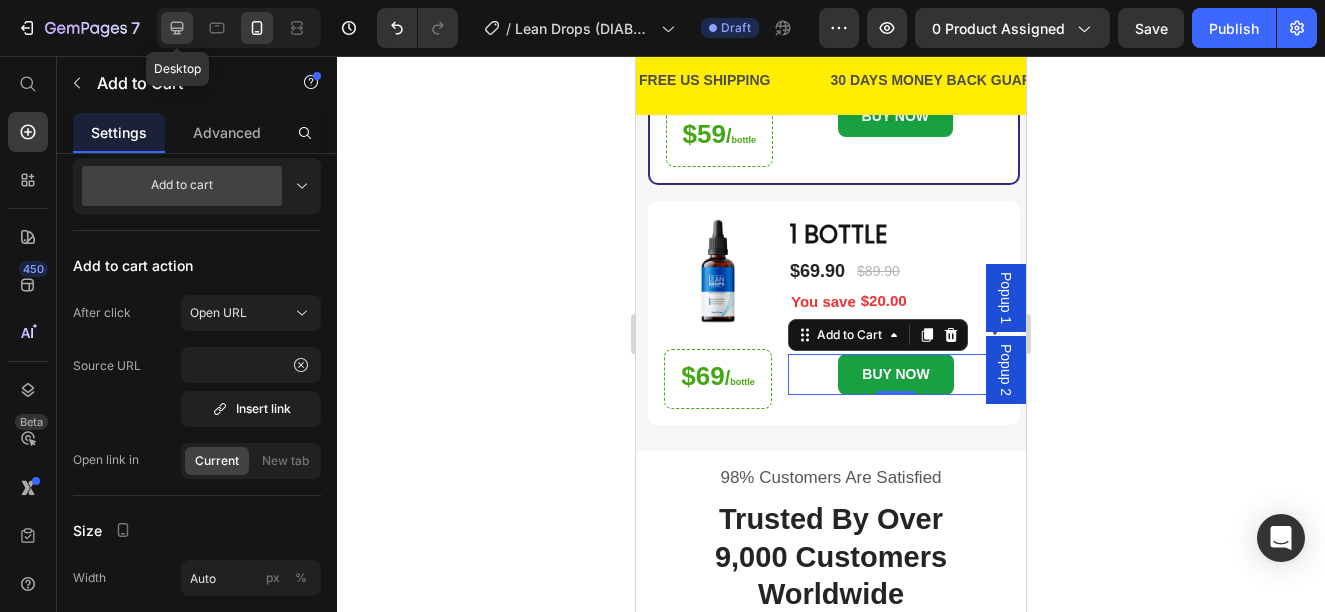 scroll, scrollTop: 0, scrollLeft: 0, axis: both 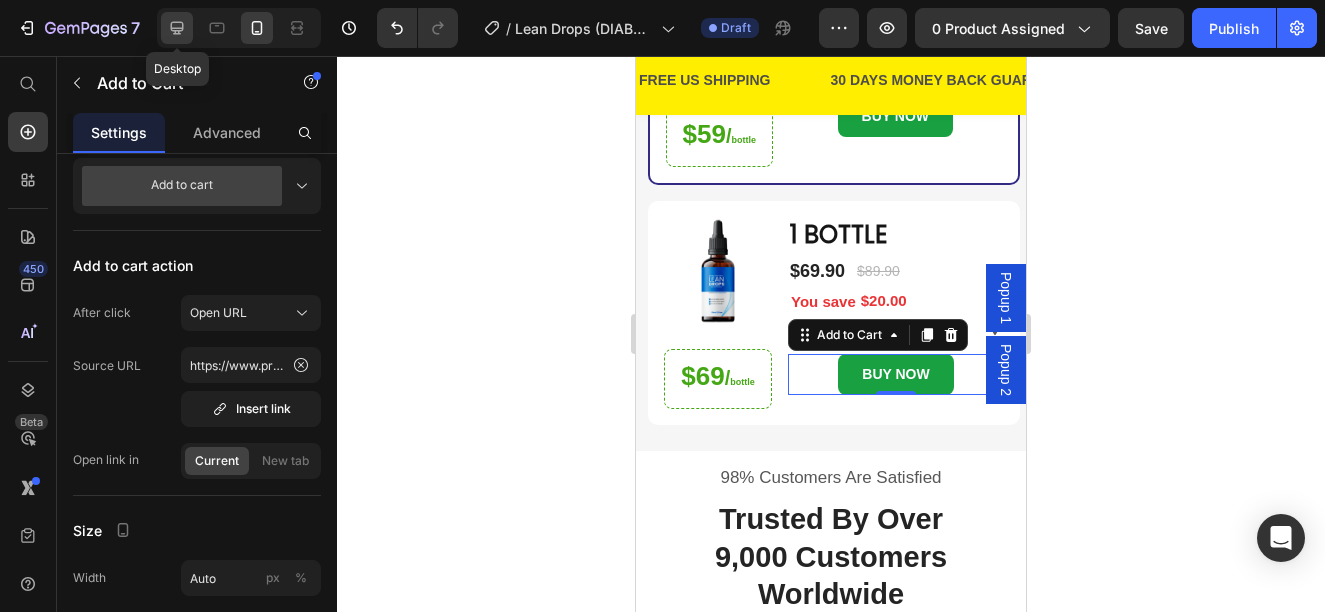 click 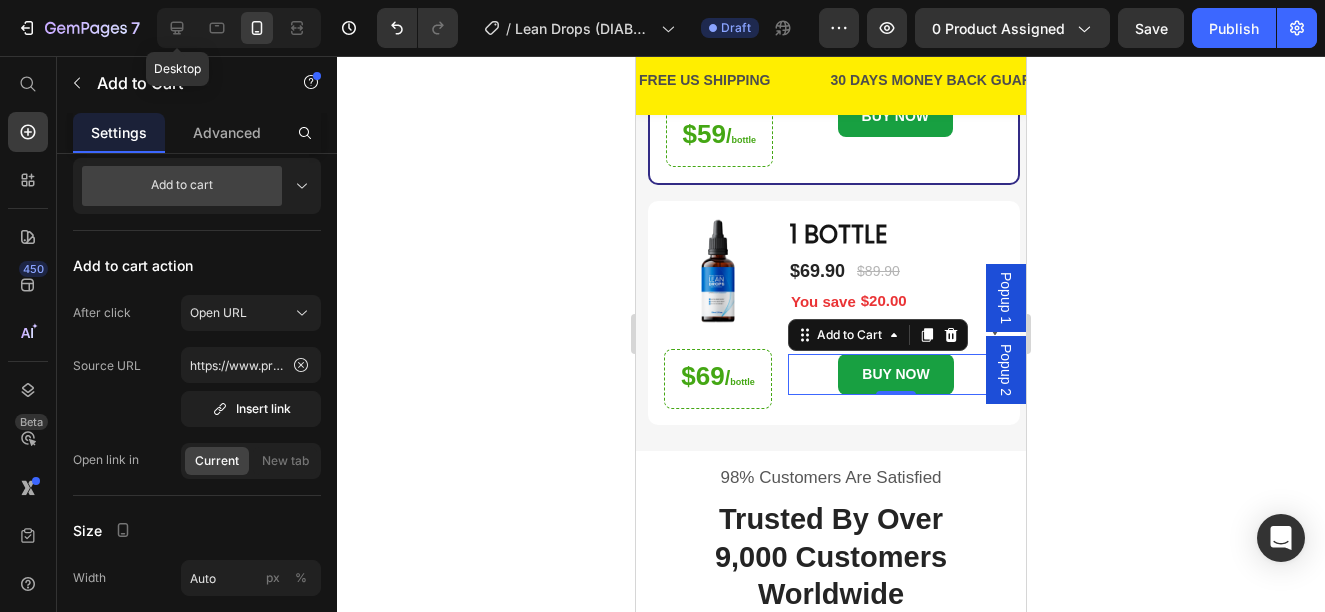 type on "16" 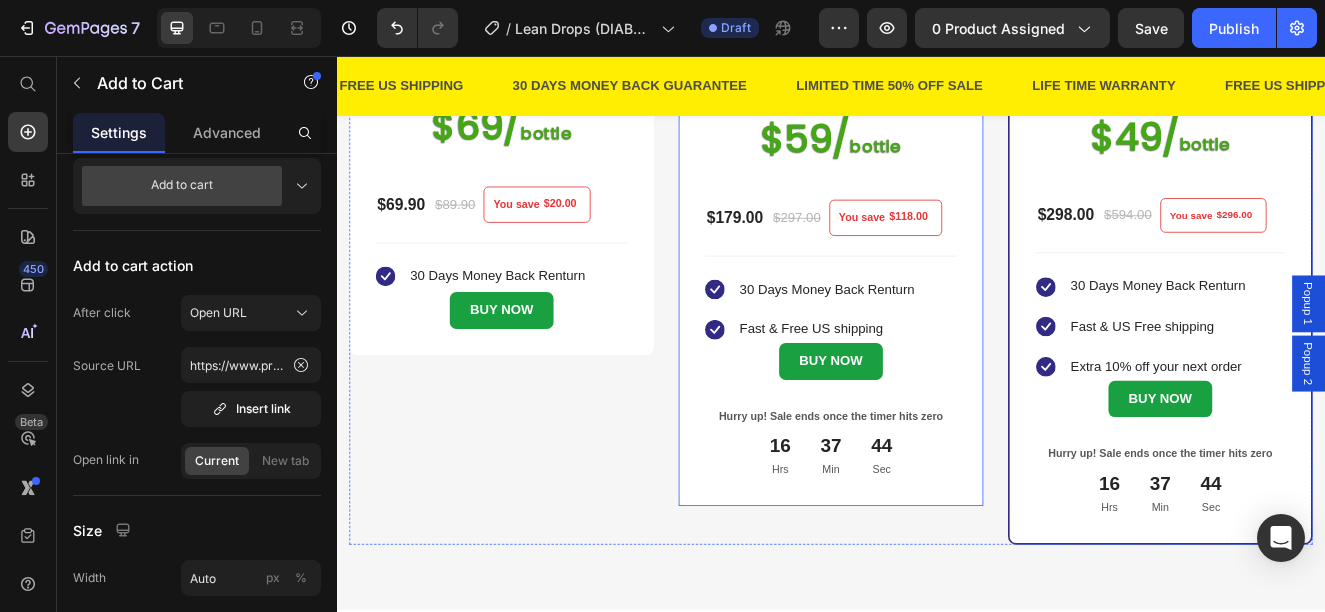 scroll, scrollTop: 579, scrollLeft: 0, axis: vertical 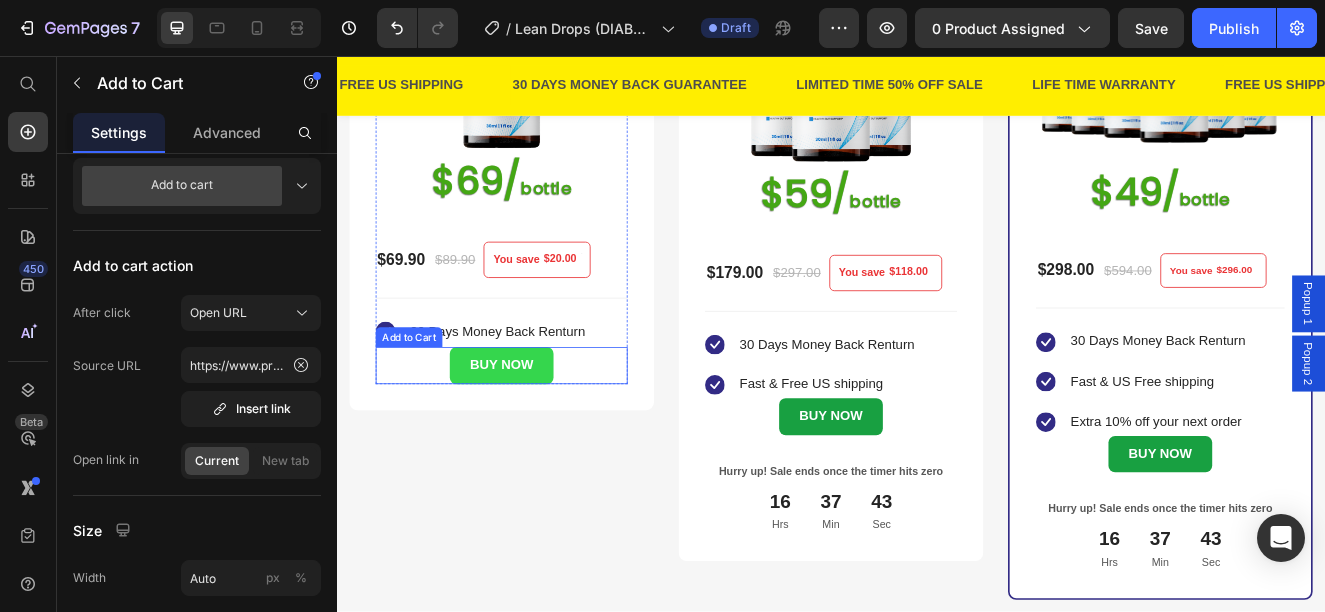 click on "BUY NOW" at bounding box center (536, 432) 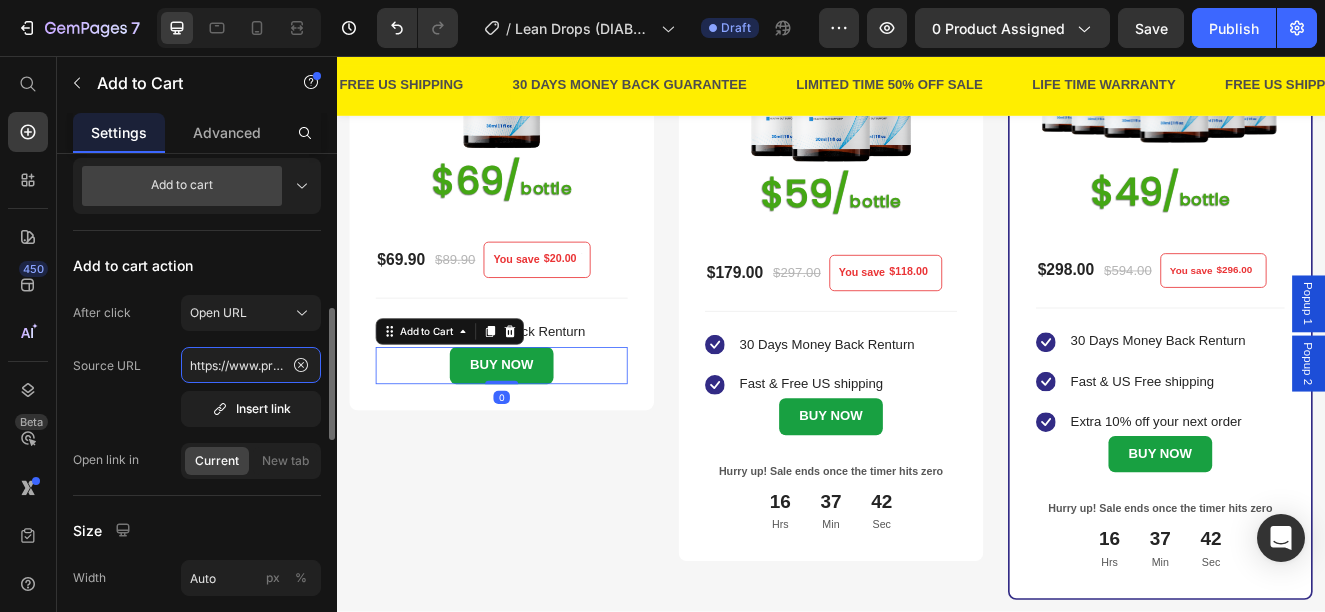click on "https://www.provenandapproved.com/a/bundles/checkout/1-bottle-lipobound--e0qf" 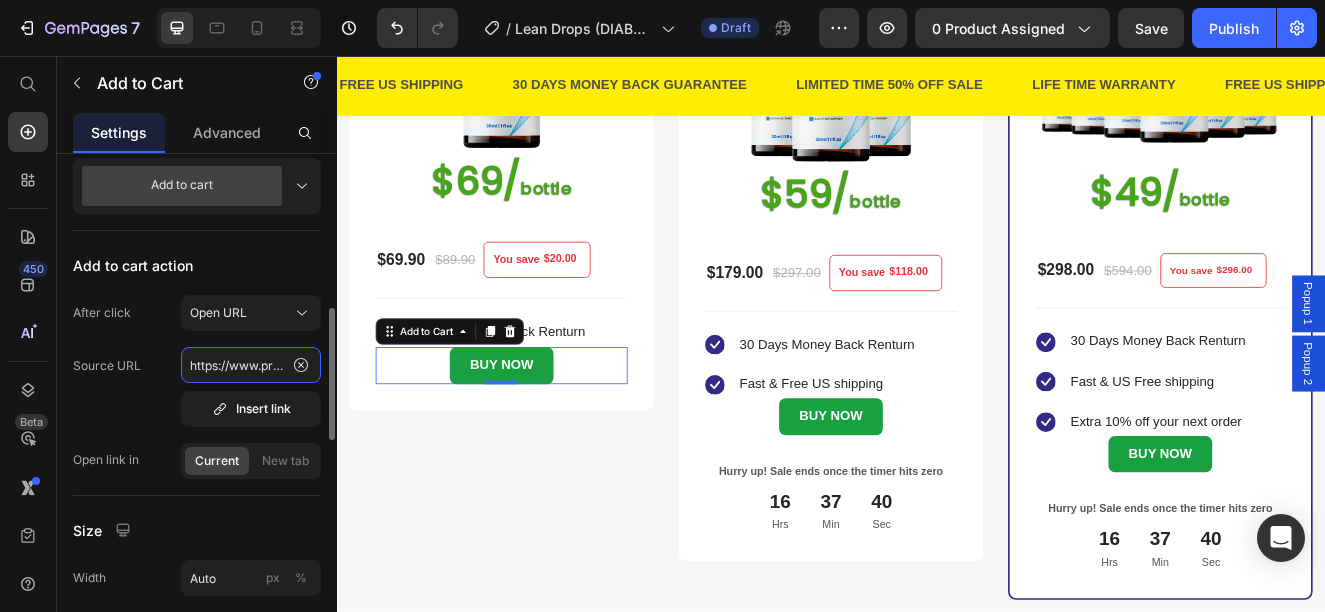 scroll, scrollTop: 0, scrollLeft: 379, axis: horizontal 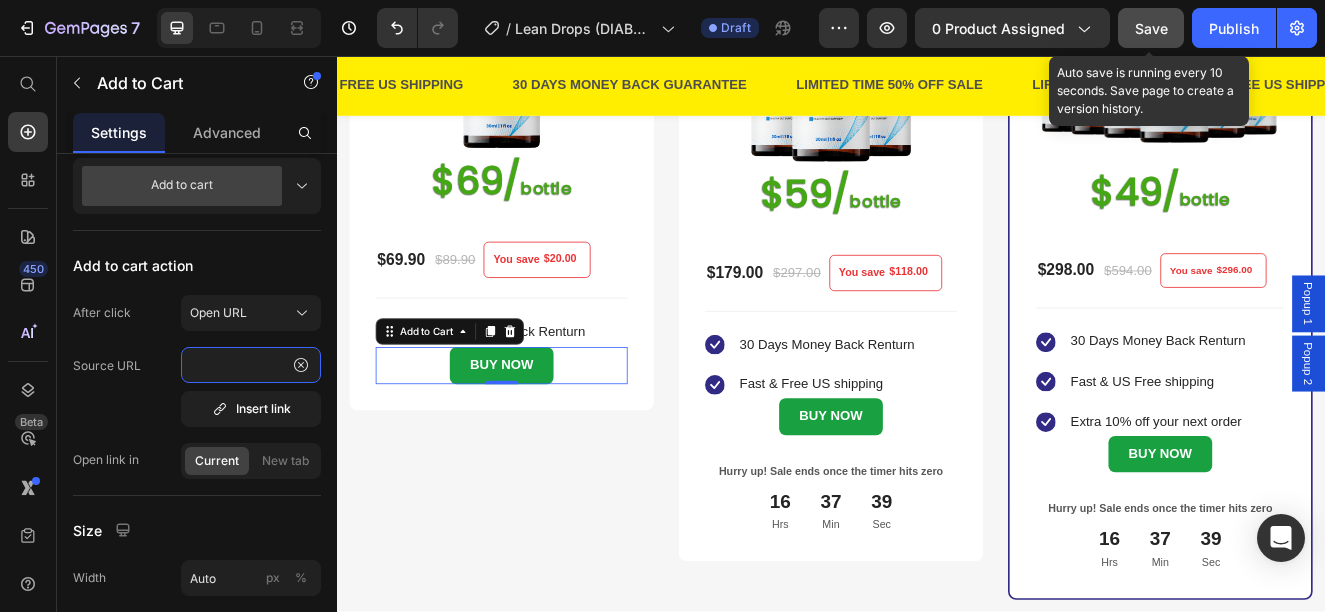 type on "https://www.provenandapproved.com/a/bundles/checkout/1-bottle-lean-drops-e0rz" 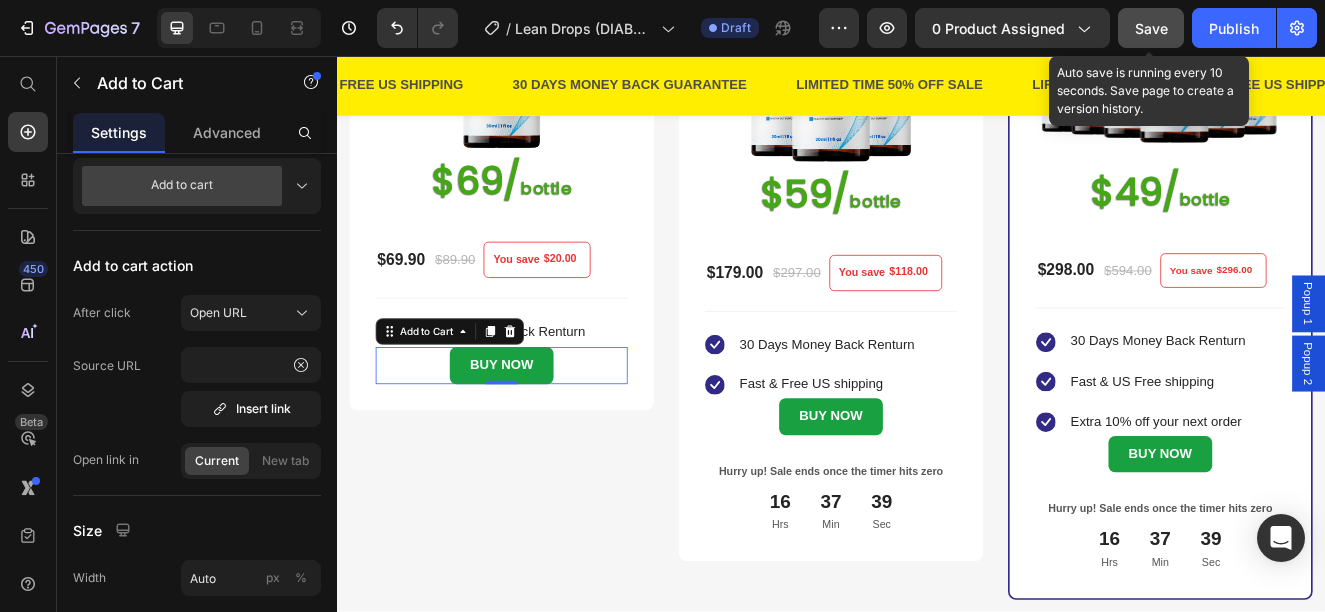 click on "Save" at bounding box center [1151, 28] 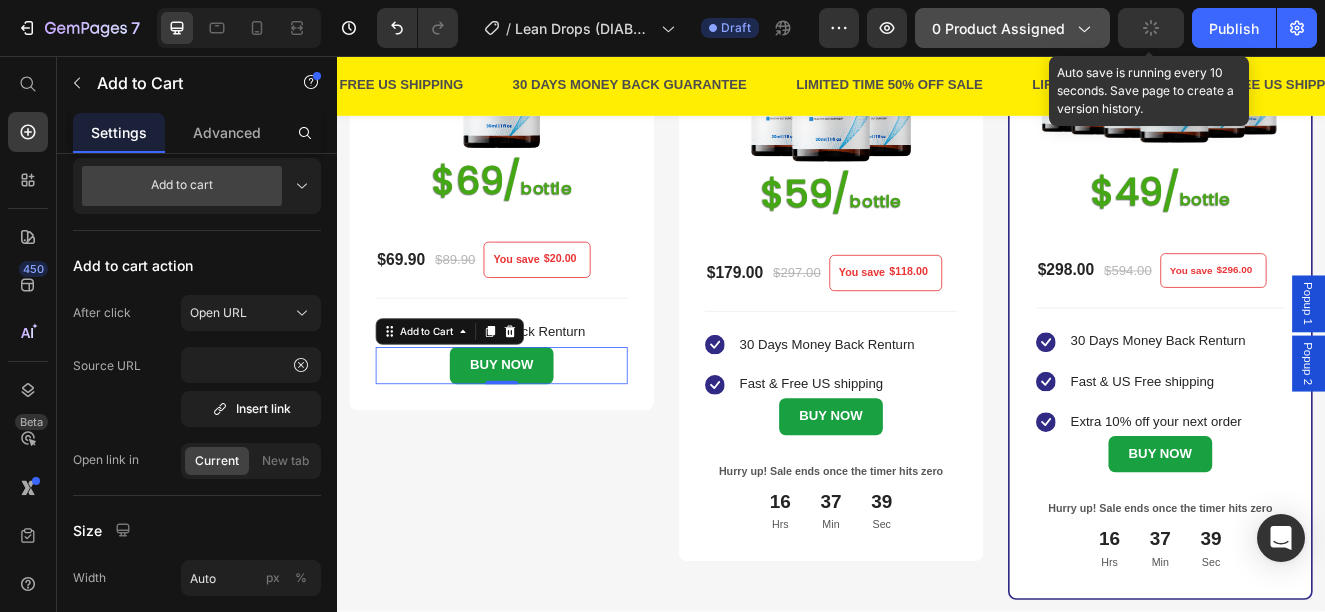 scroll, scrollTop: 0, scrollLeft: 0, axis: both 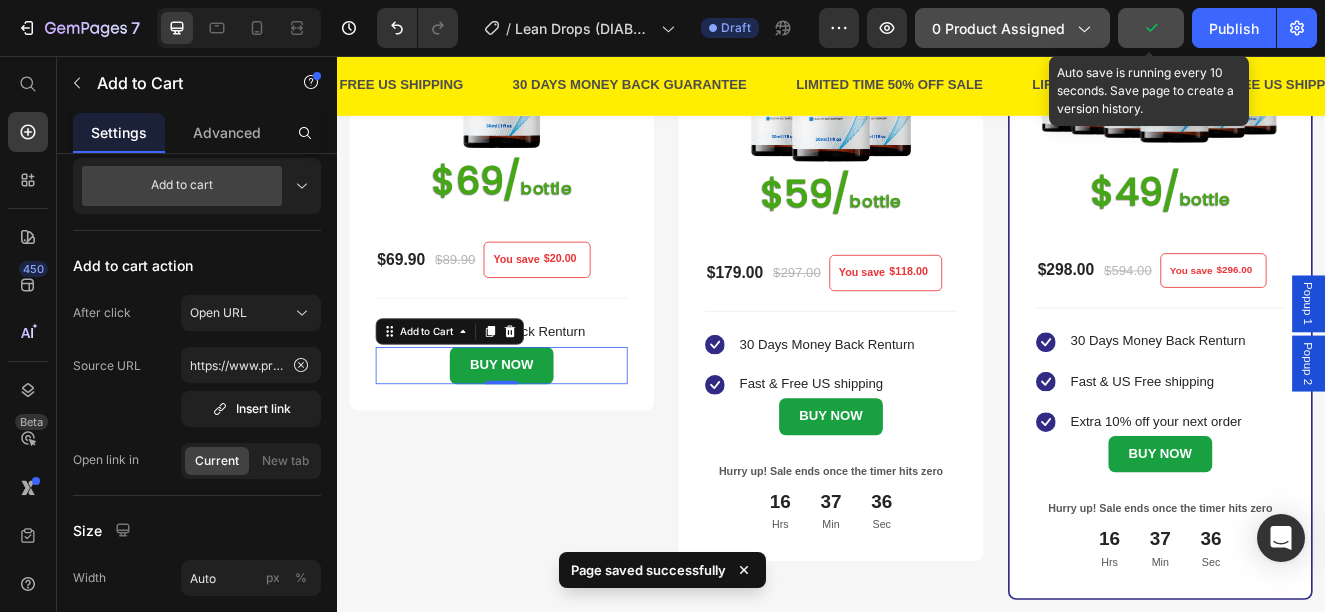 click on "0 product assigned" 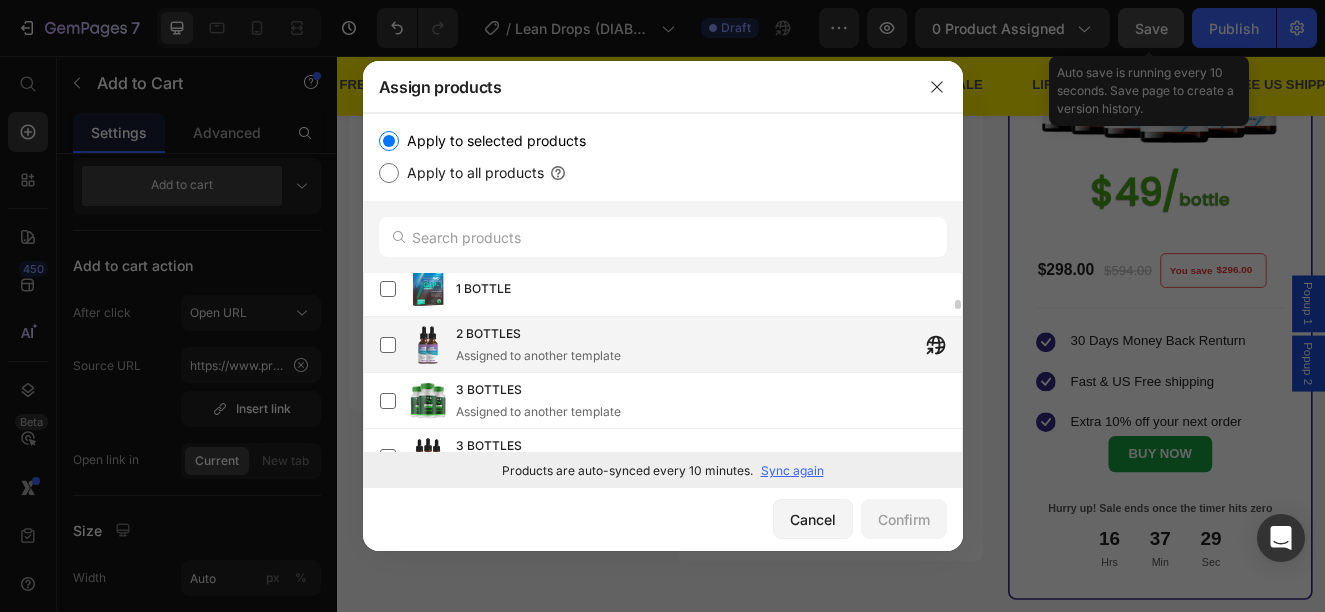 scroll, scrollTop: 2377, scrollLeft: 0, axis: vertical 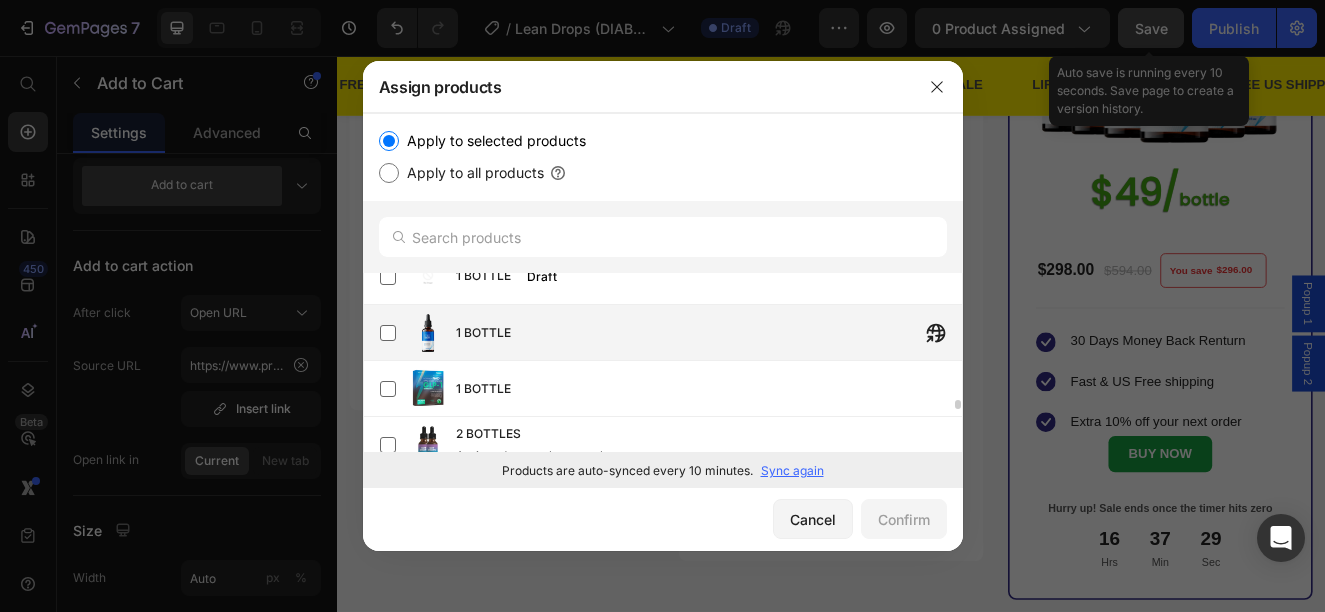 click on "1 BOTTLE" at bounding box center (709, 333) 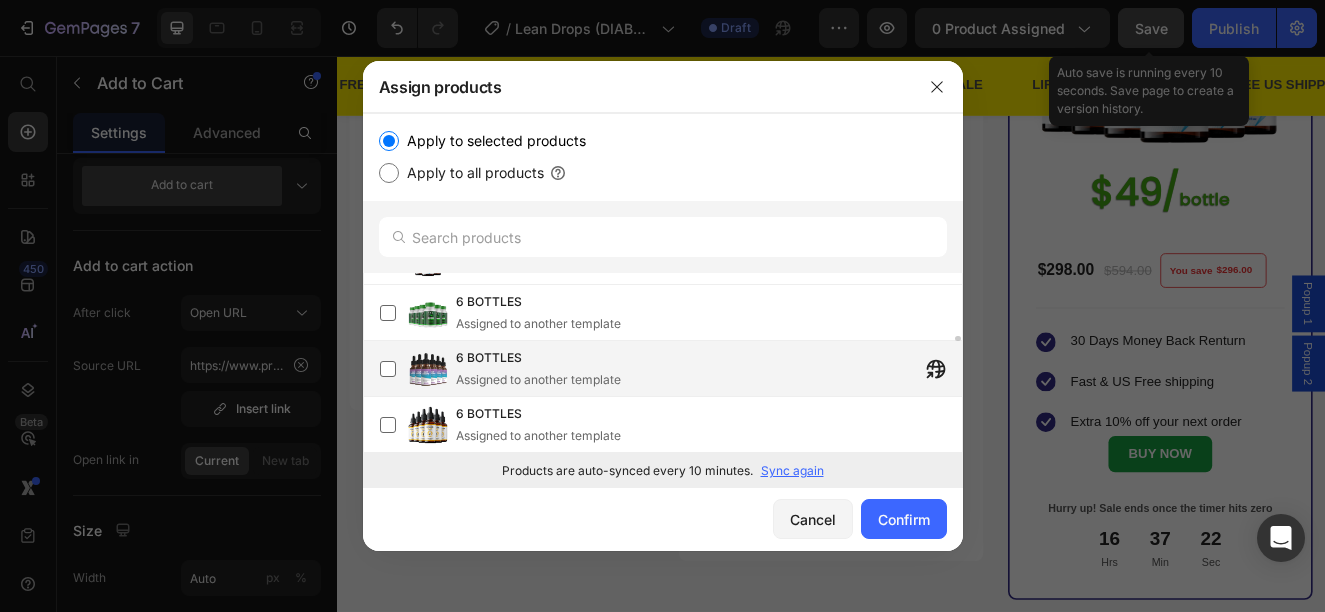 scroll, scrollTop: 5097, scrollLeft: 0, axis: vertical 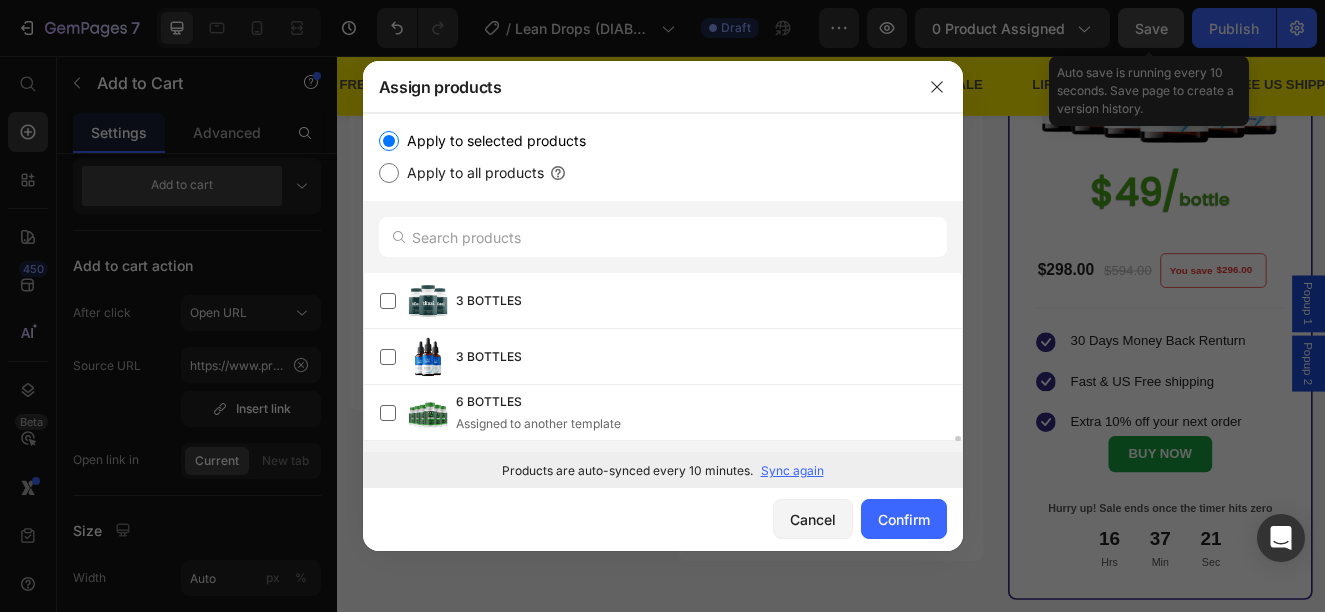 click on "3 BOTTLES" at bounding box center (709, 357) 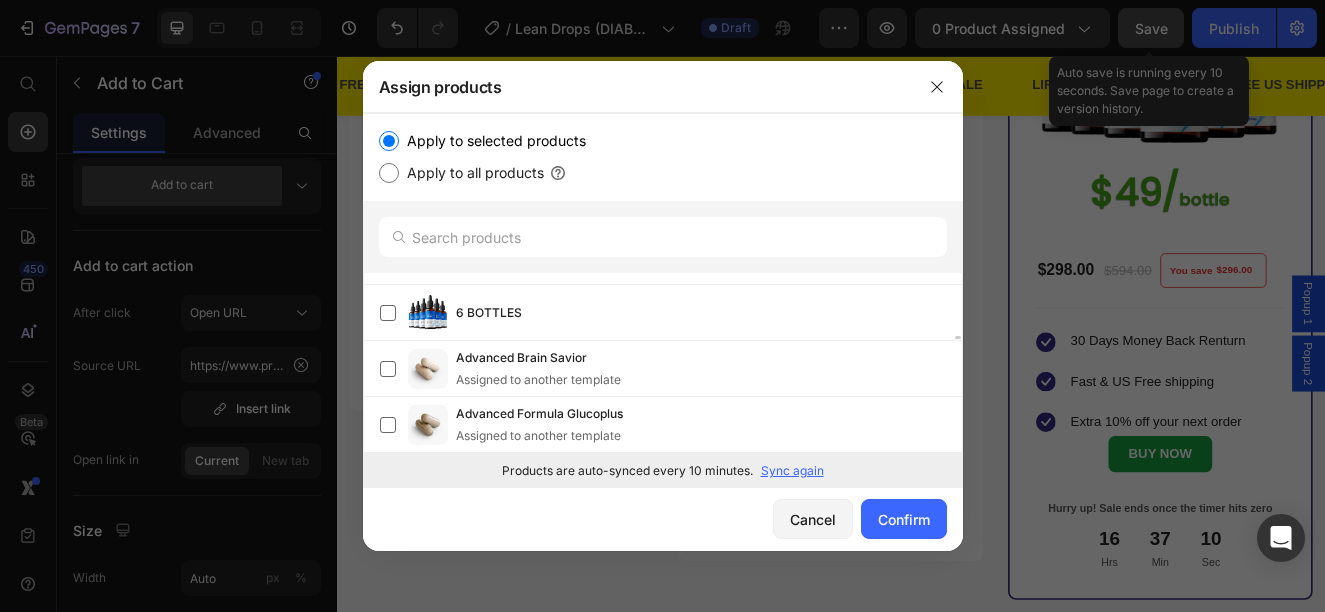 scroll, scrollTop: 7617, scrollLeft: 0, axis: vertical 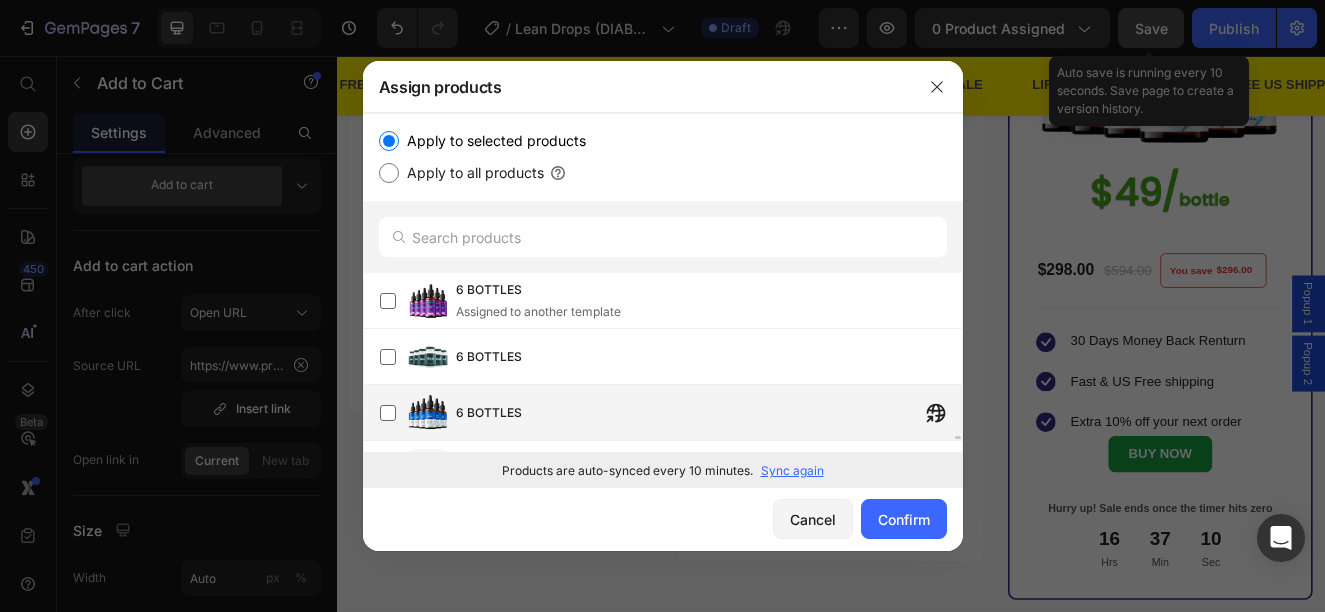 click on "6 BOTTLES" at bounding box center (709, 413) 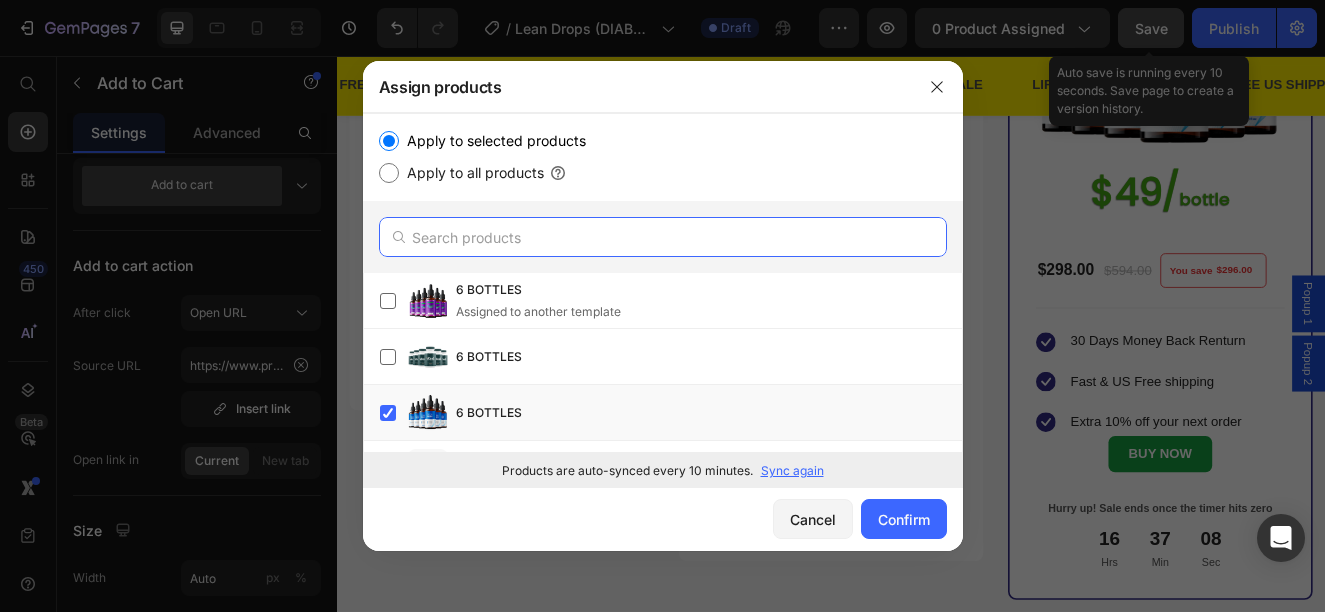 click at bounding box center [663, 237] 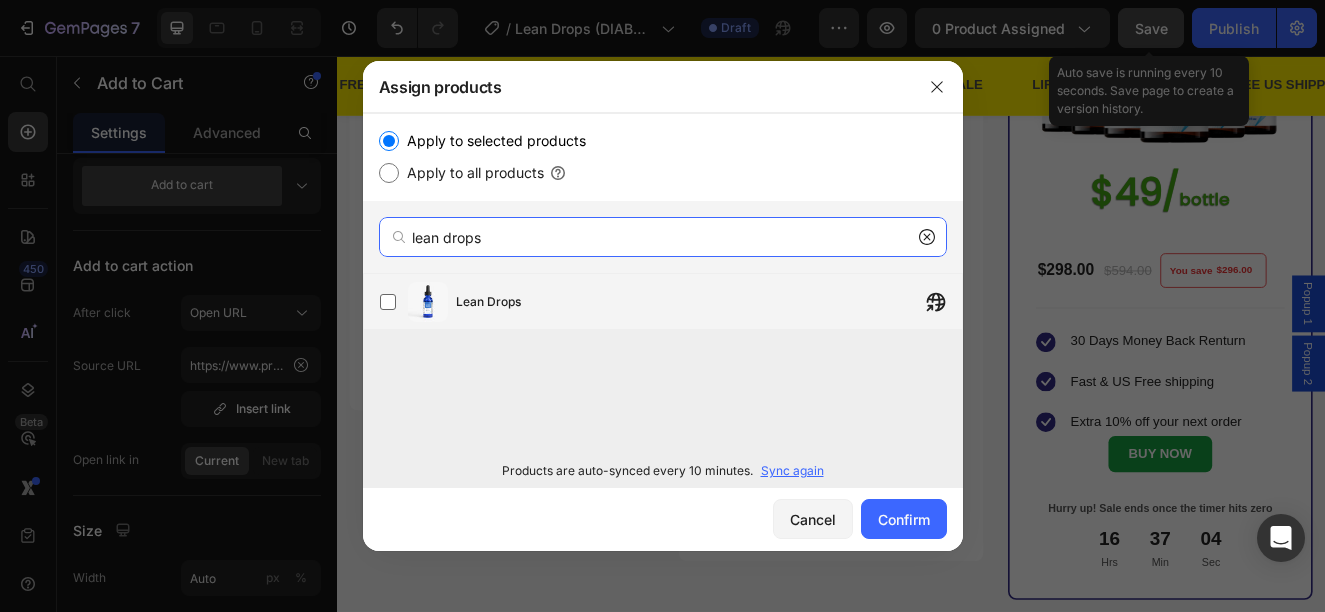 type on "lean drops" 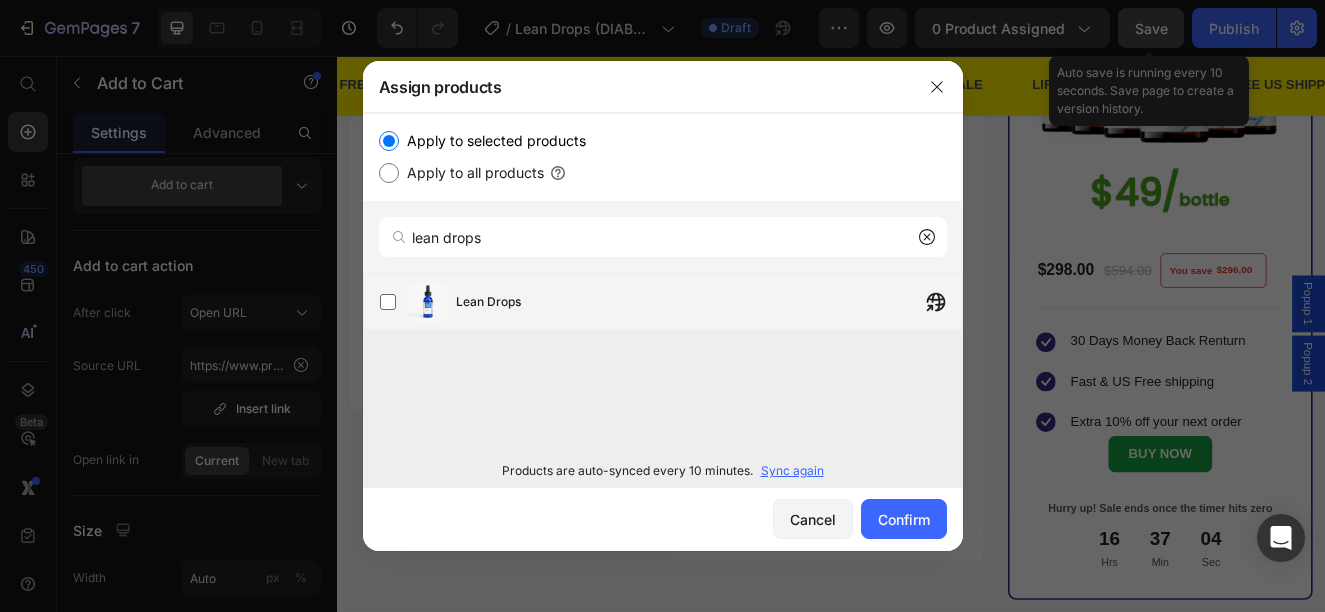 click on "Lean Drops" at bounding box center [709, 302] 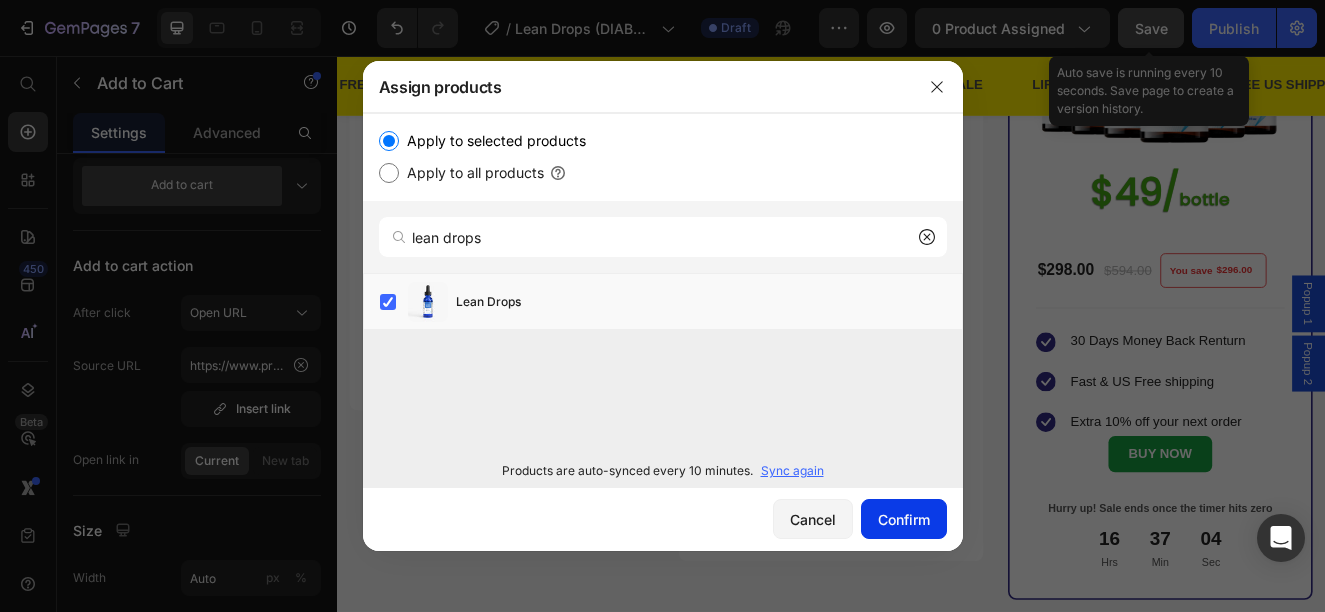 click on "Confirm" at bounding box center (904, 519) 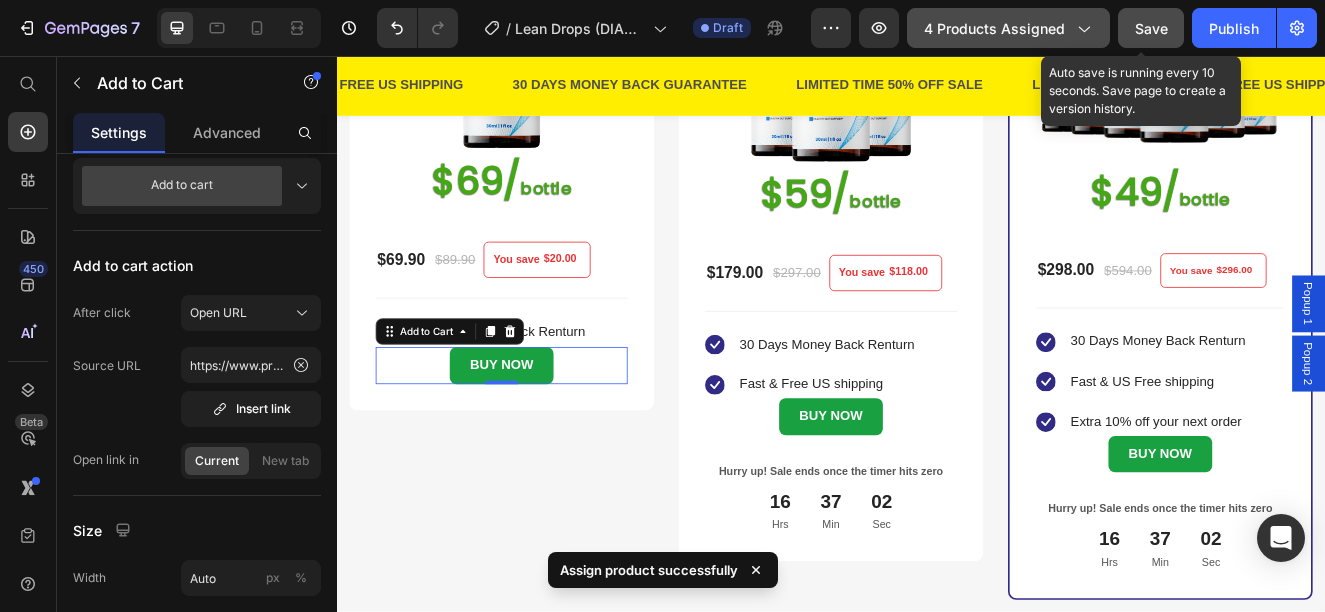 click on "4 products assigned" at bounding box center [1008, 28] 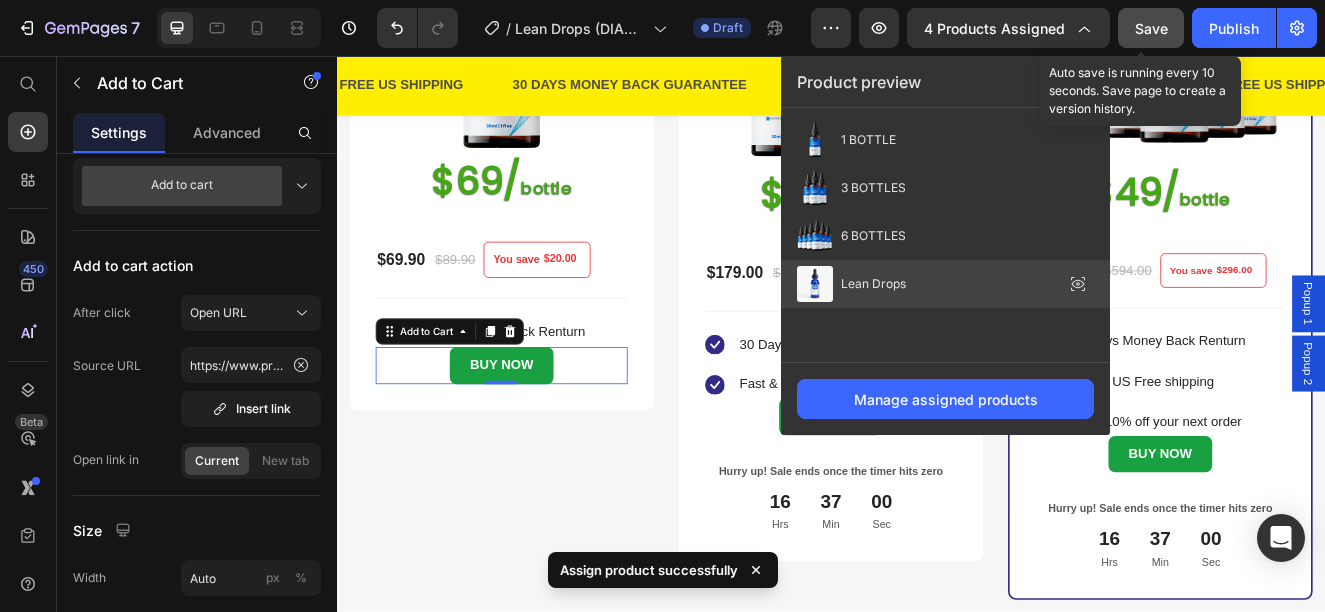 click 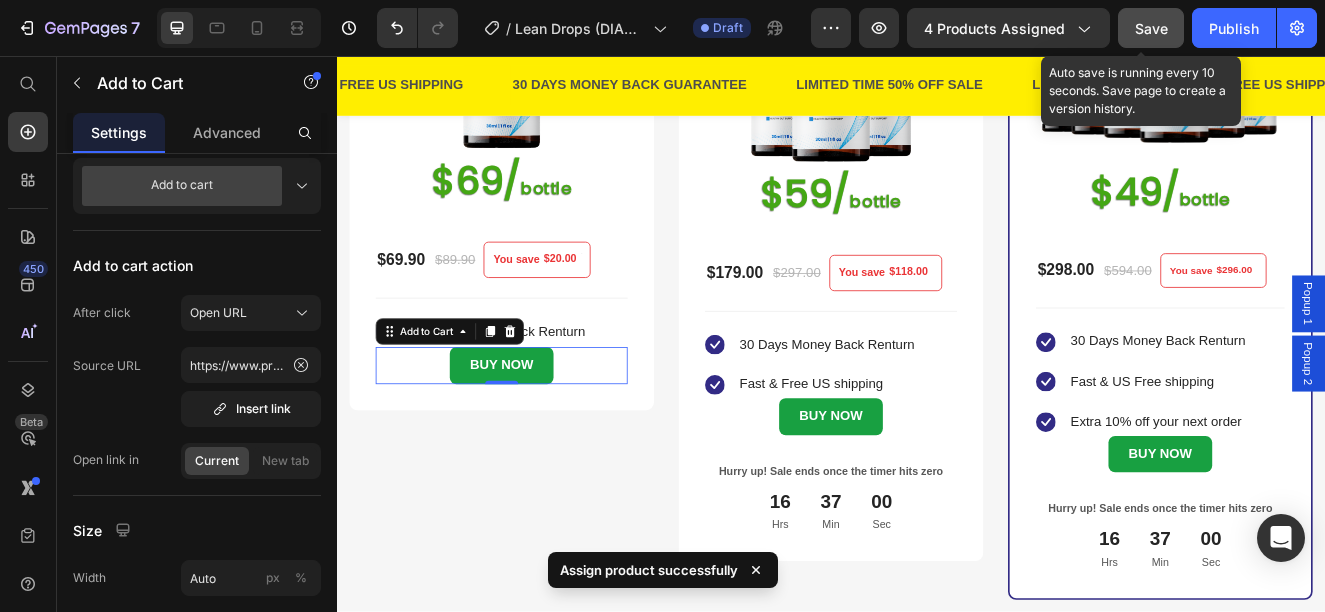 click on "Save" 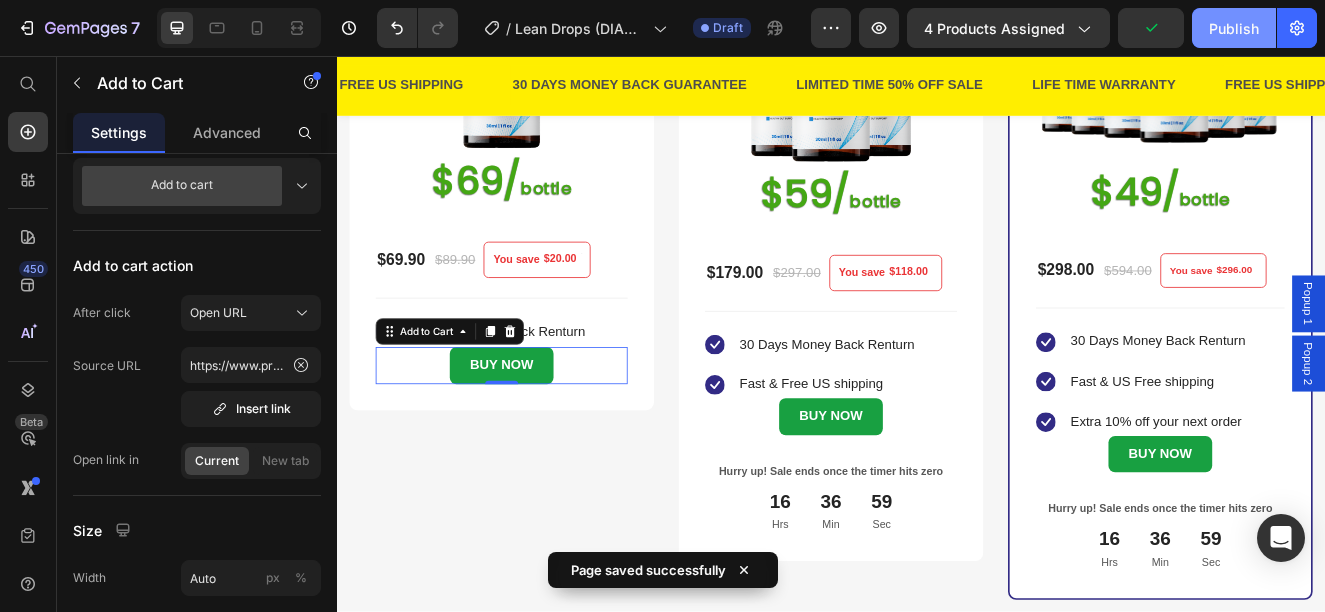 click on "Publish" at bounding box center [1234, 28] 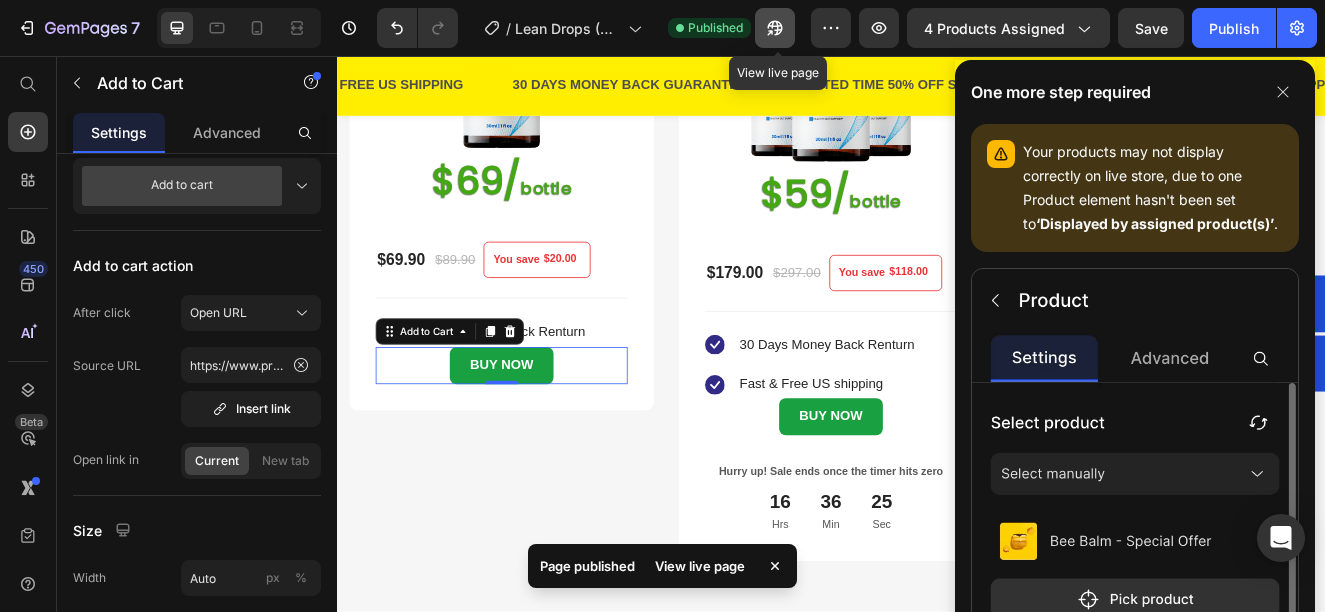 click 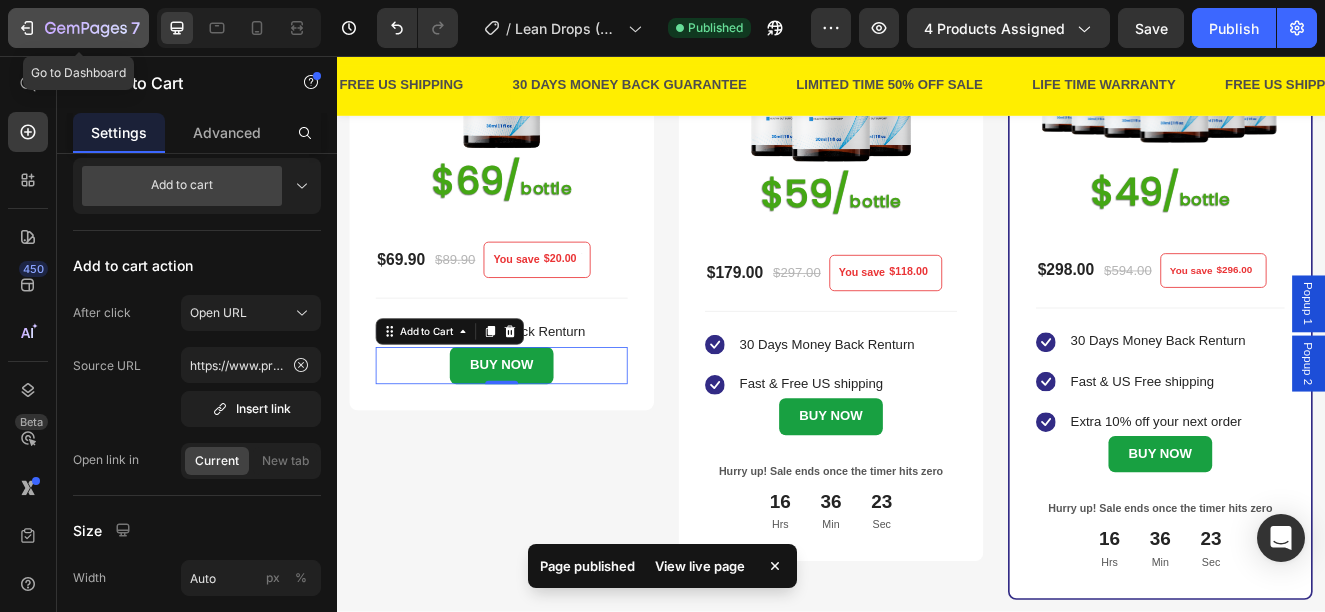 click 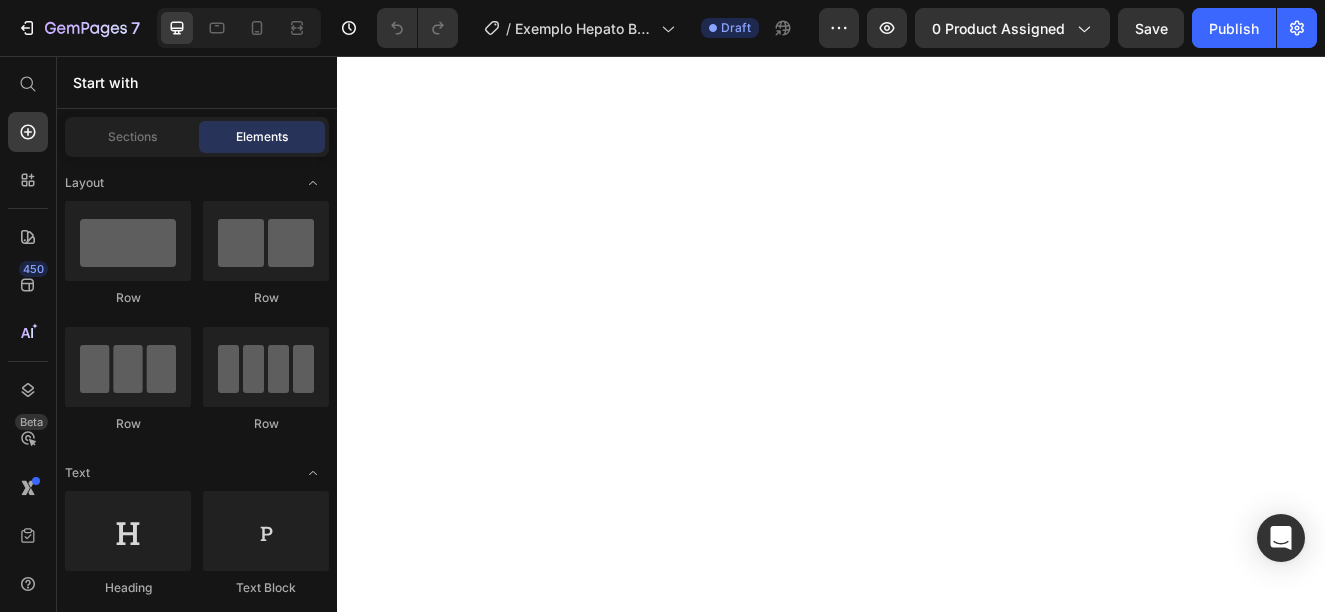 scroll, scrollTop: 0, scrollLeft: 0, axis: both 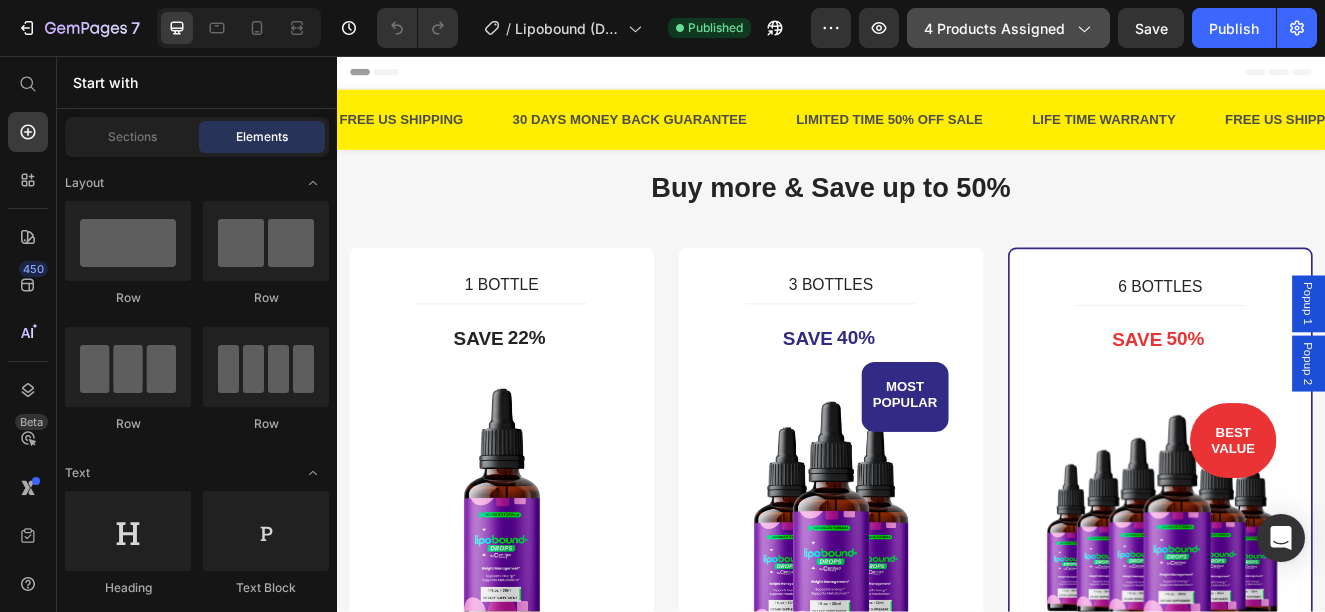 click on "4 products assigned" 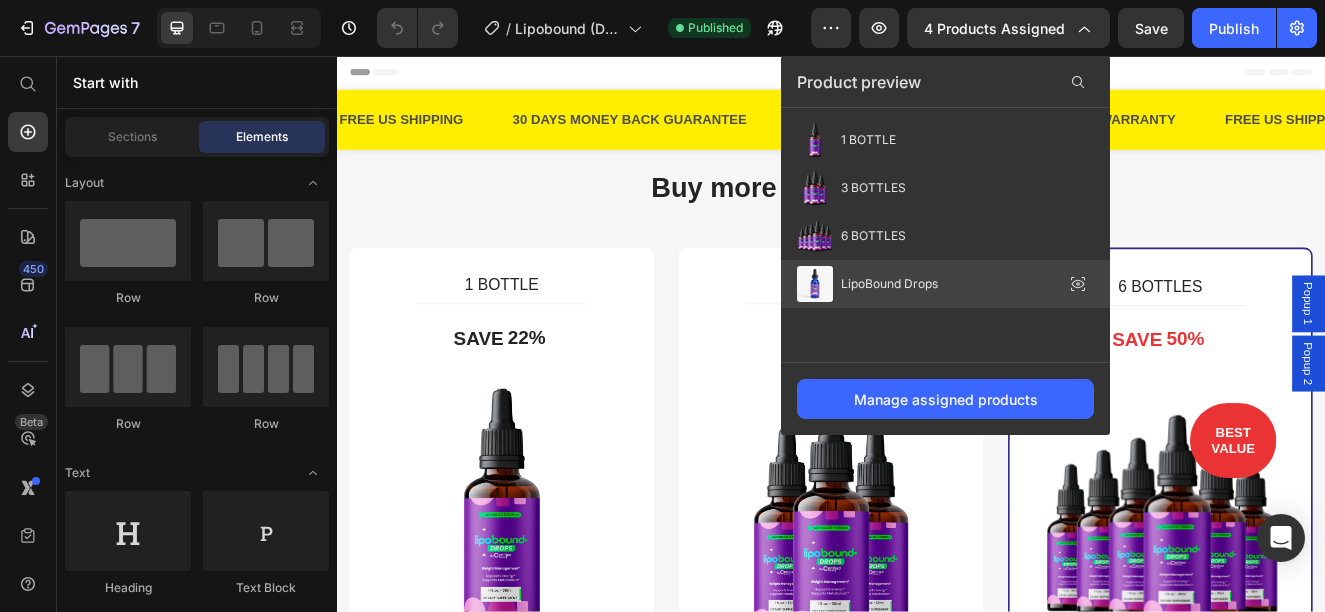 click 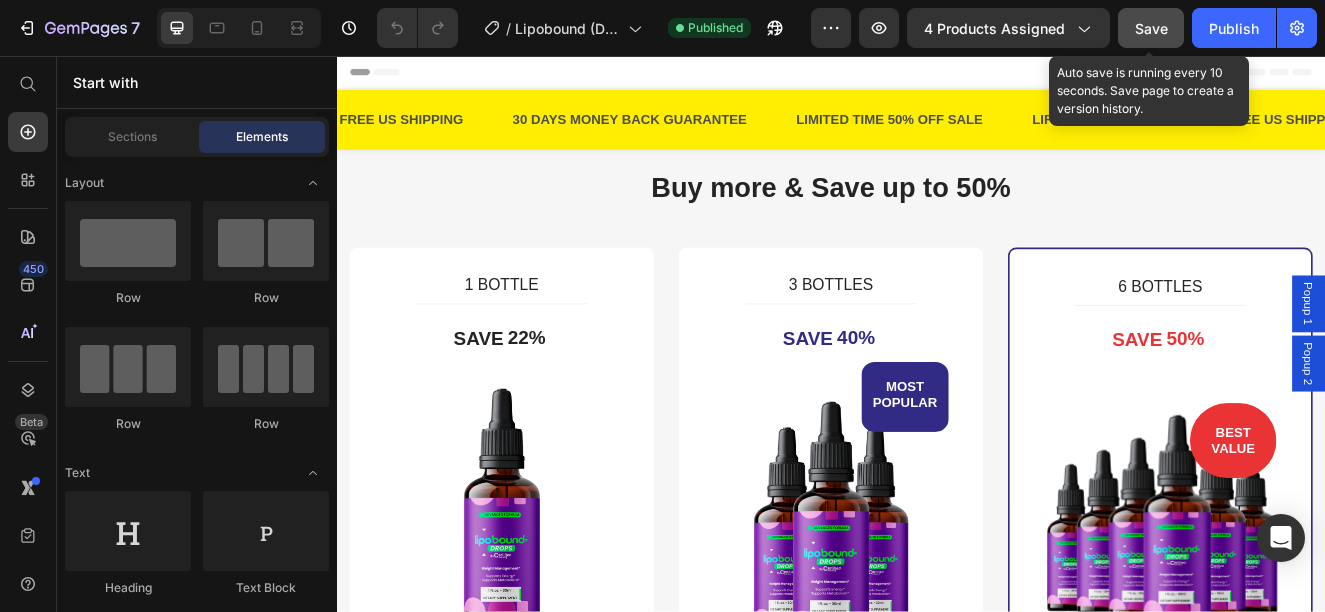 click on "Save" at bounding box center [1151, 28] 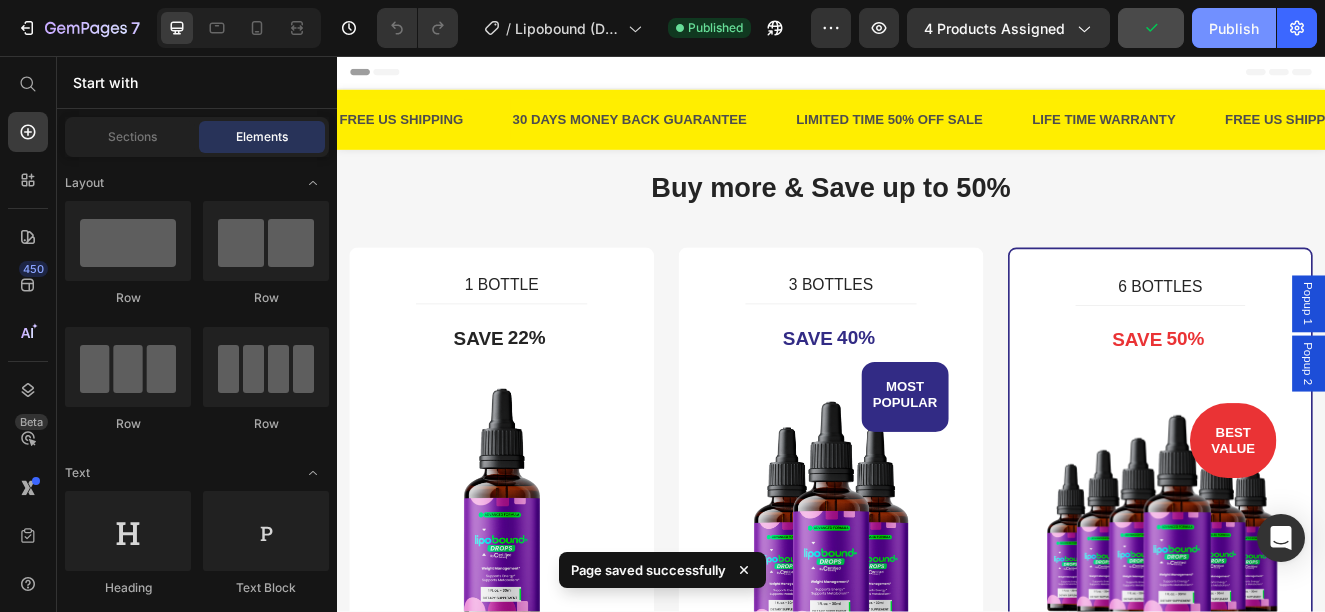 click on "Publish" at bounding box center (1234, 28) 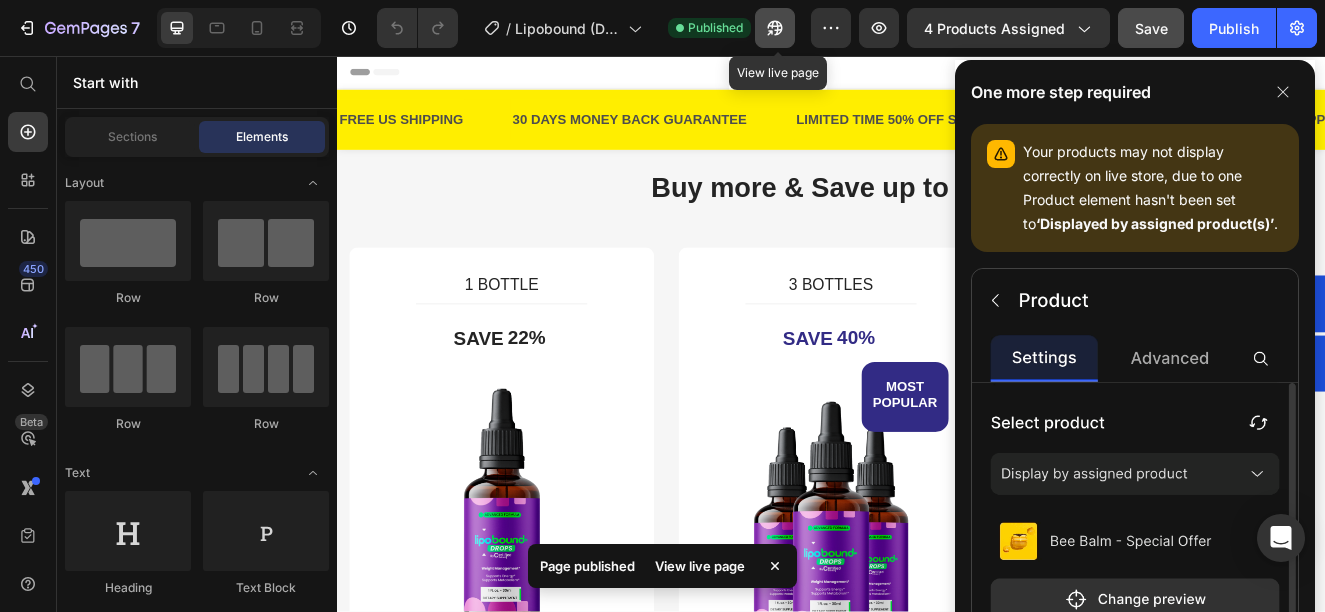 click 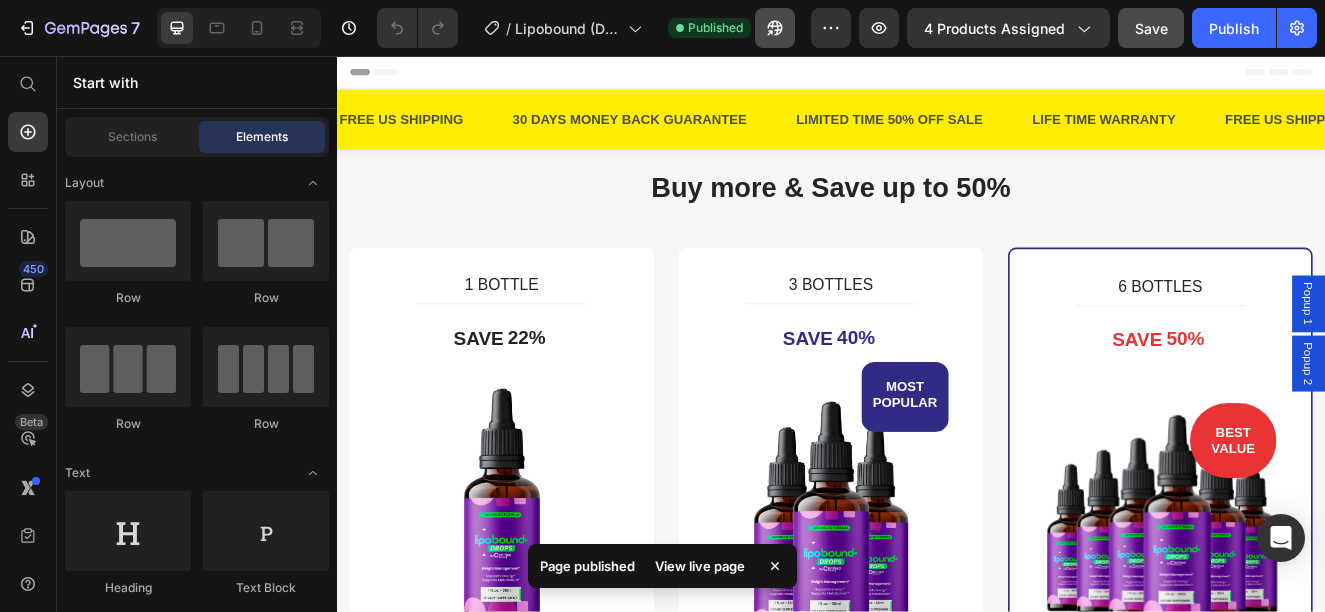 type 